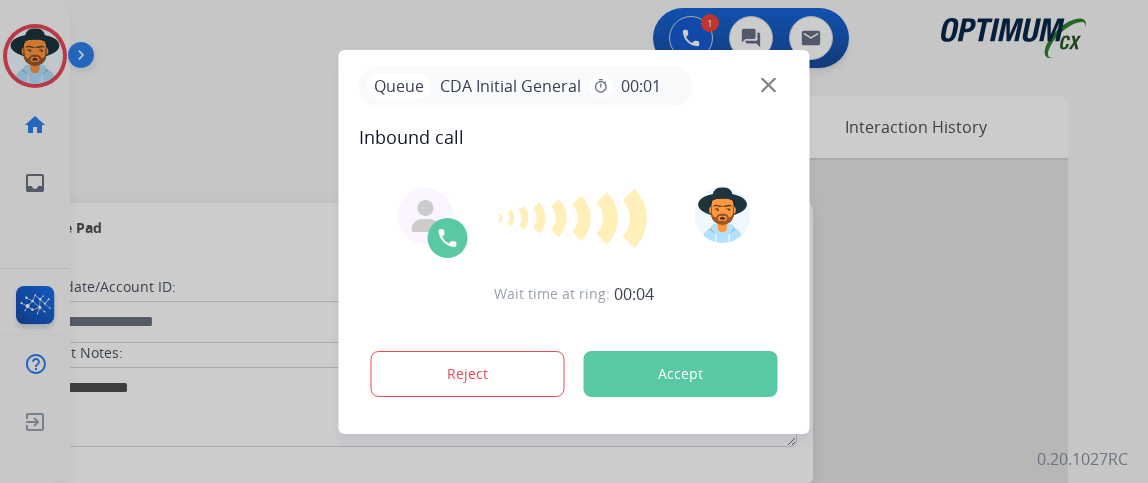 scroll, scrollTop: 0, scrollLeft: 0, axis: both 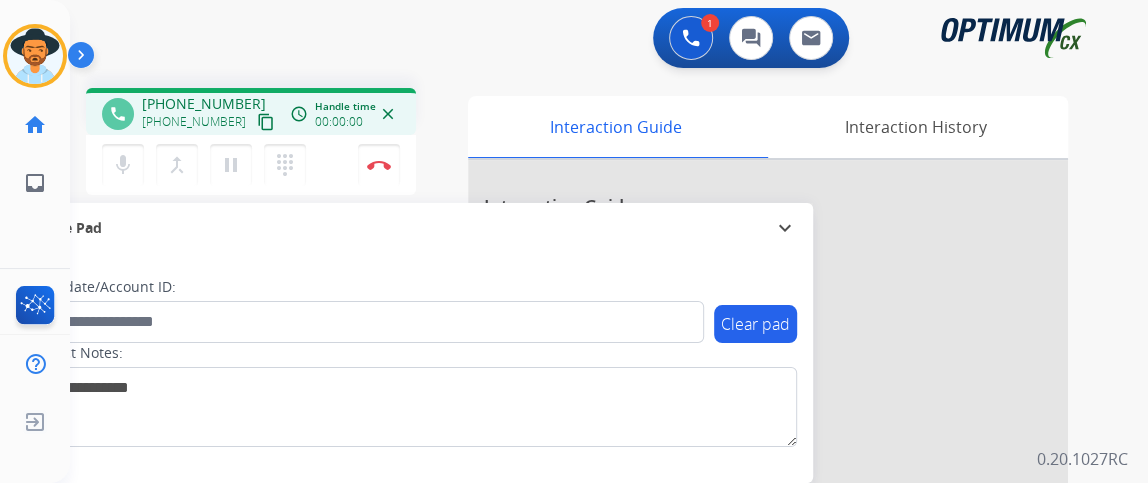 click on "content_copy" at bounding box center [266, 122] 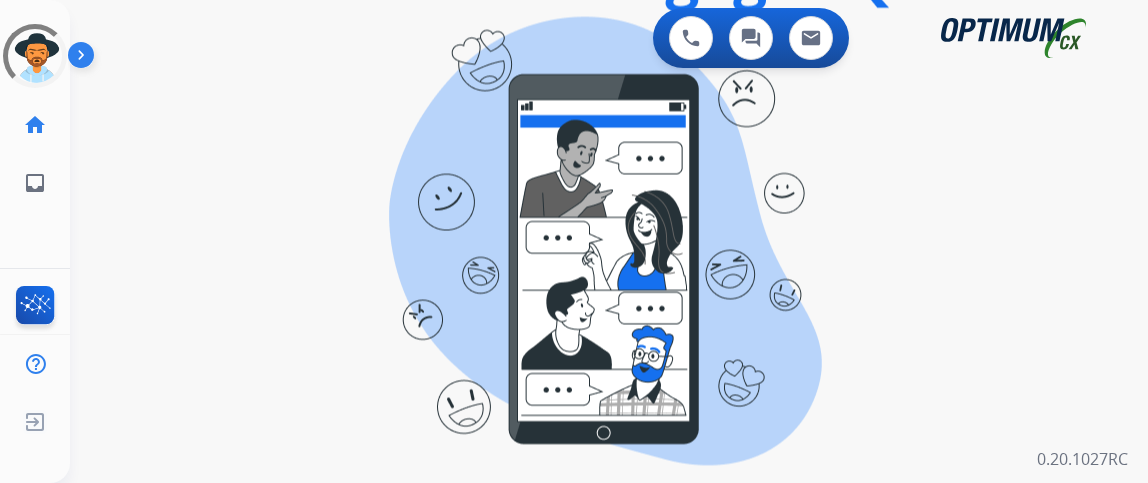 scroll, scrollTop: 0, scrollLeft: 0, axis: both 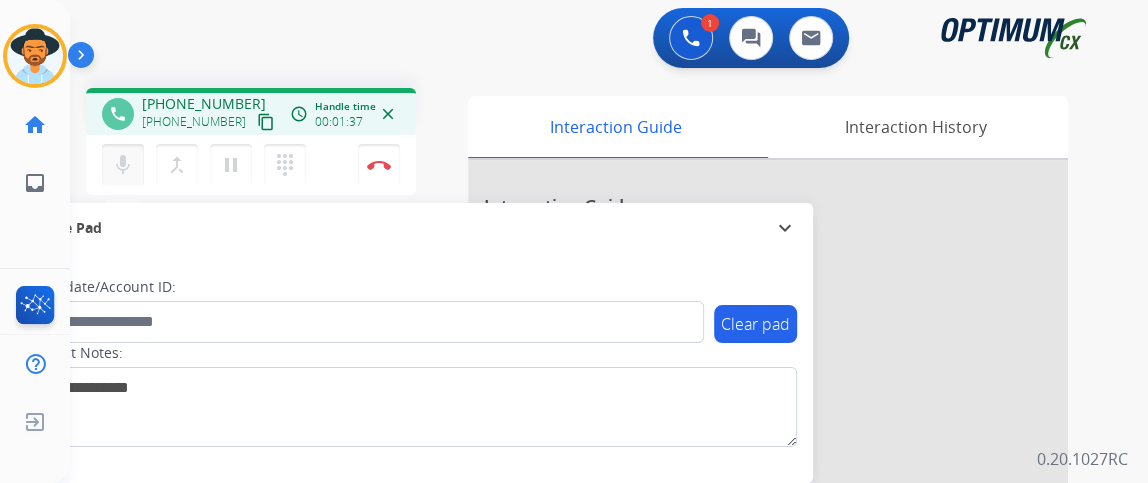 click on "mic" at bounding box center (123, 165) 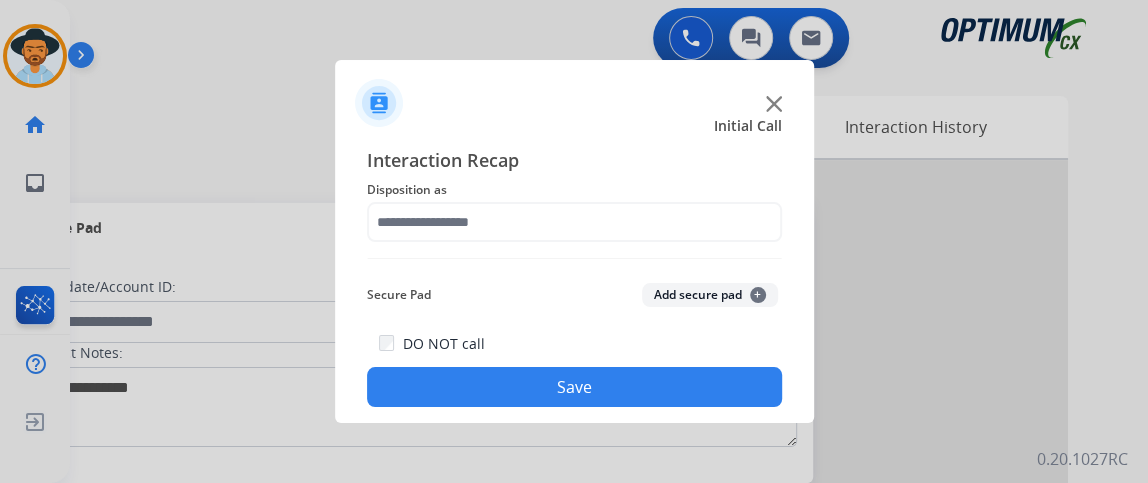 click 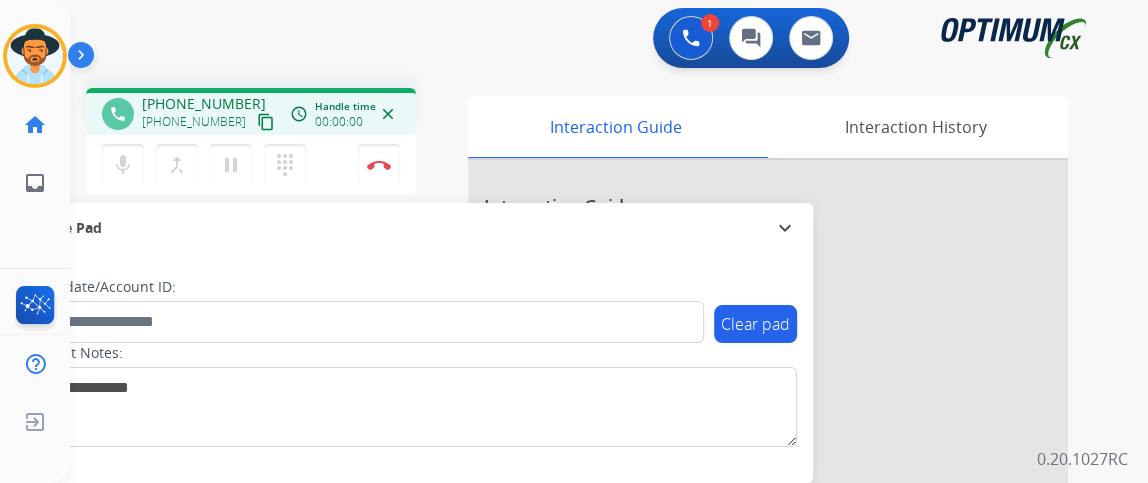 click on "content_copy" at bounding box center (266, 122) 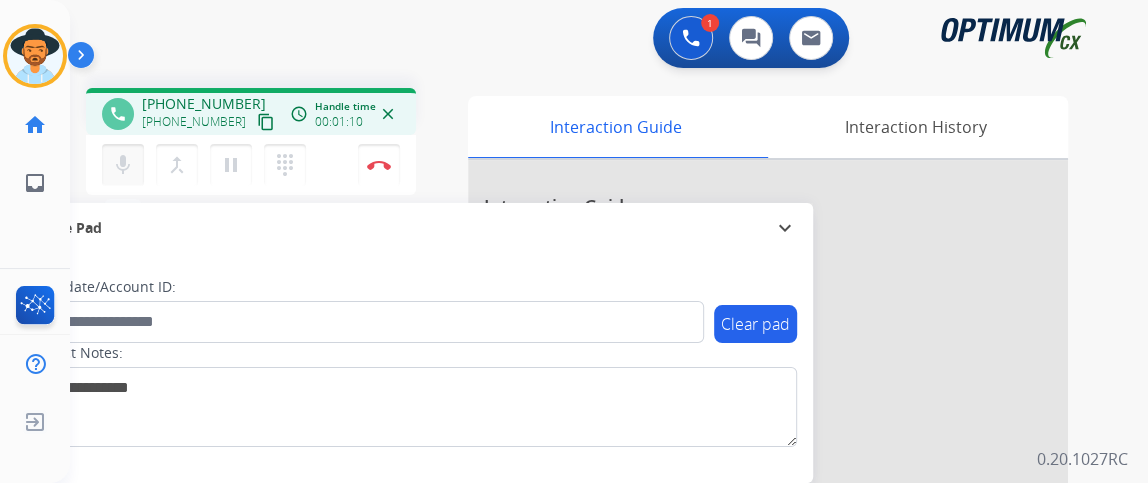 click on "mic" at bounding box center (123, 165) 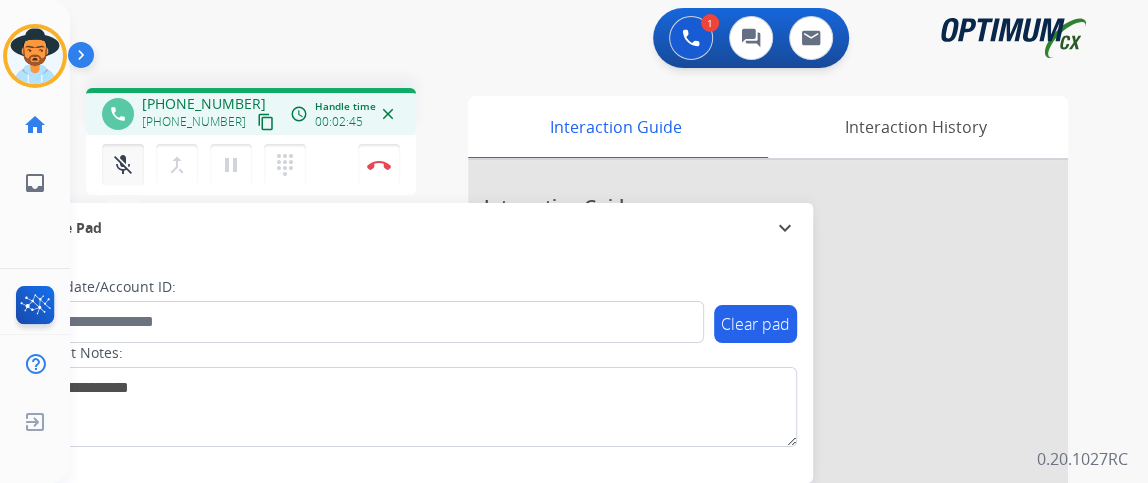 click on "mic_off" at bounding box center [123, 165] 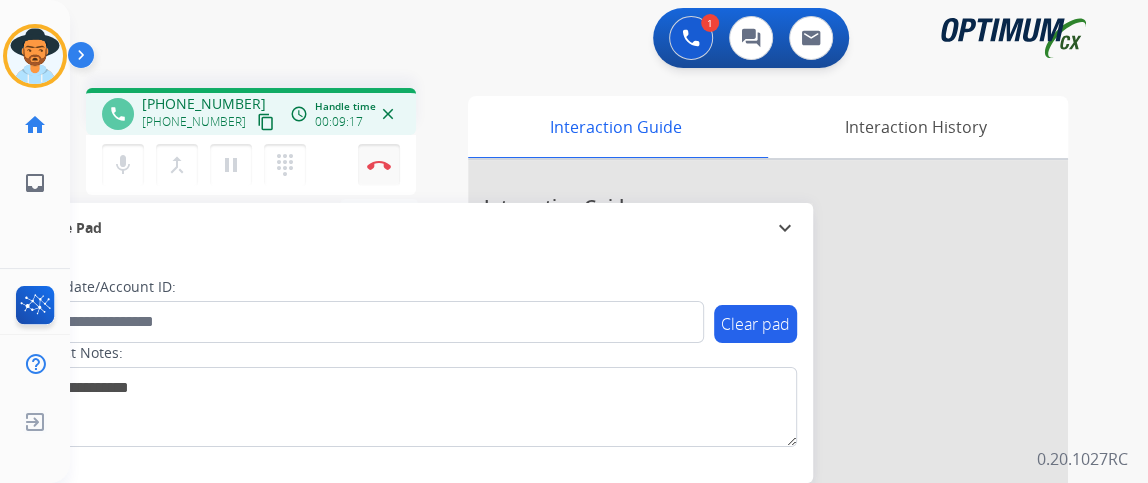 click on "Disconnect" at bounding box center (379, 165) 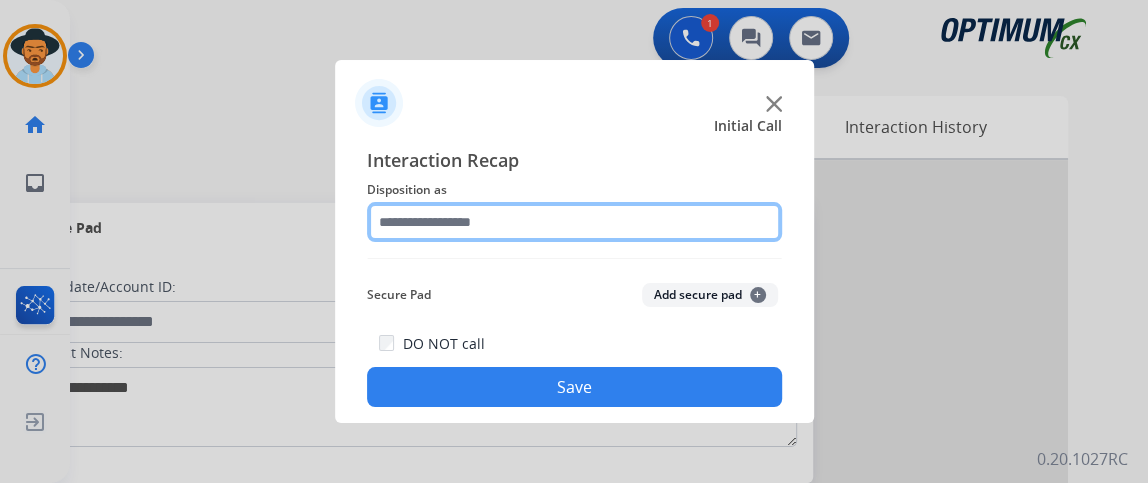 click 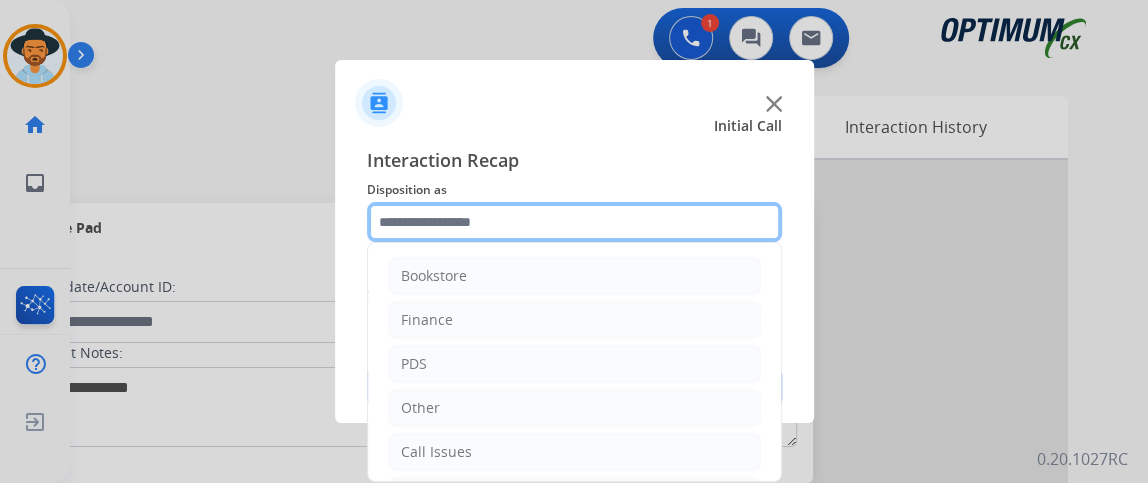 scroll, scrollTop: 131, scrollLeft: 0, axis: vertical 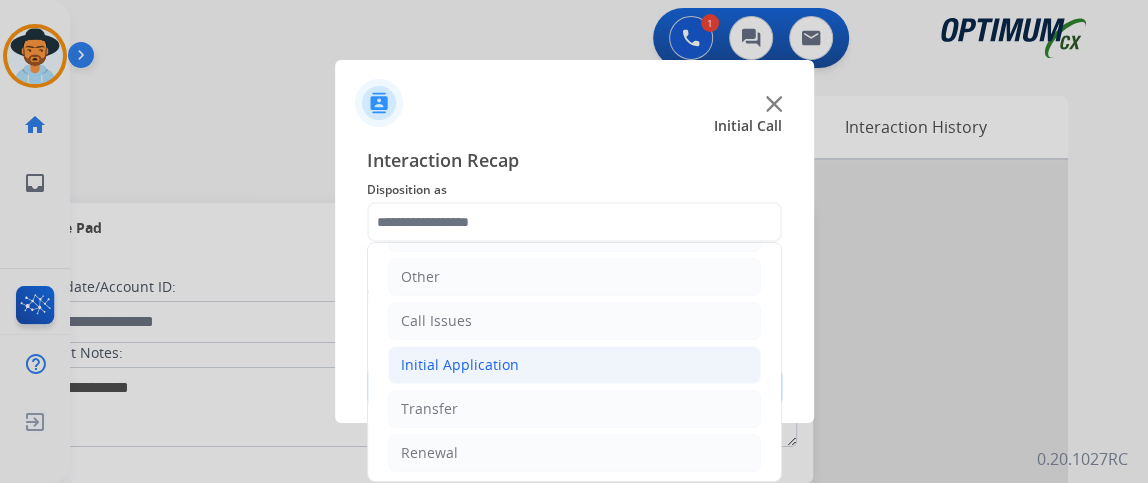 click on "Initial Application" 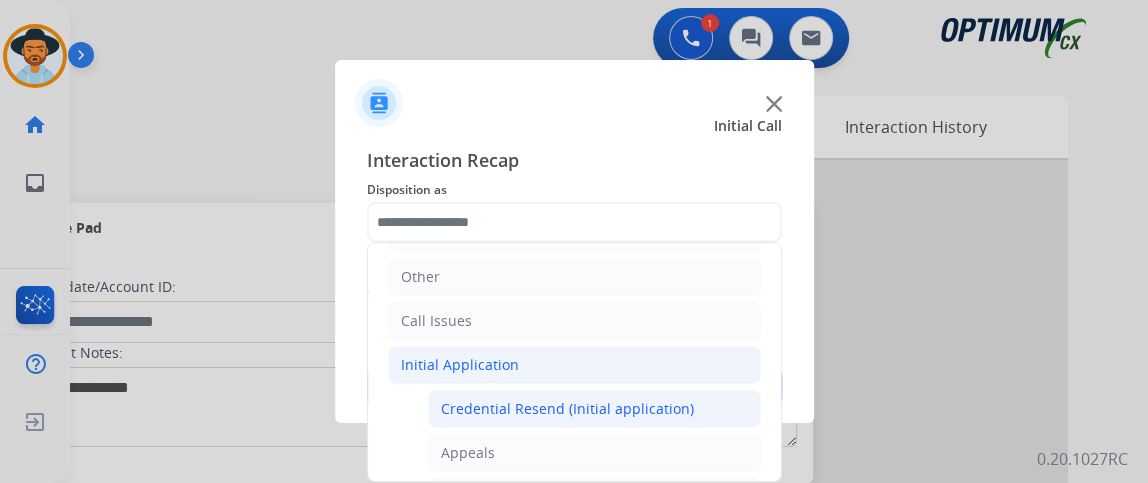 click on "Credential Resend (Initial application)" 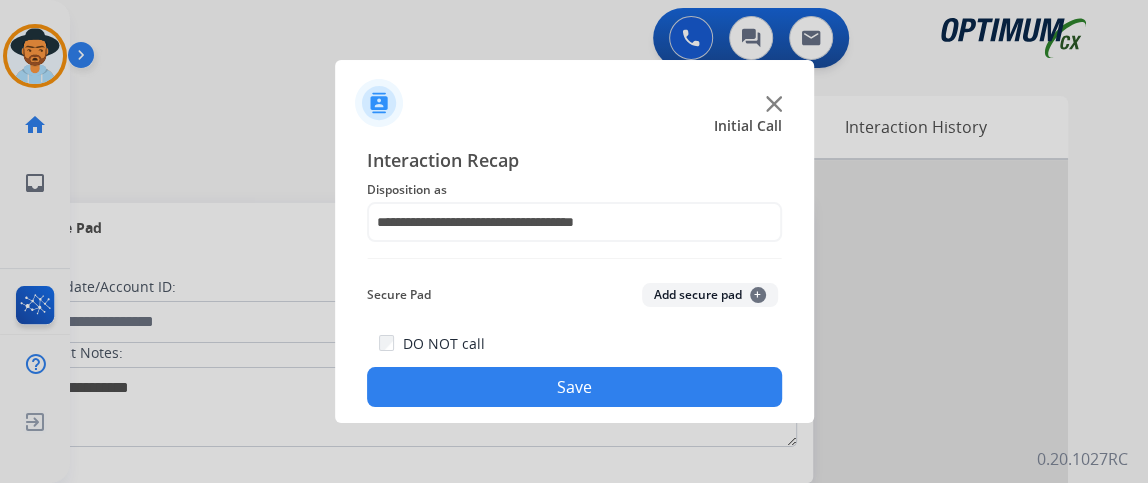 click on "**********" 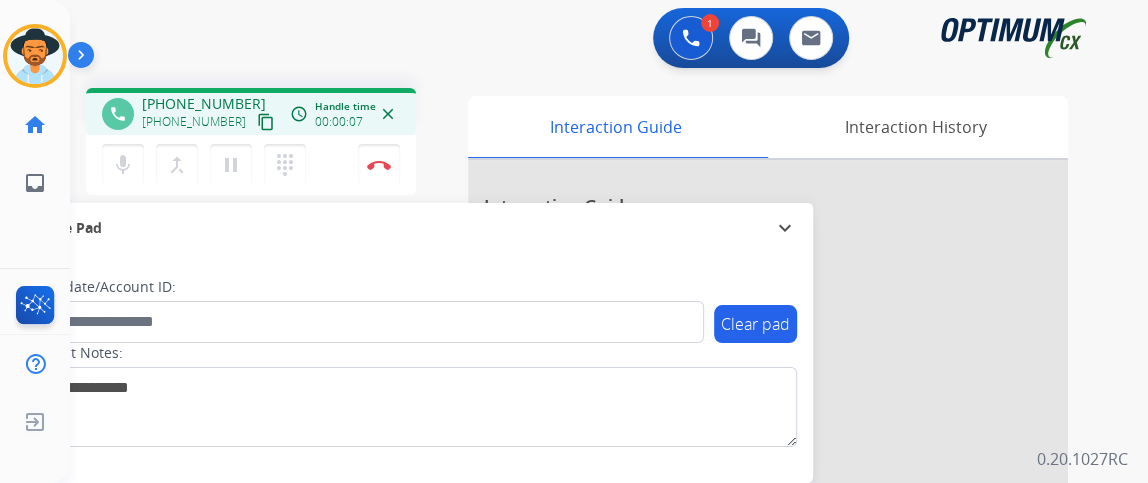 click on "content_copy" at bounding box center (266, 122) 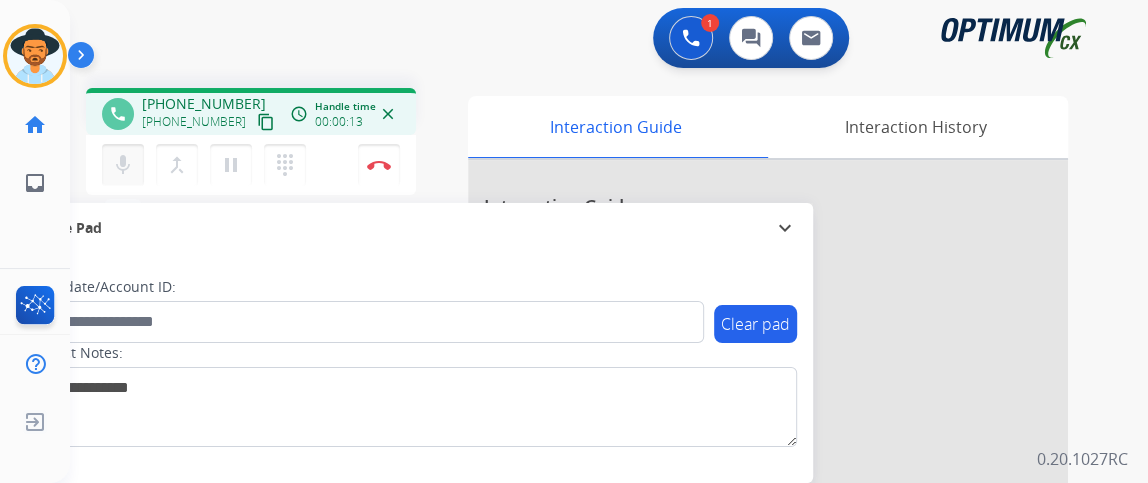 click on "mic" at bounding box center (123, 165) 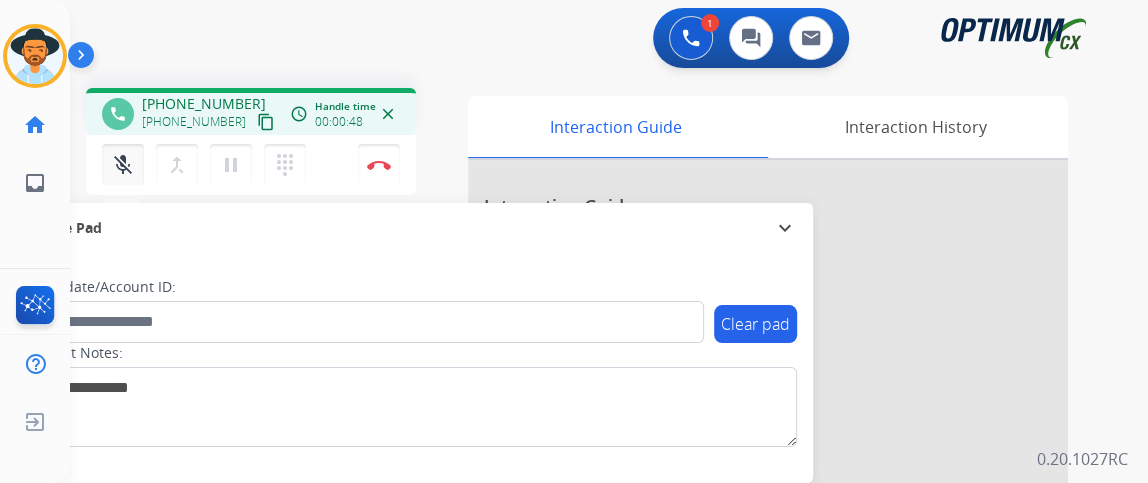 click on "mic_off" at bounding box center [123, 165] 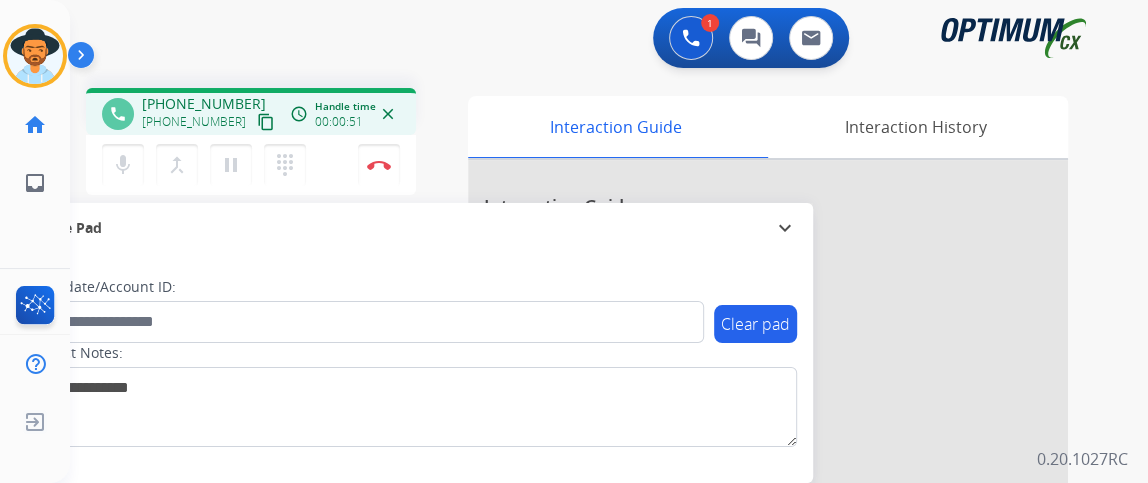 click on "content_copy" at bounding box center [266, 122] 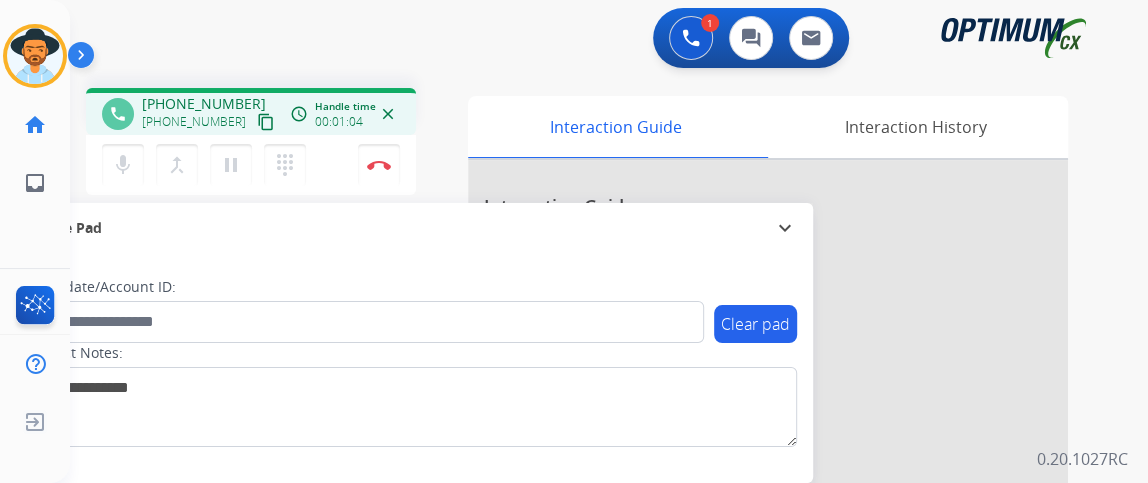 click on "content_copy" at bounding box center [266, 122] 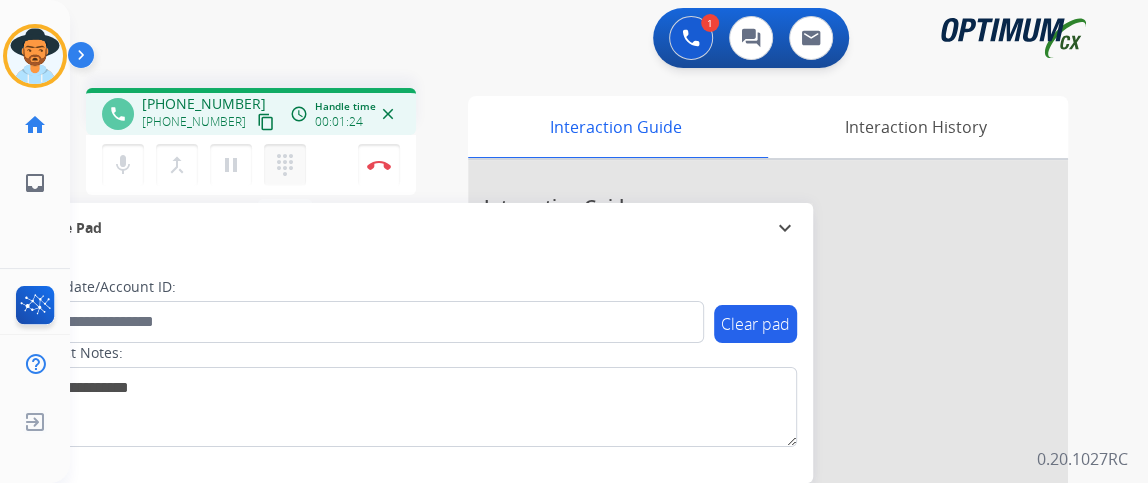 click on "dialpad" at bounding box center [285, 165] 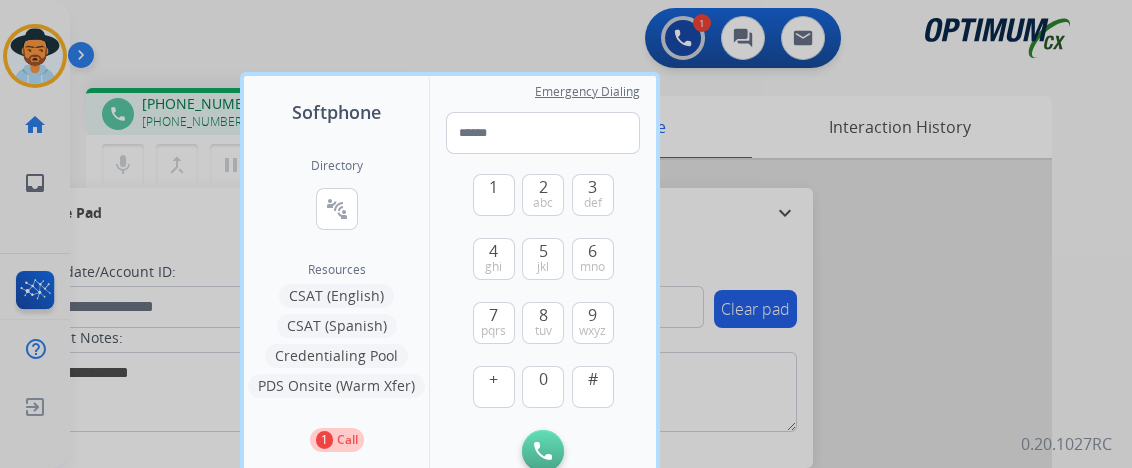 click on "Credentialing Pool" at bounding box center [336, 356] 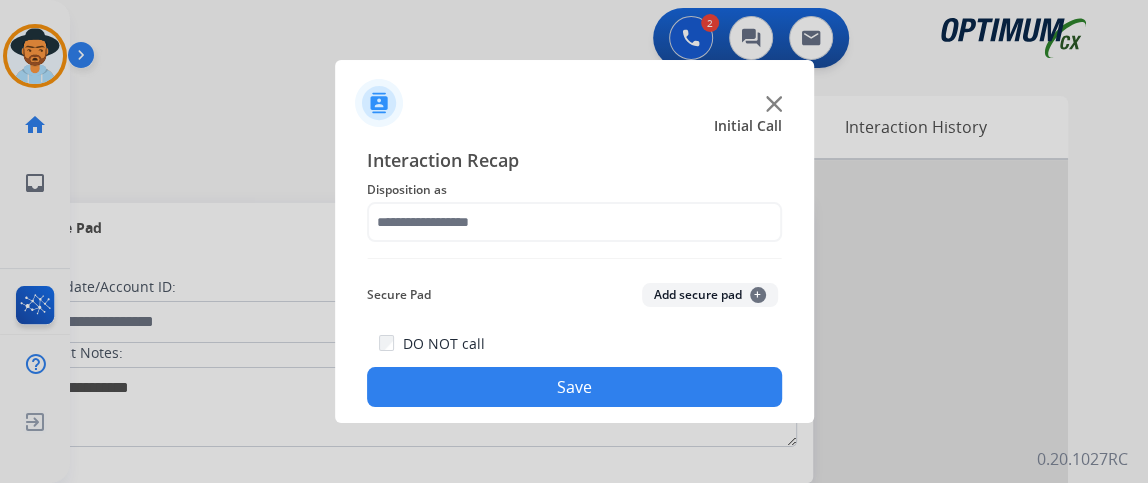 click on "Disposition as" 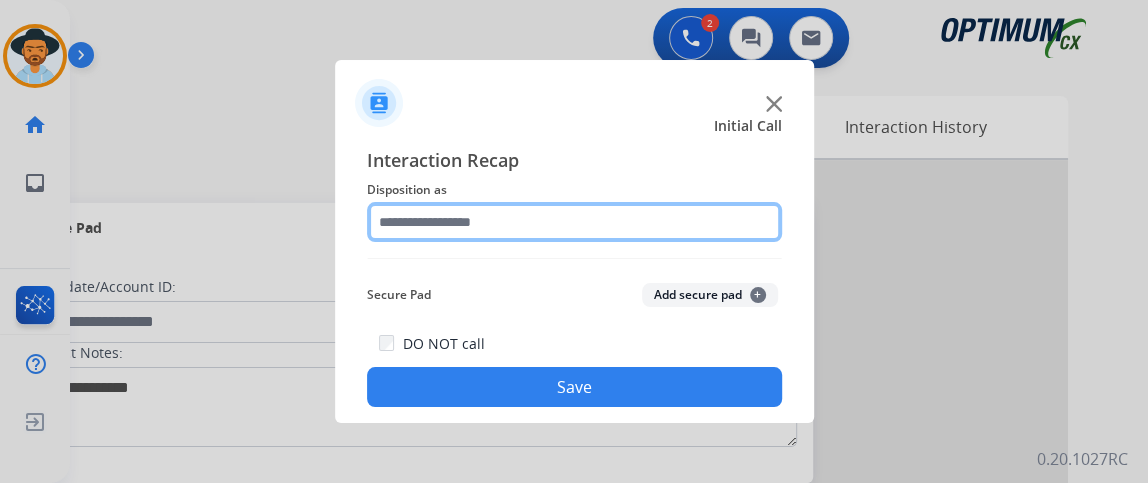click 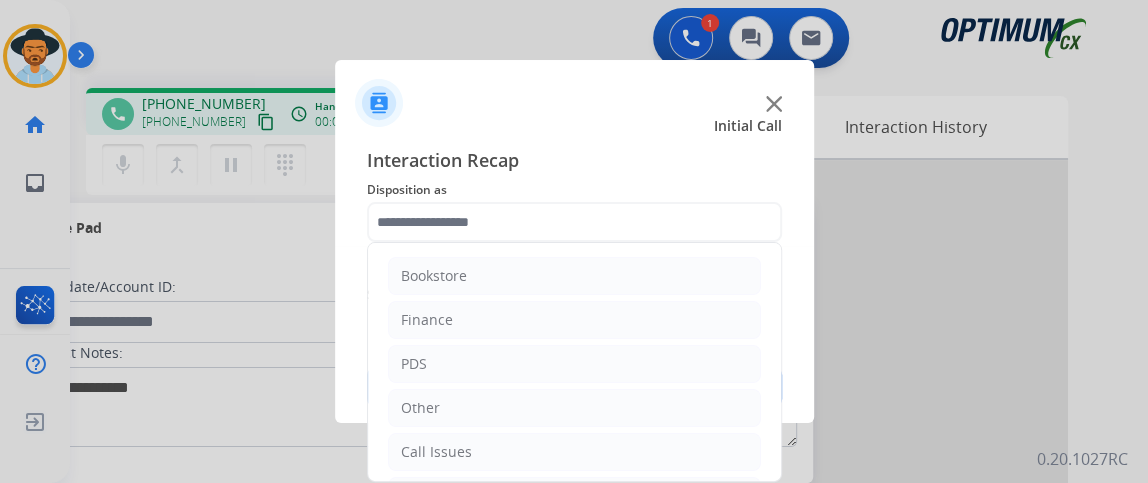 click on "PDS" 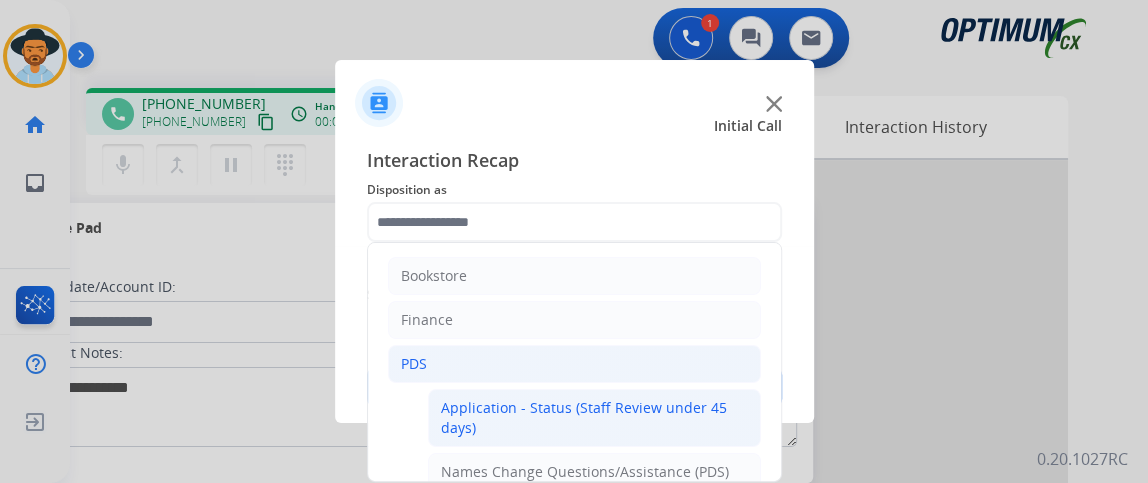 click on "Application - Status (Staff Review under 45 days)" 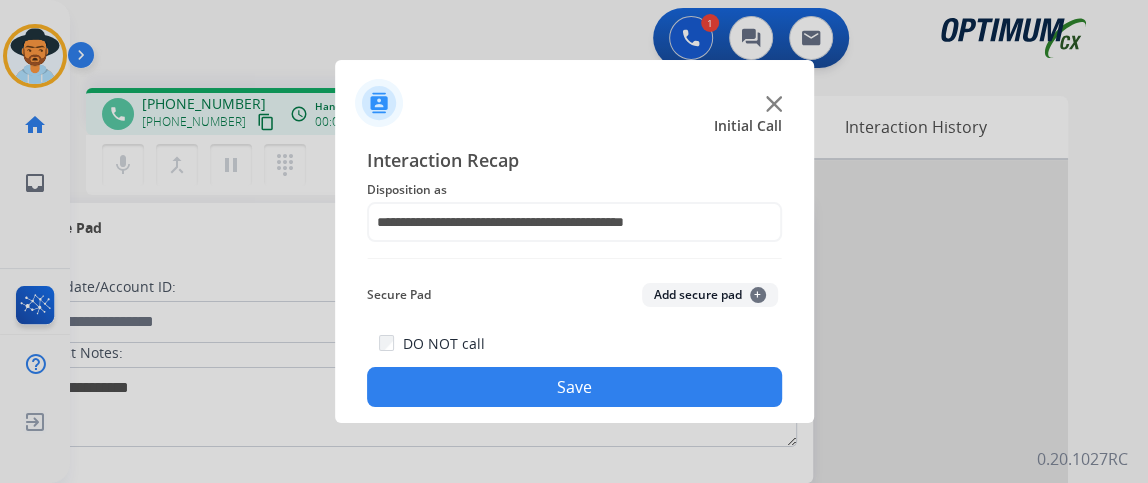 click on "Save" 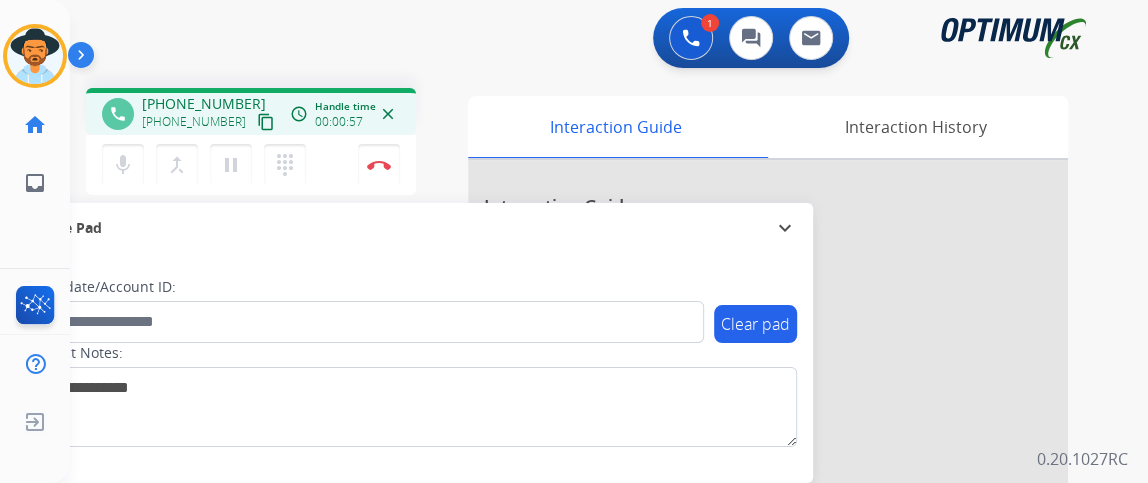 click on "content_copy" at bounding box center [266, 122] 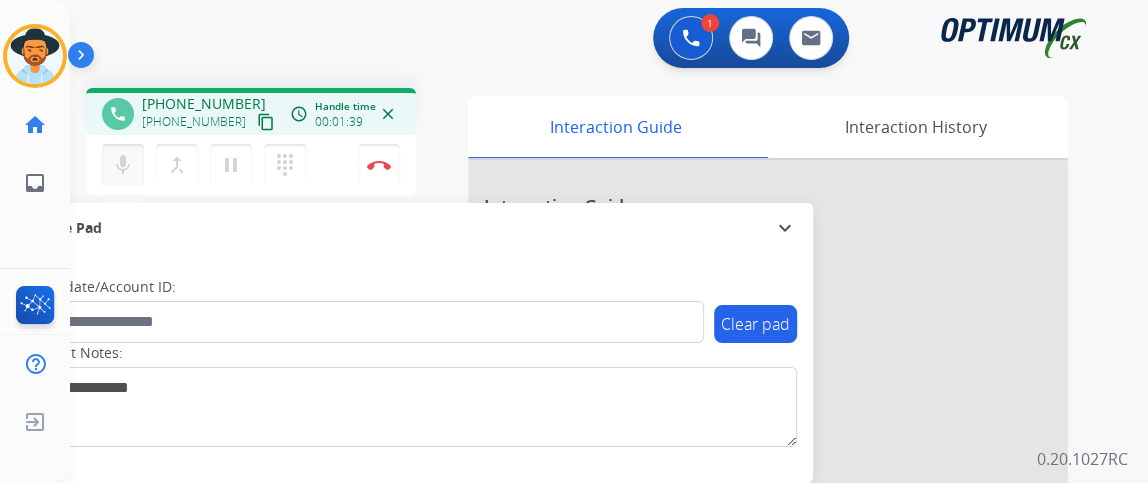 click on "mic Mute" at bounding box center (123, 165) 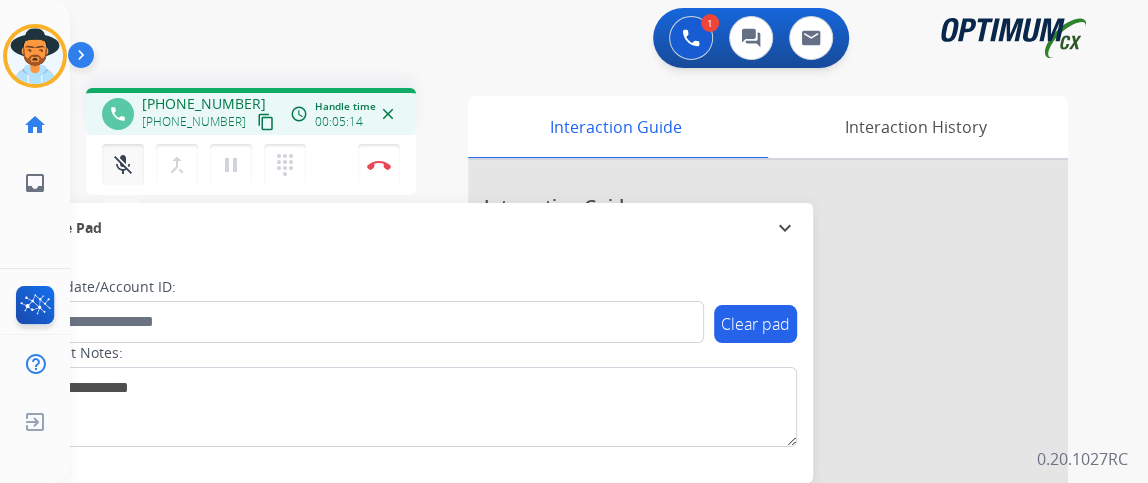 click on "mic_off Mute" at bounding box center [123, 165] 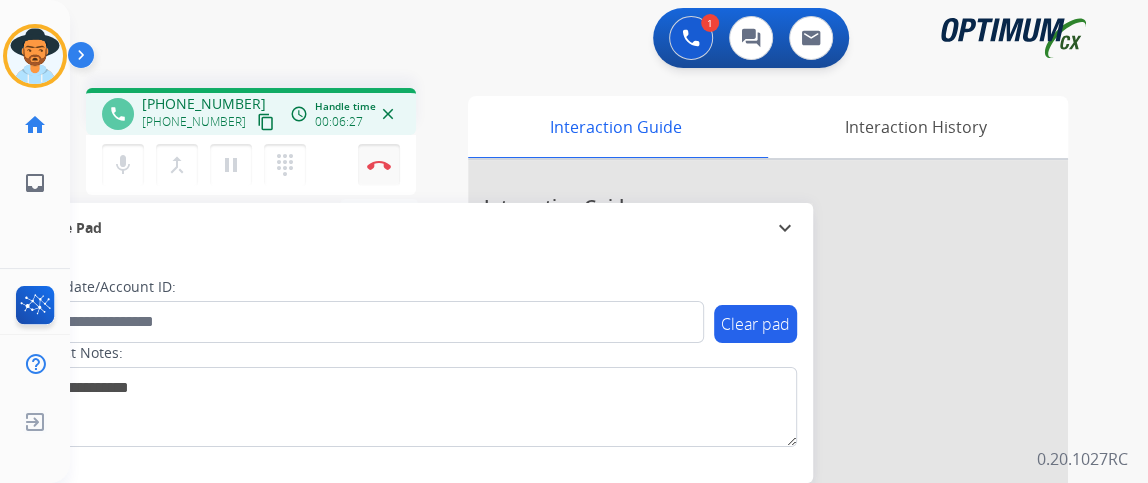 click at bounding box center [379, 165] 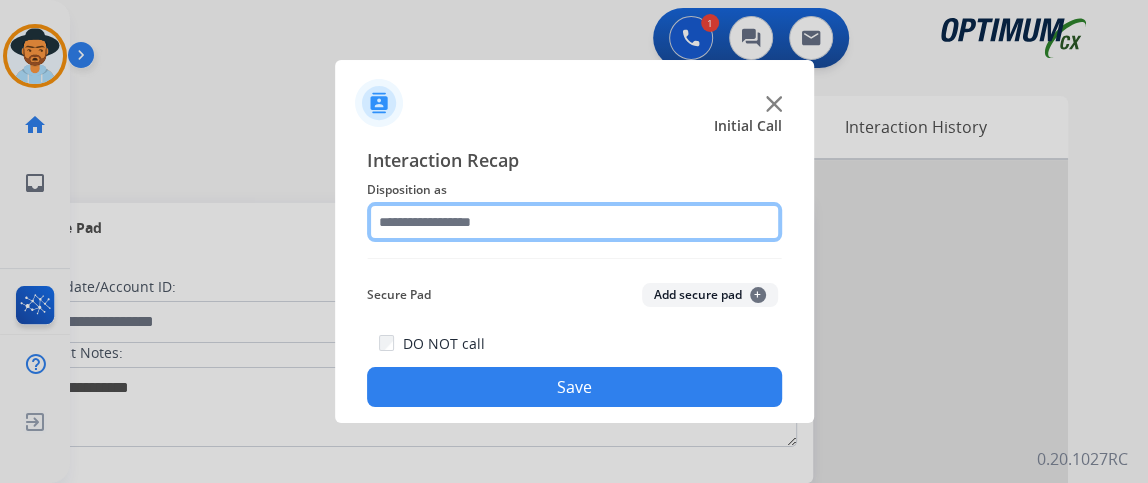click 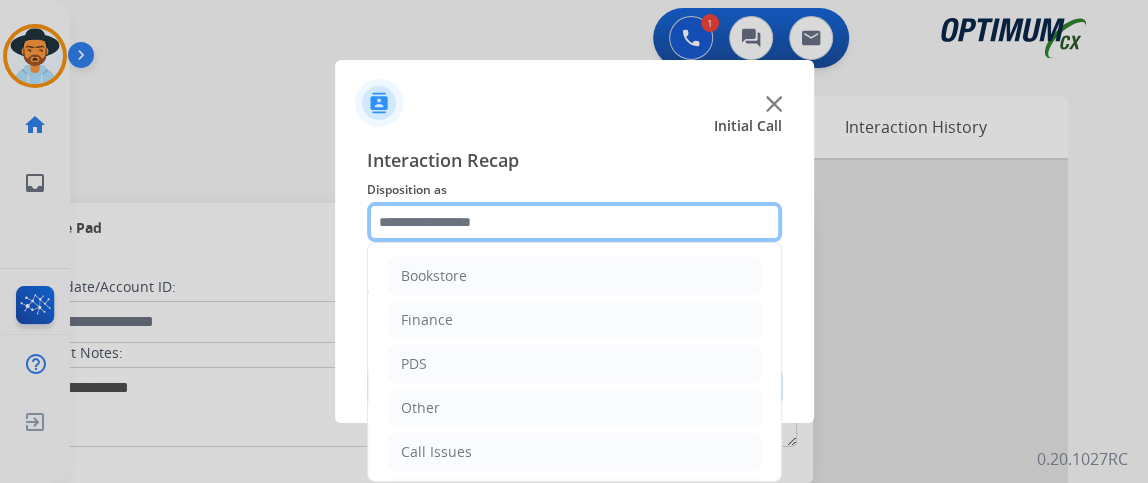 scroll, scrollTop: 131, scrollLeft: 0, axis: vertical 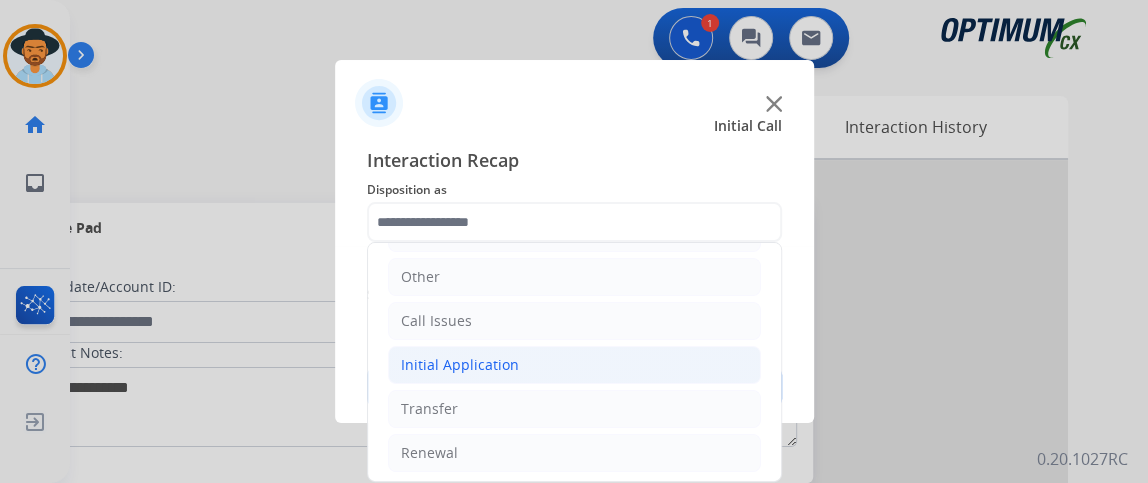 click on "Initial Application" 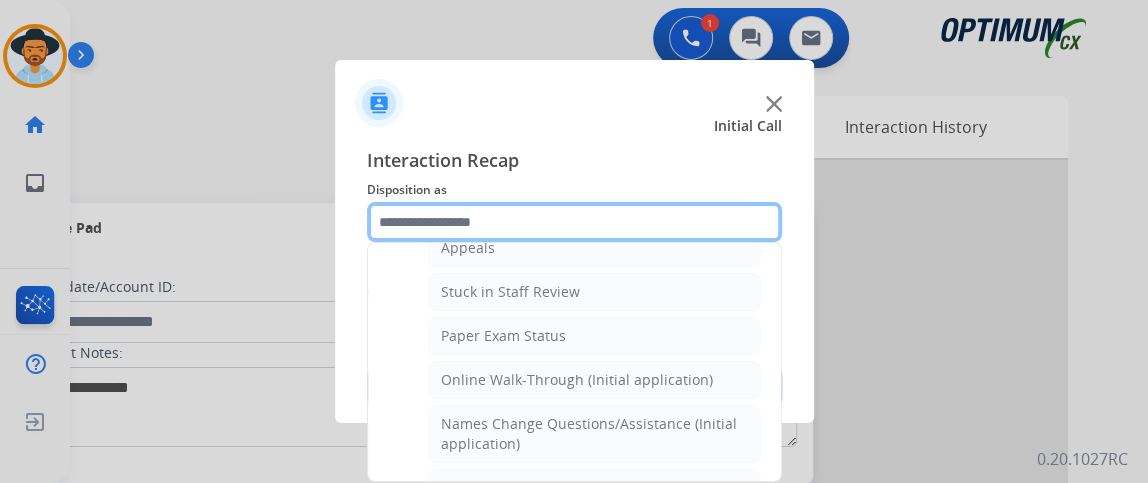 scroll, scrollTop: 344, scrollLeft: 0, axis: vertical 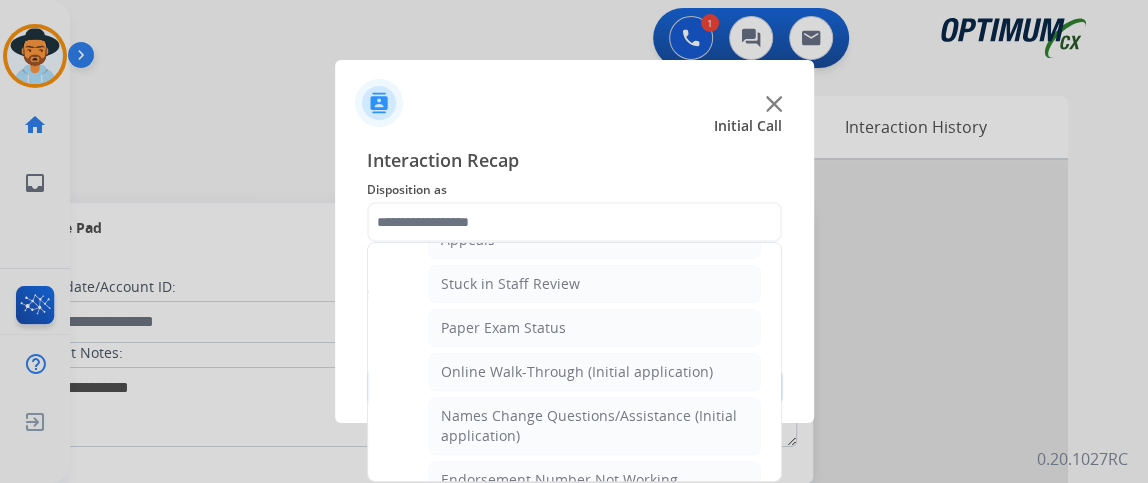 click on "Credential Resend (Initial application)   Appeals   Stuck in Staff Review   Paper Exam Status   Online Walk-Through (Initial application)   Names Change Questions/Assistance (Initial application)   Endorsement Number Not Working   No Show VV   Fax Receipt Confirmation (Initial application)   Initial Application Price Increase   Search Request   V3 Request   Credential Type Change   Admin Change Notice - Temporary   No Show Exam   Visit Cancelation Request   Language Specialization Change   Exam Special Accommodation   VVProb Questions   Paper Application Status   General Questions (Initial application)   Ready to Schedule Info   Pearson Vue/Exam Authorization   Extend Deadline (Initial application)" 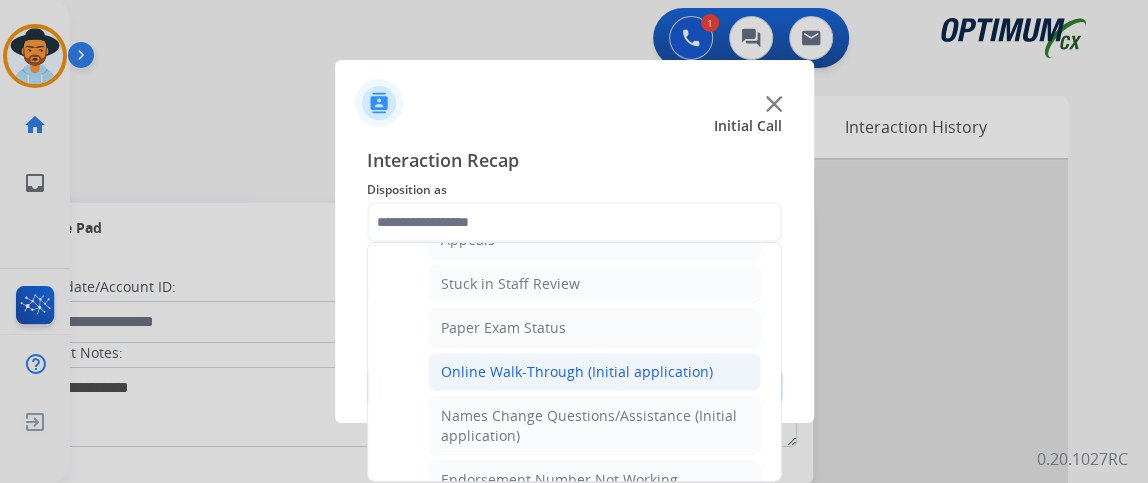 click on "Online Walk-Through (Initial application)" 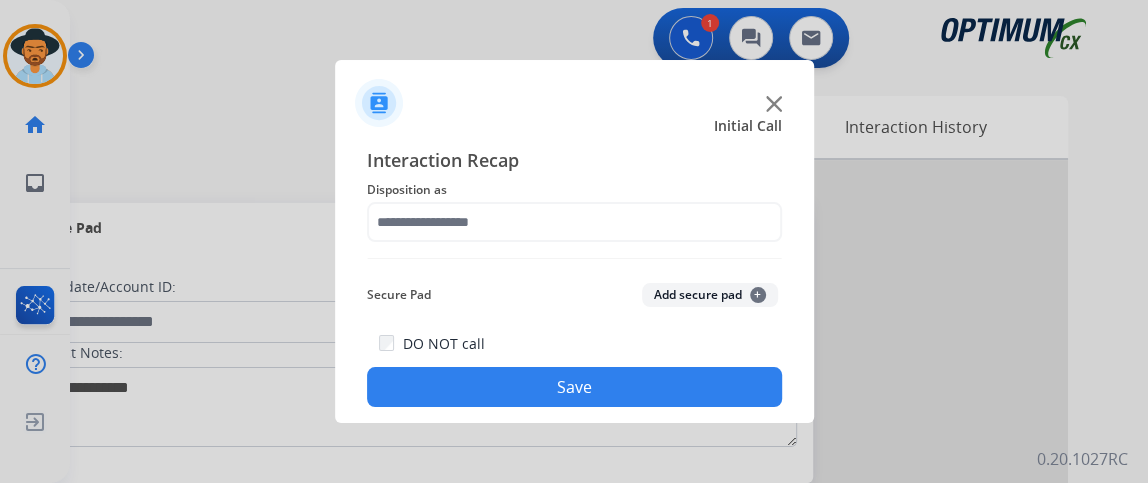 type on "**********" 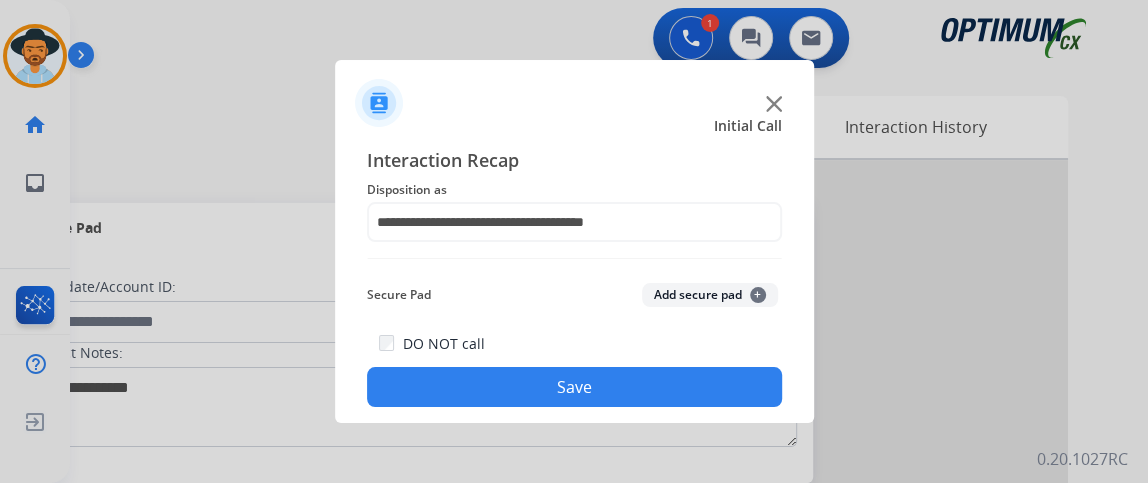 click on "Save" 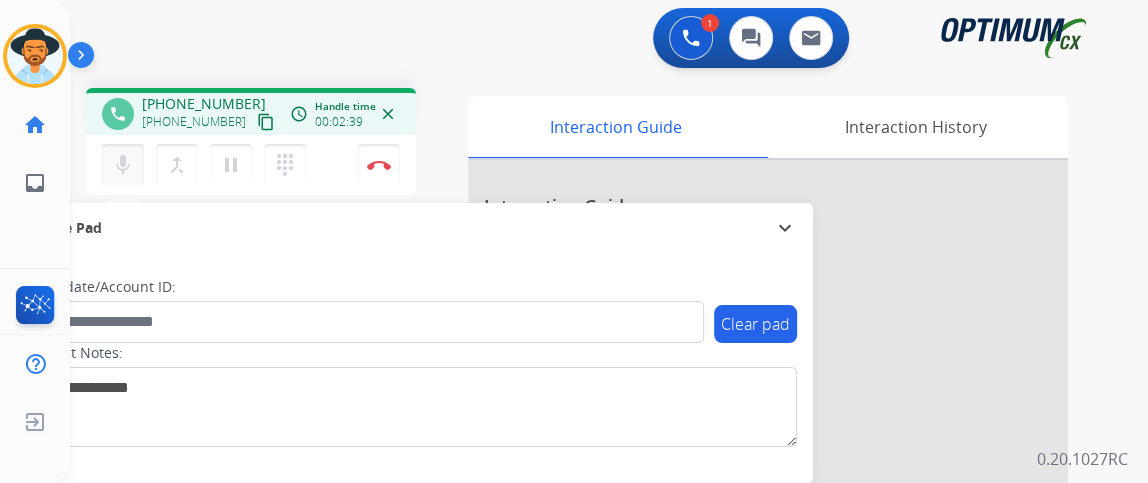 click on "mic" at bounding box center [123, 165] 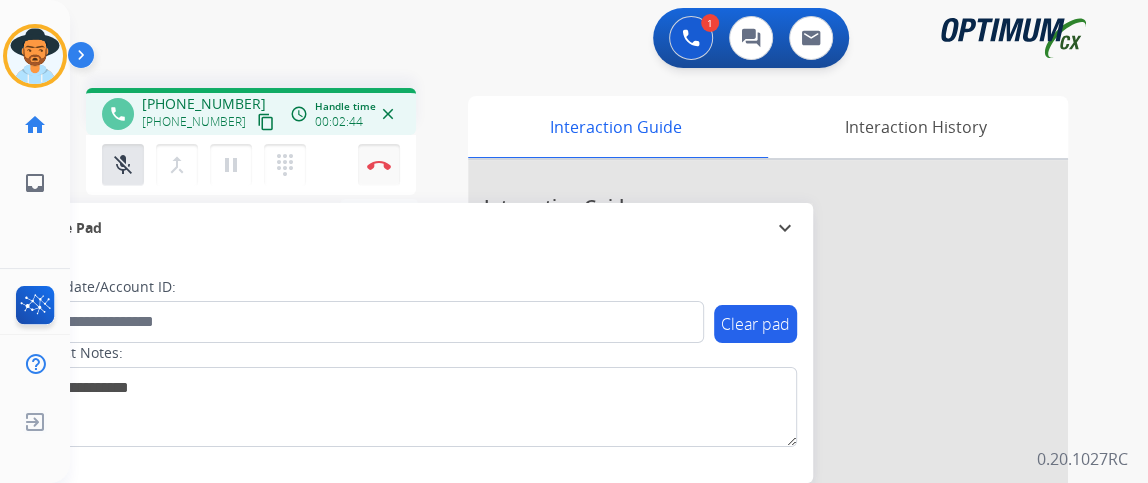click at bounding box center (379, 165) 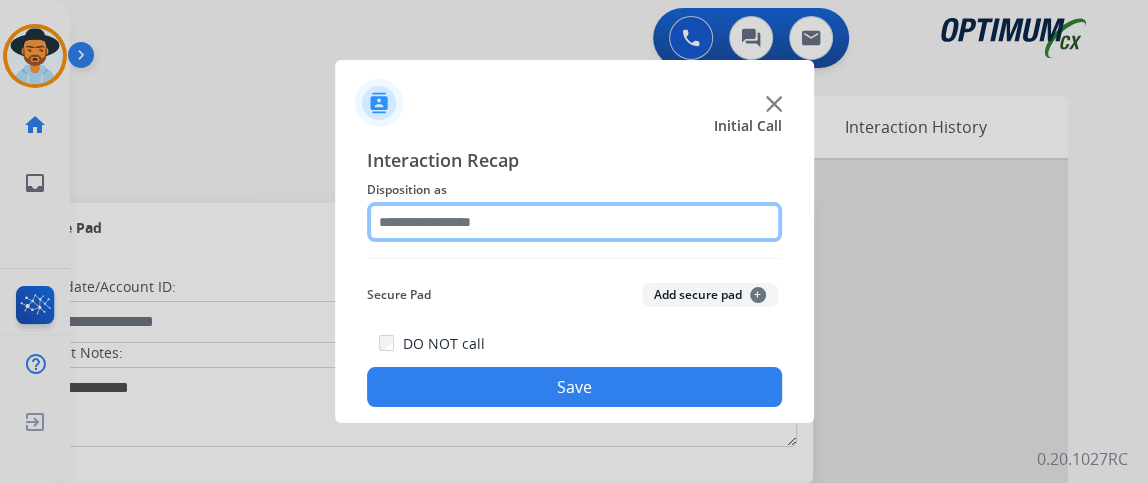 click 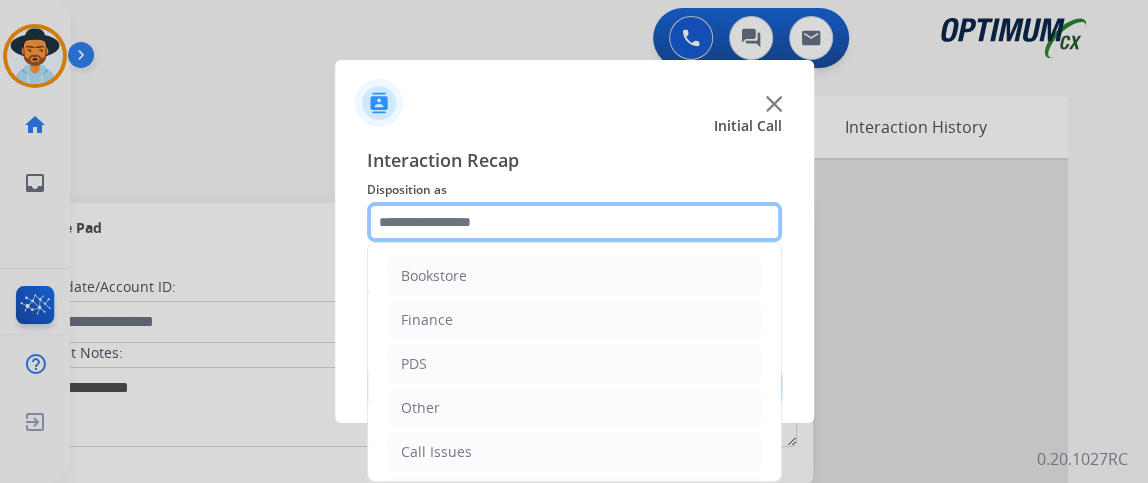scroll, scrollTop: 131, scrollLeft: 0, axis: vertical 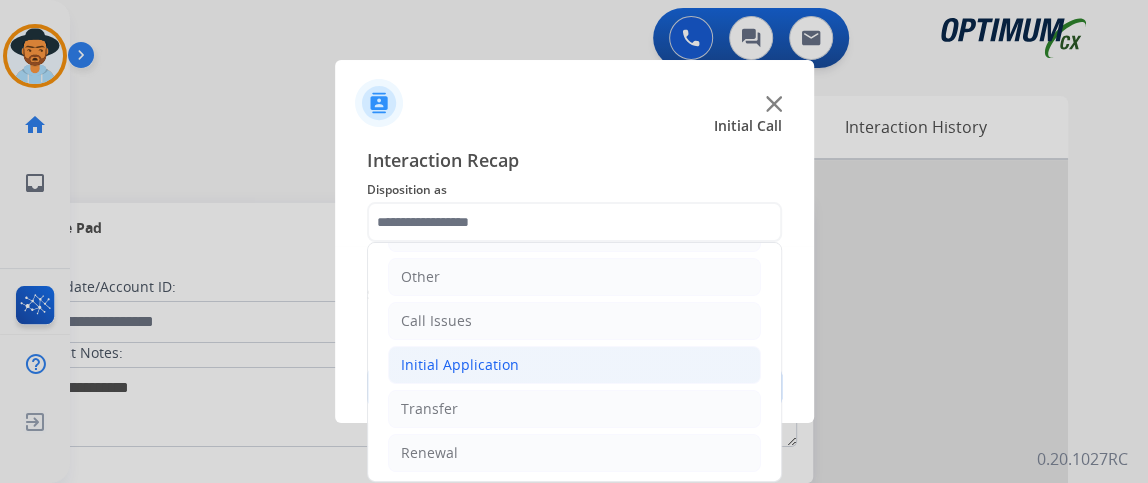 click on "Initial Application" 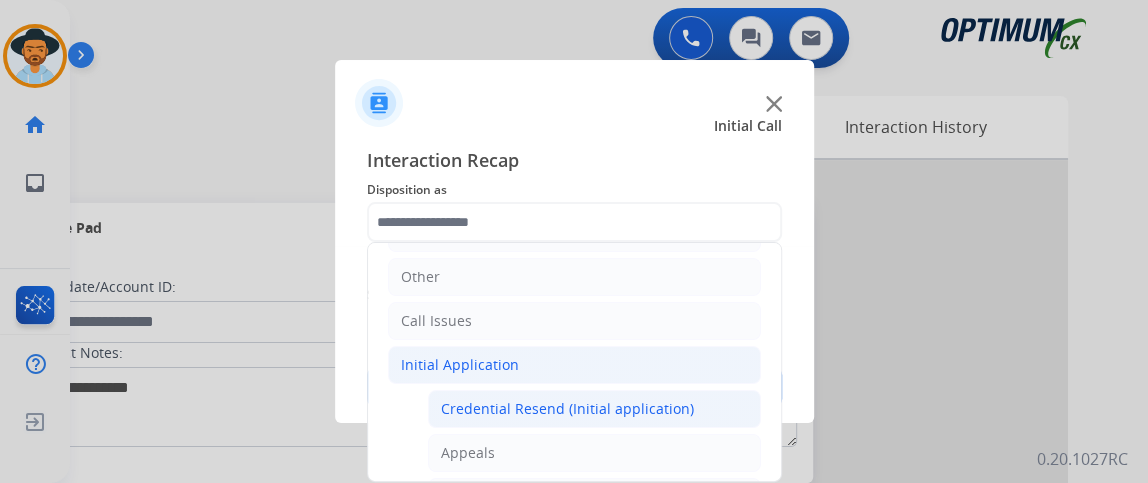 click on "Credential Resend (Initial application)" 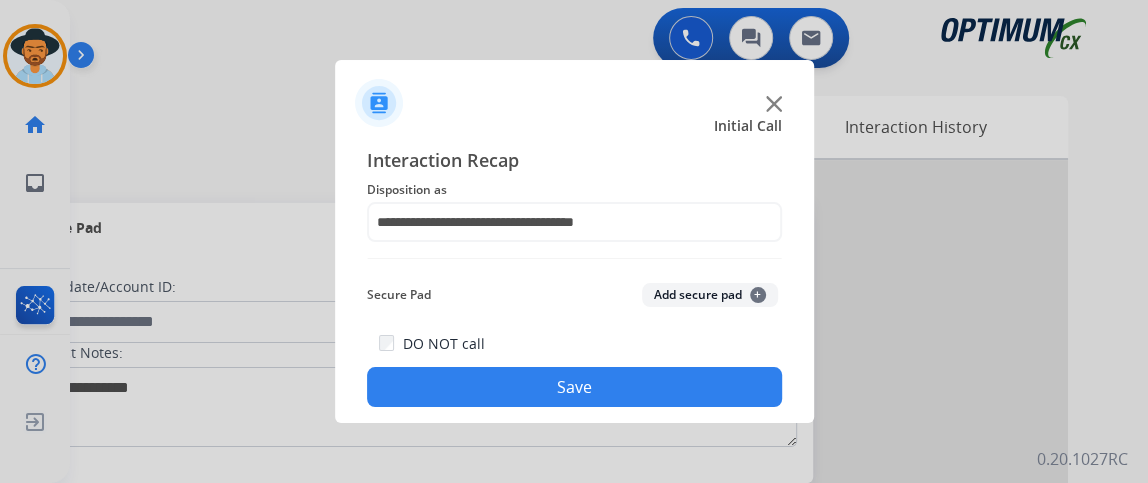 click on "Save" 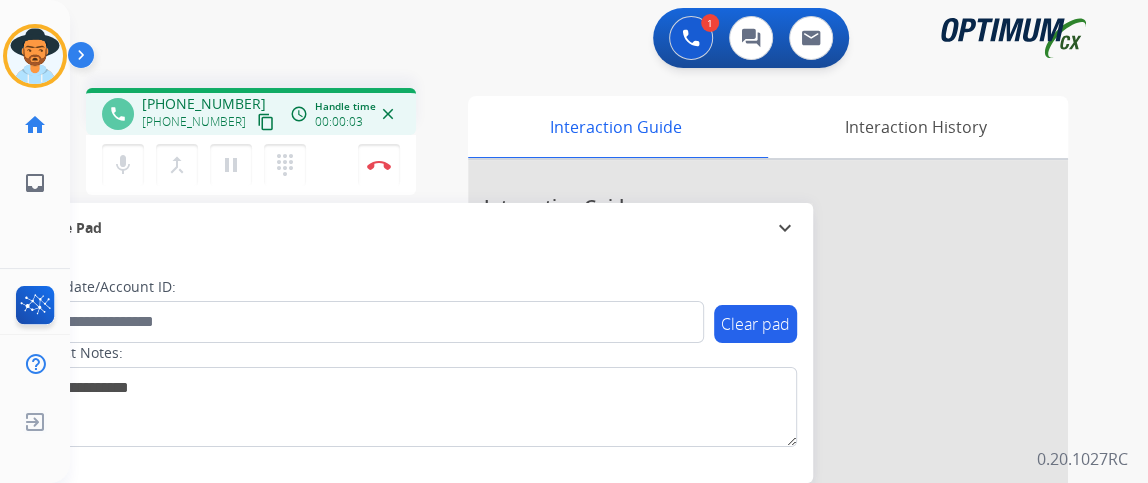 click on "phone +12175509483 +12175509483 content_copy access_time Call metrics Queue   00:13 Hold   00:00 Talk   00:04 Total   00:16 Handle time 00:00:03 close" at bounding box center [251, 111] 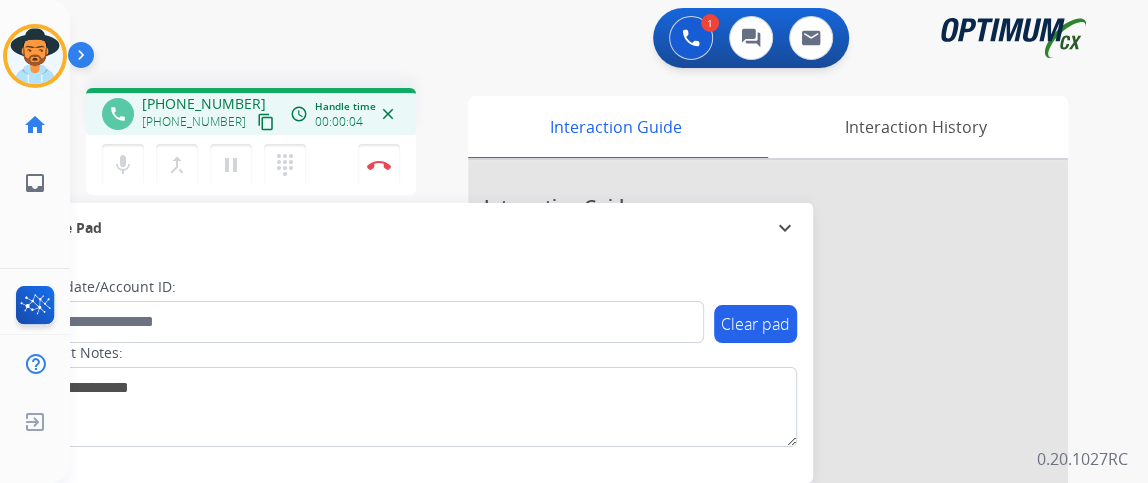 click on "content_copy" at bounding box center [266, 122] 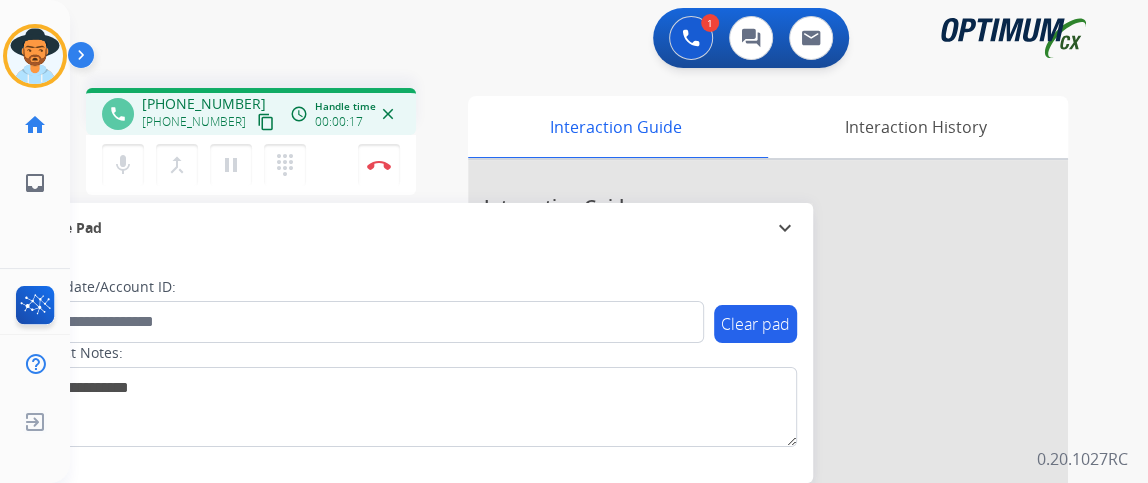 click on "content_copy" at bounding box center [266, 122] 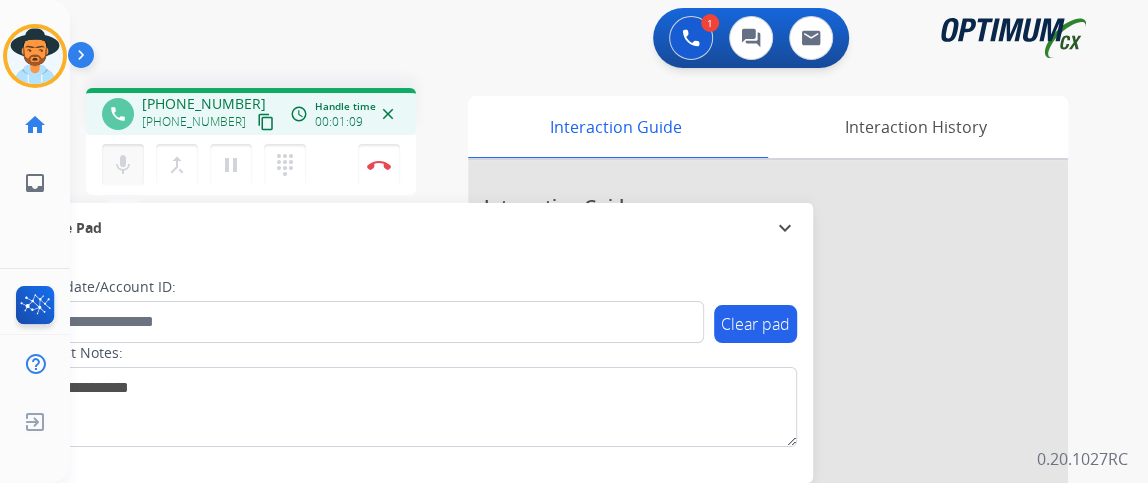 click on "mic" at bounding box center [123, 165] 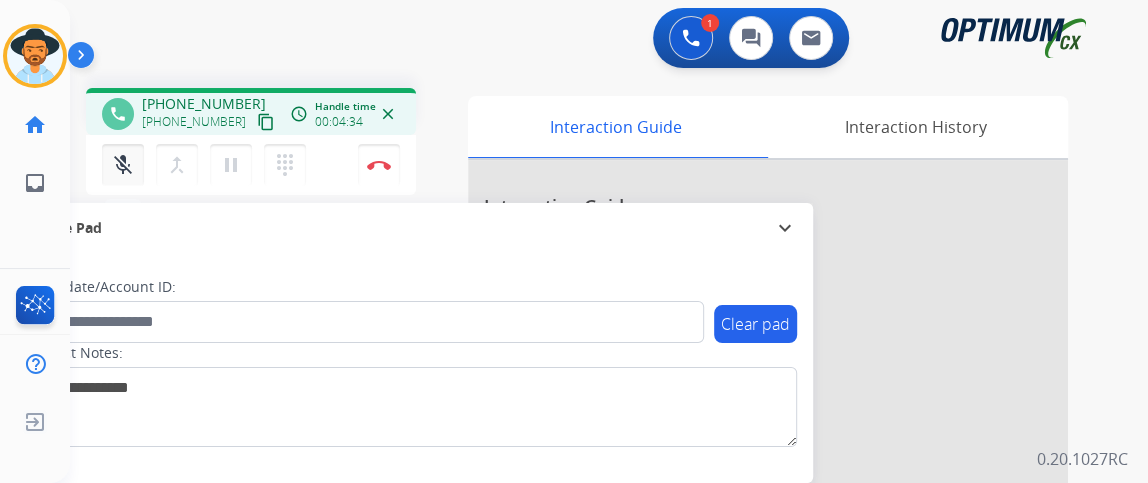 click on "mic_off" at bounding box center [123, 165] 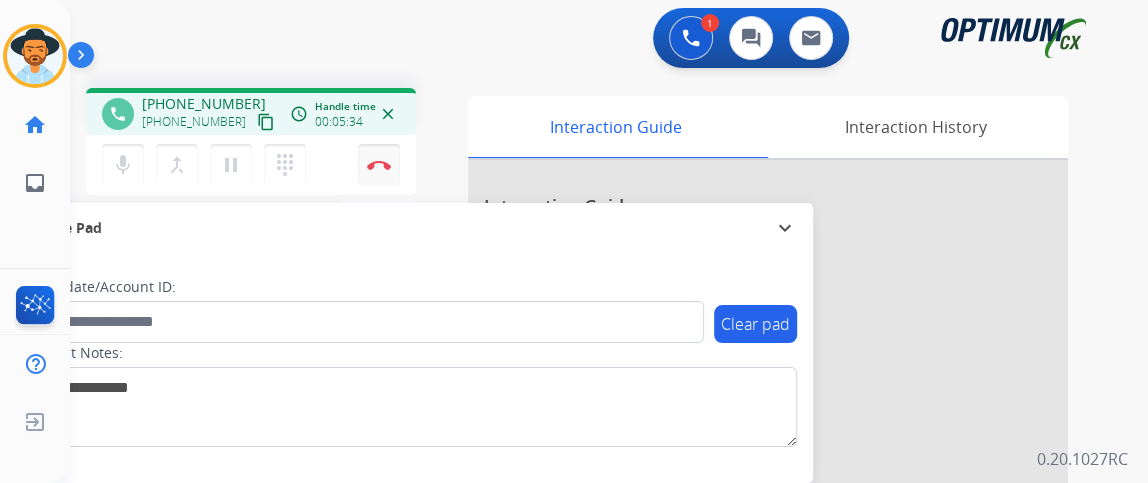 click on "Disconnect" at bounding box center [379, 165] 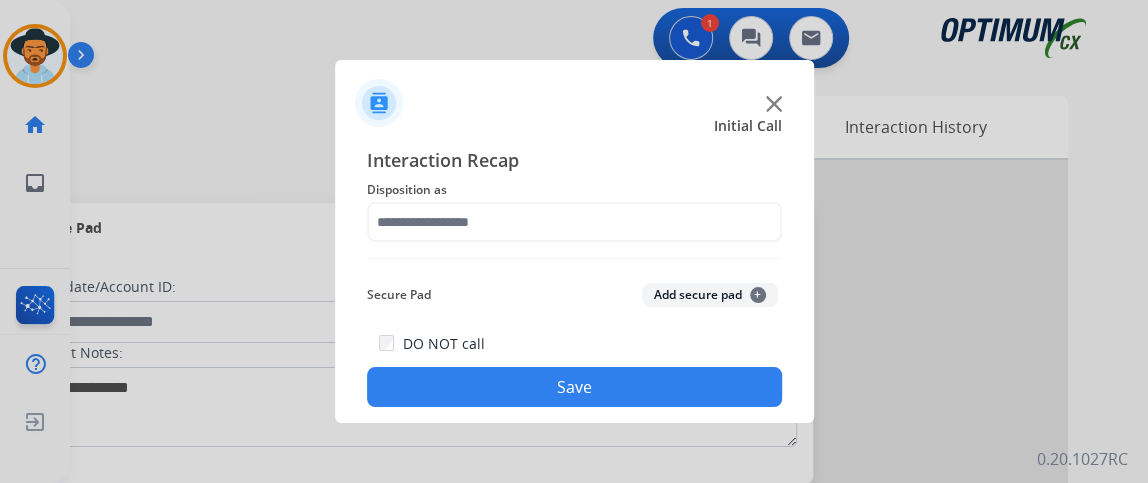 click on "Interaction Recap Disposition as    Secure Pad  Add secure pad  +  DO NOT call  Save" 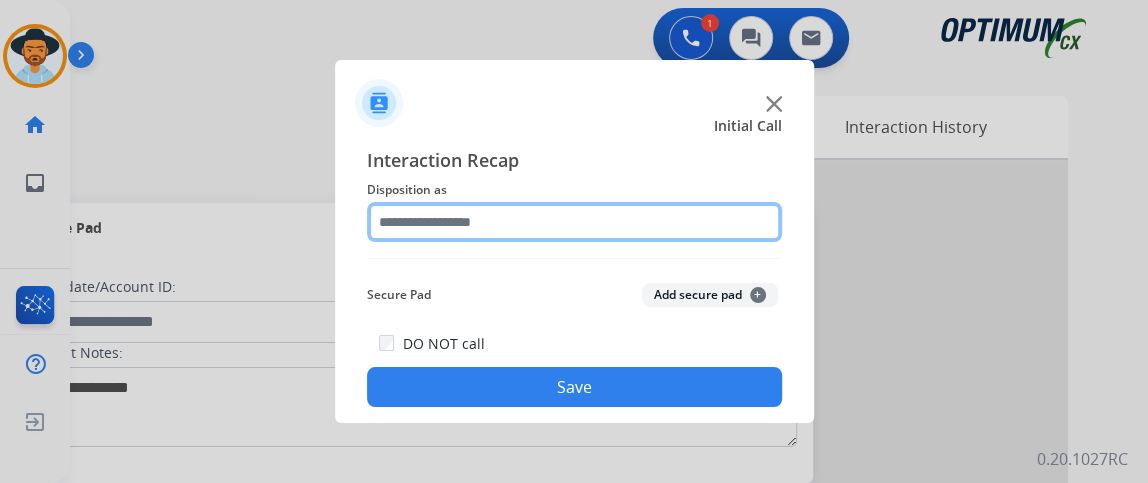 click 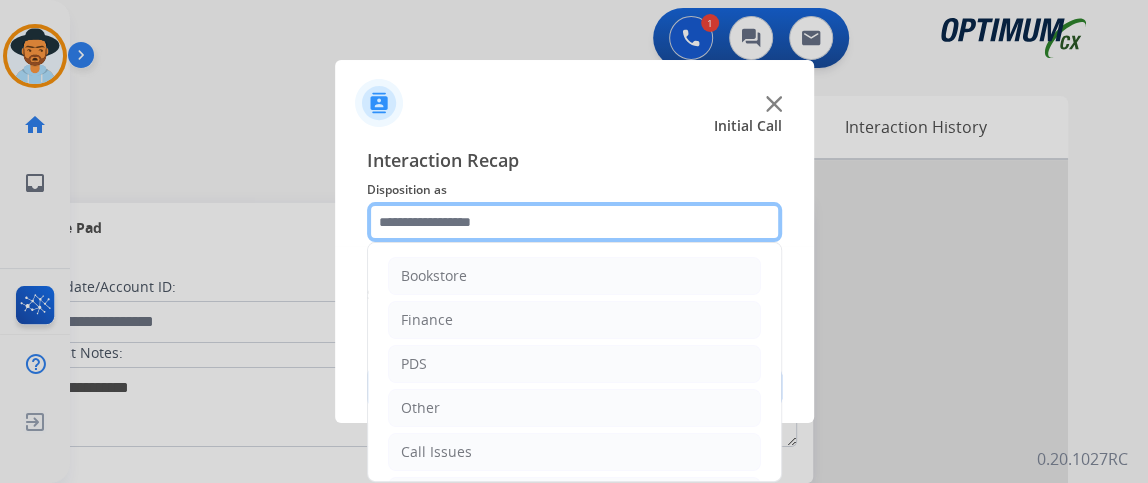 scroll, scrollTop: 131, scrollLeft: 0, axis: vertical 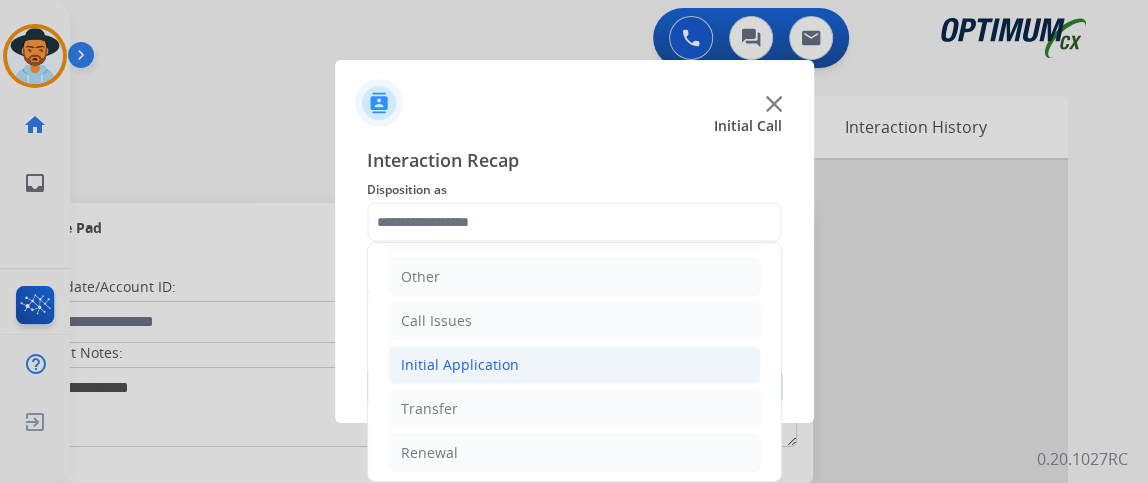 click on "Initial Application" 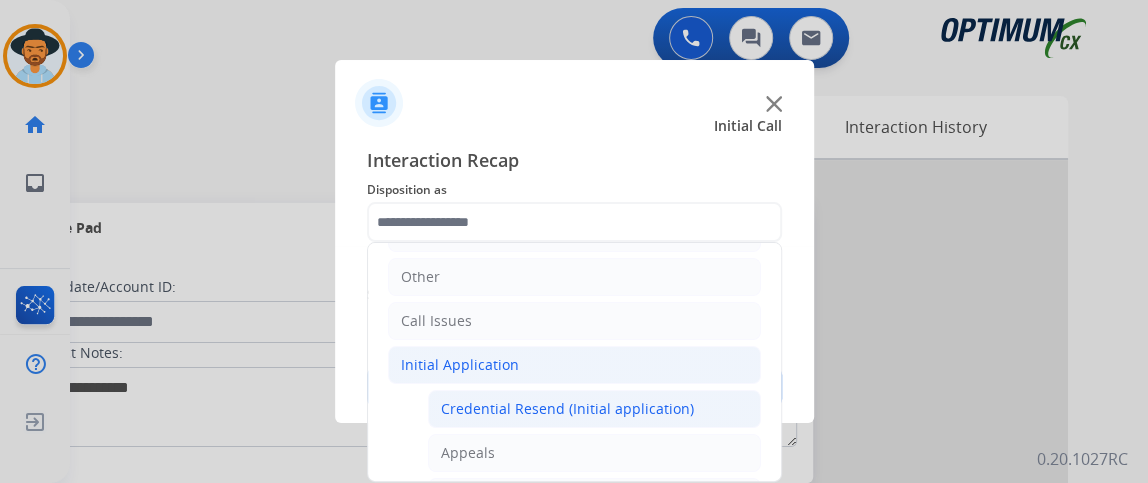 click on "Credential Resend (Initial application)" 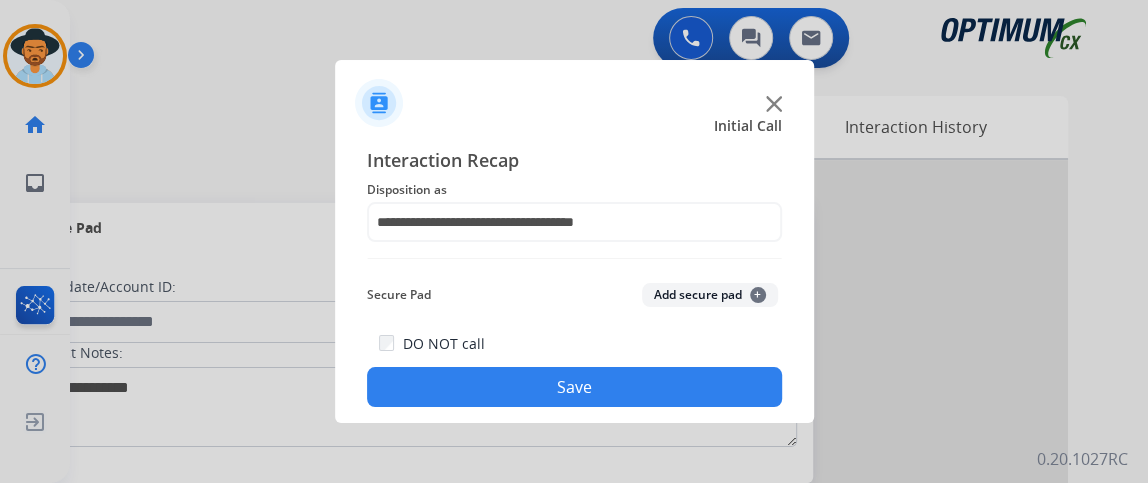 click on "Save" 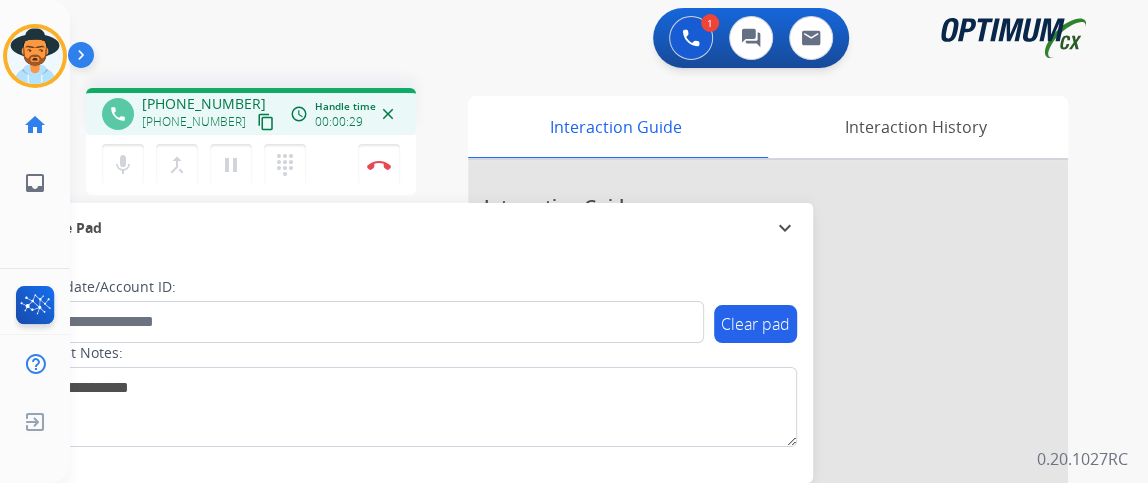 click on "content_copy" at bounding box center [266, 122] 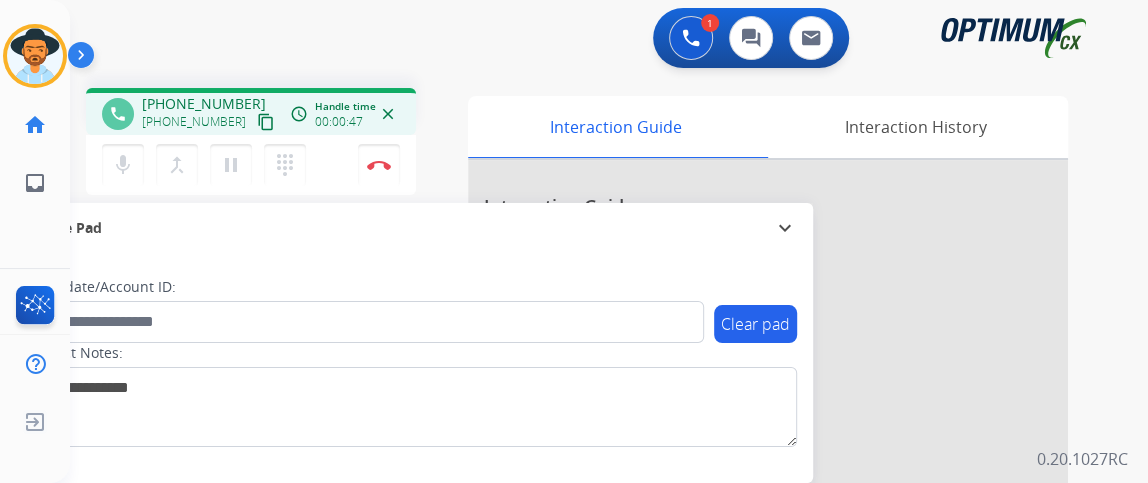 click on "content_copy" at bounding box center [266, 122] 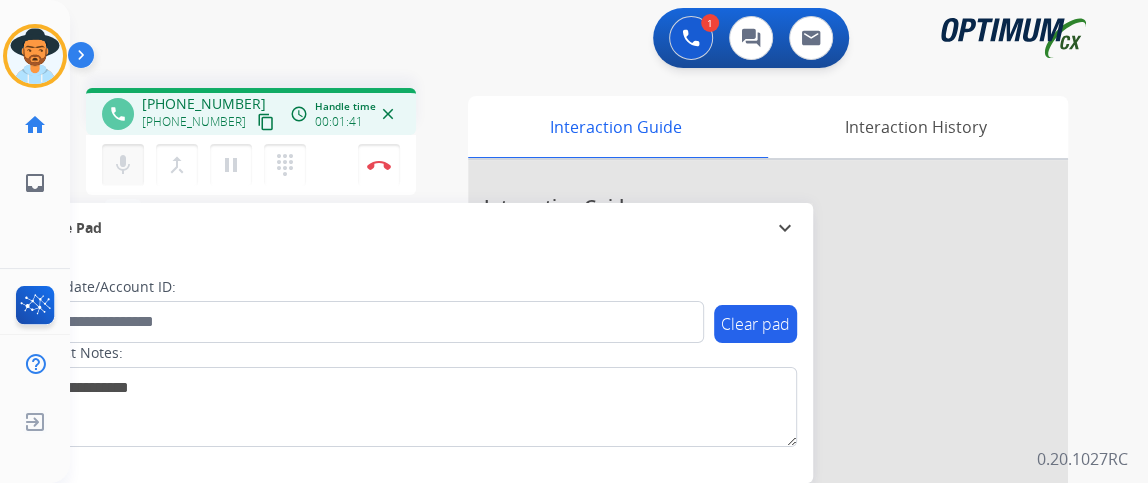 click on "mic" at bounding box center [123, 165] 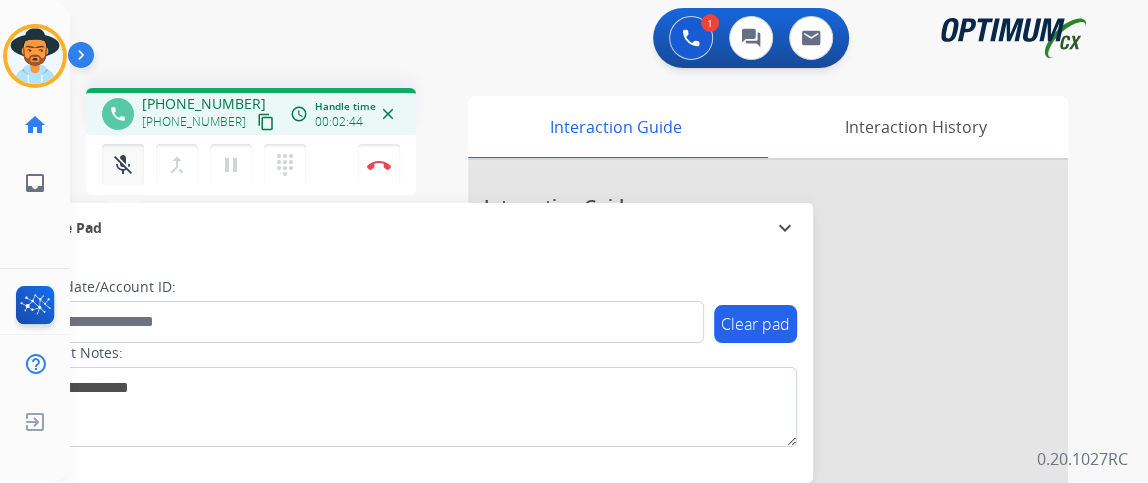 click on "mic_off Mute" at bounding box center [123, 165] 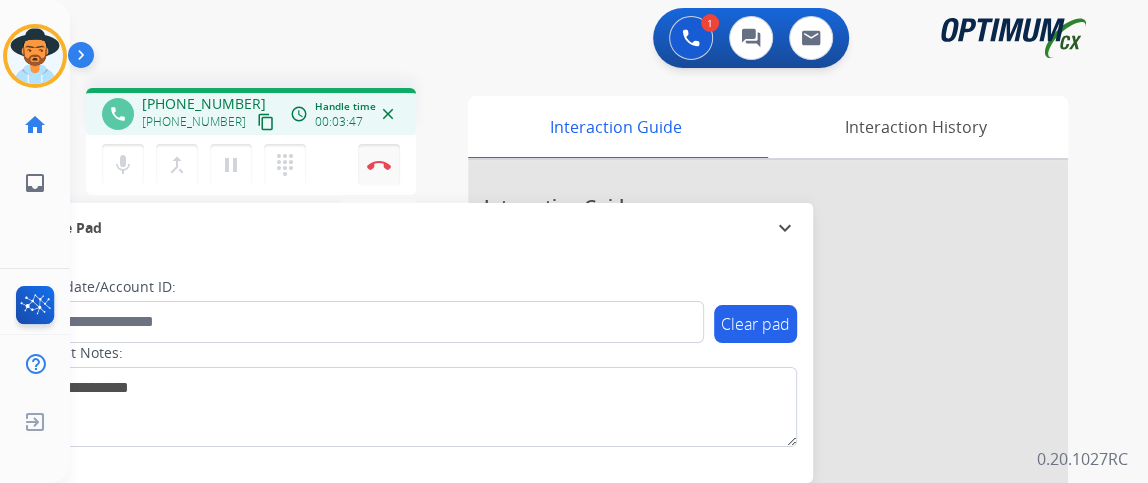 click at bounding box center [379, 165] 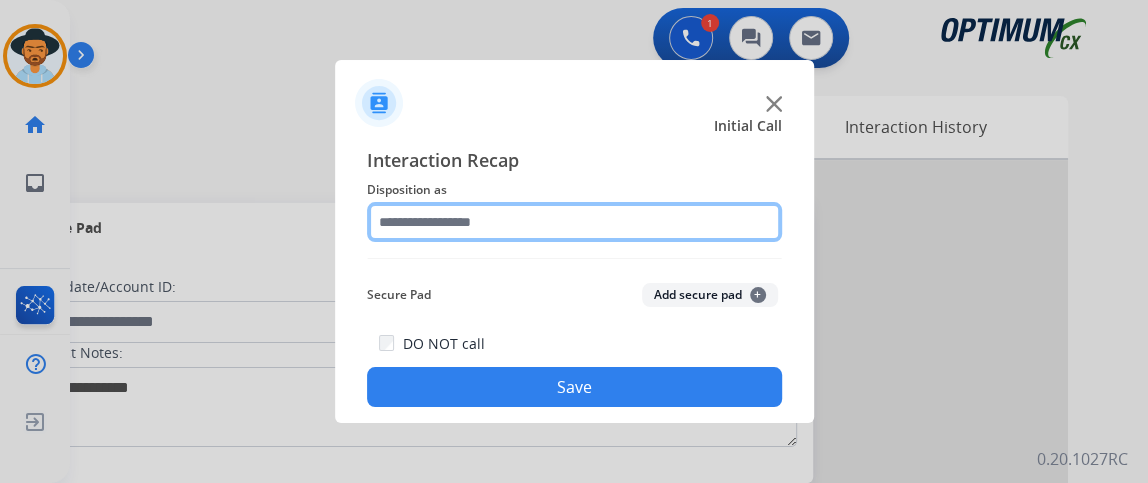 click 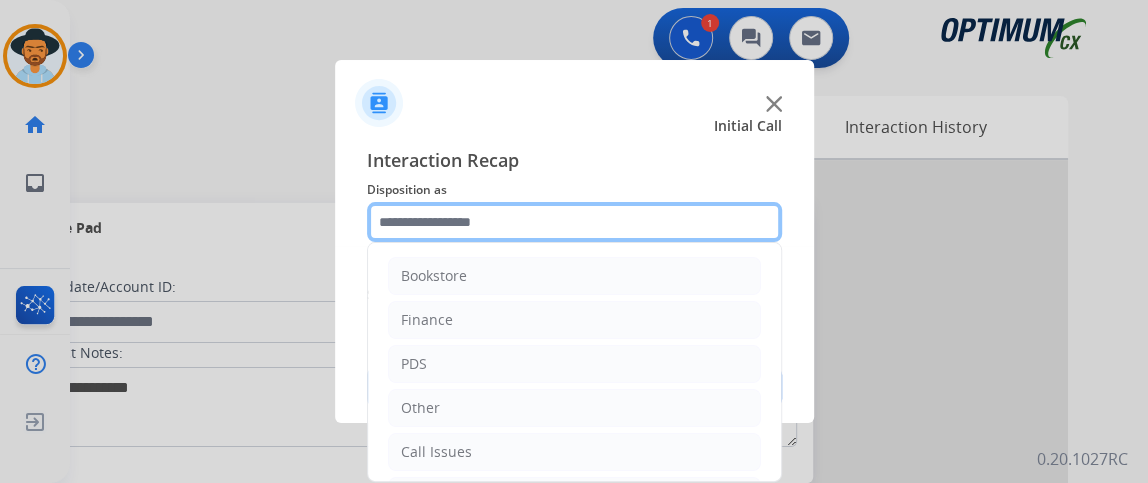 scroll, scrollTop: 131, scrollLeft: 0, axis: vertical 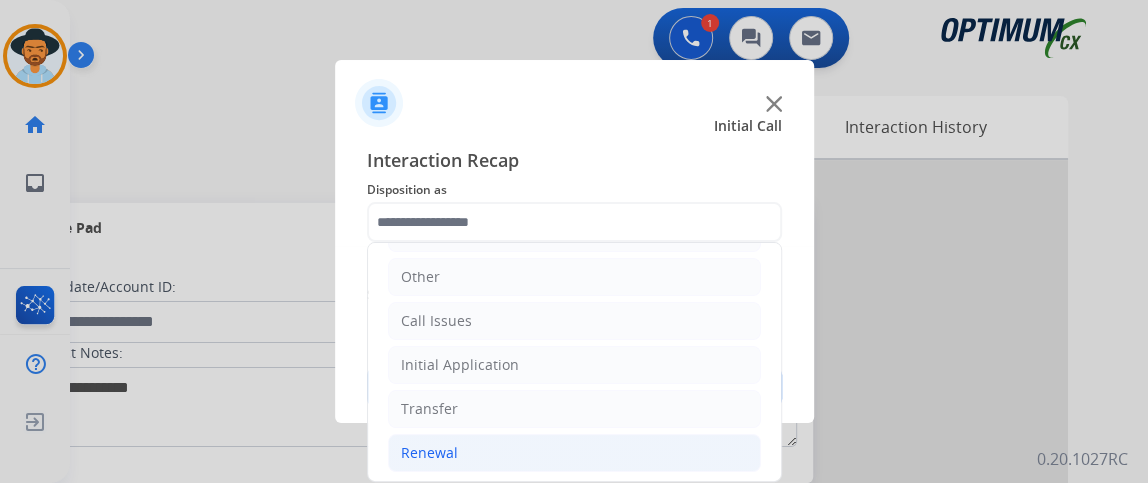 click on "Renewal" 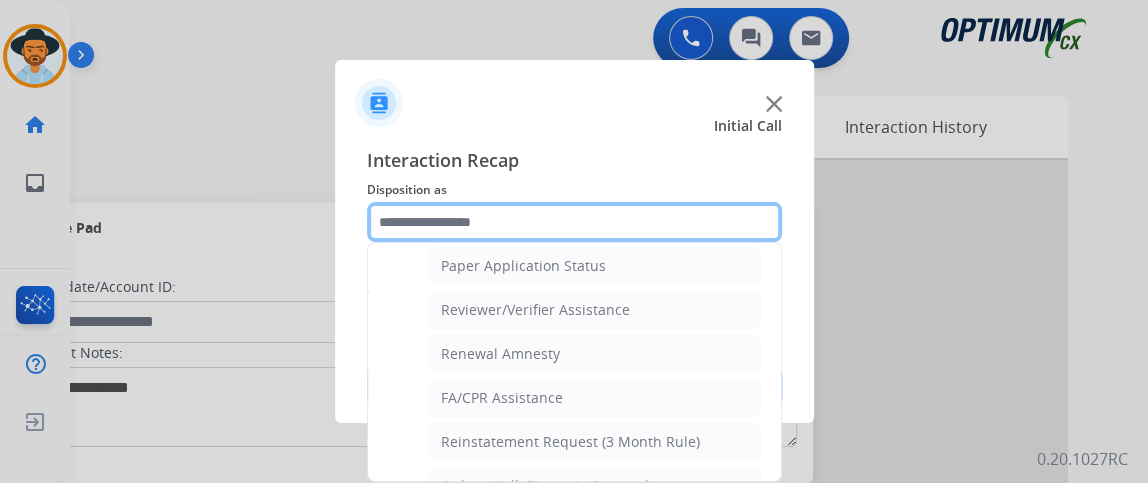 scroll, scrollTop: 758, scrollLeft: 0, axis: vertical 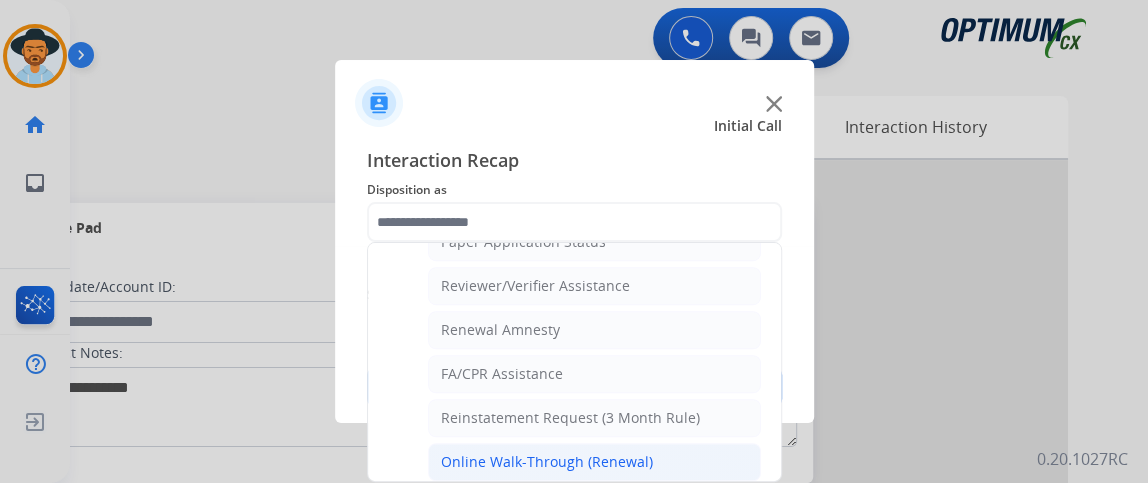 click on "Online Walk-Through (Renewal)" 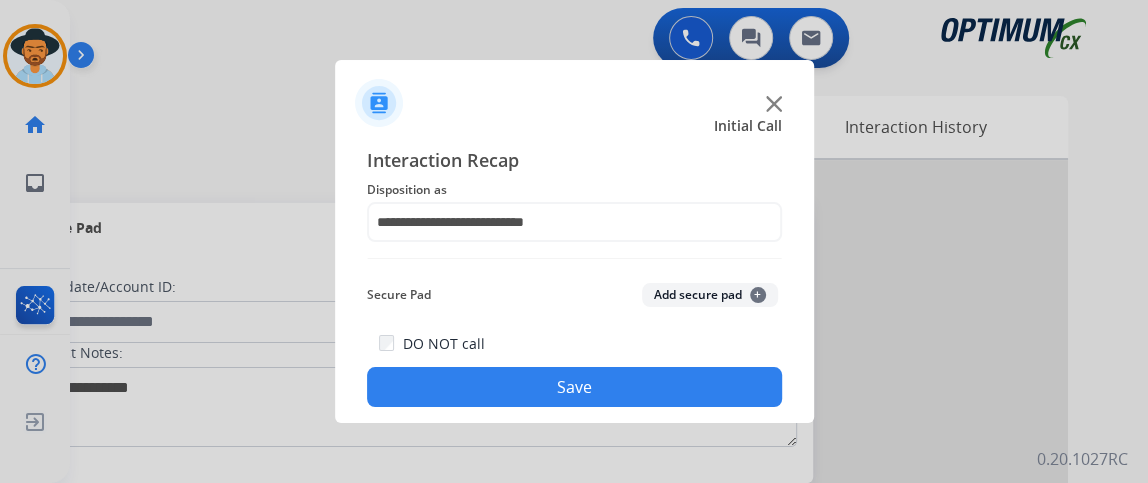 click on "Save" 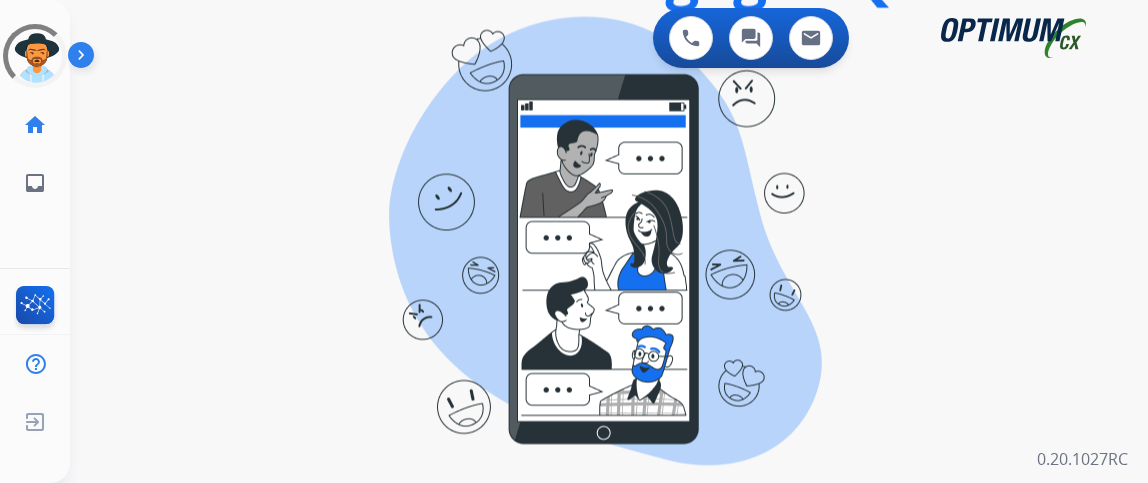 scroll, scrollTop: 0, scrollLeft: 0, axis: both 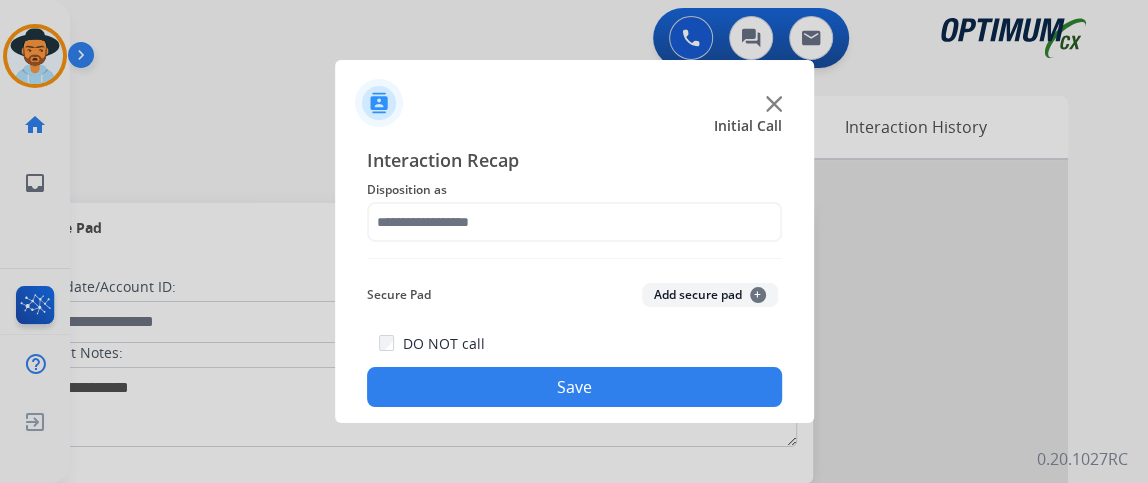 click on "Disposition as" 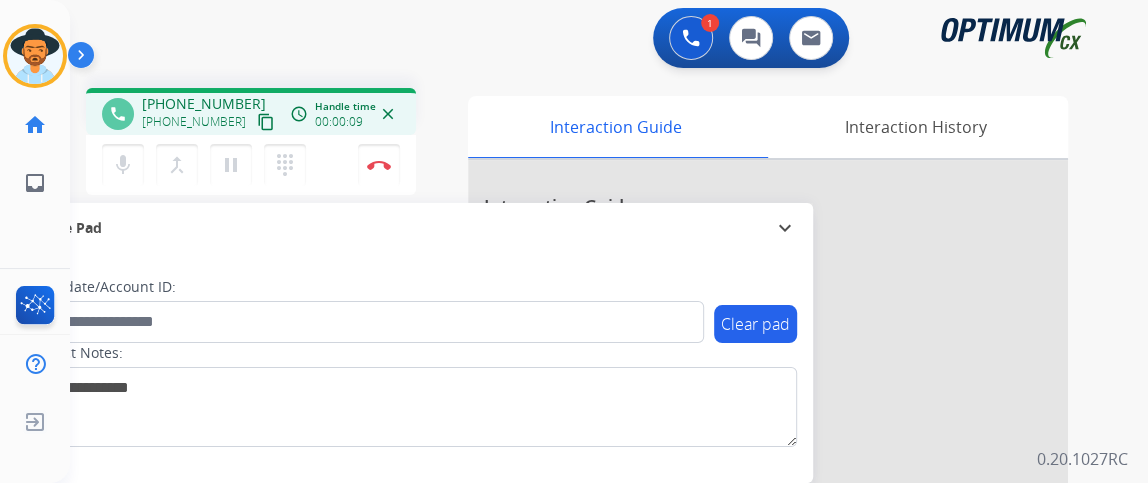 click on "content_copy" at bounding box center (266, 122) 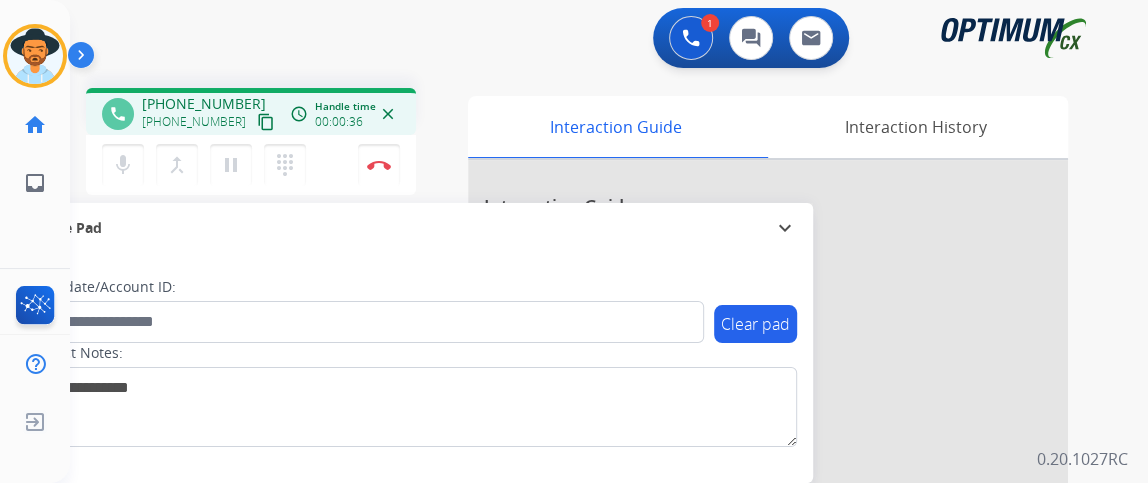 click on "content_copy" at bounding box center (266, 122) 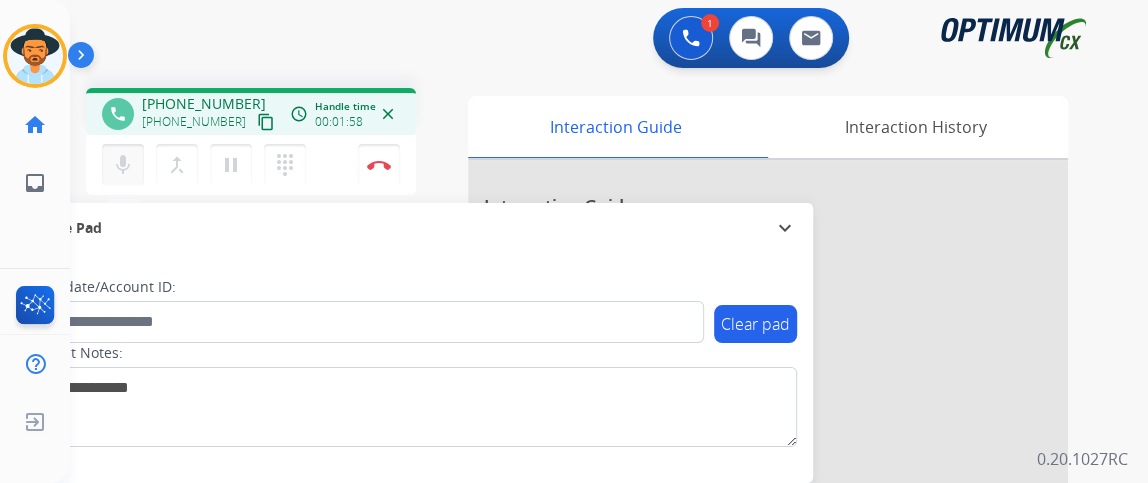 click on "mic" at bounding box center (123, 165) 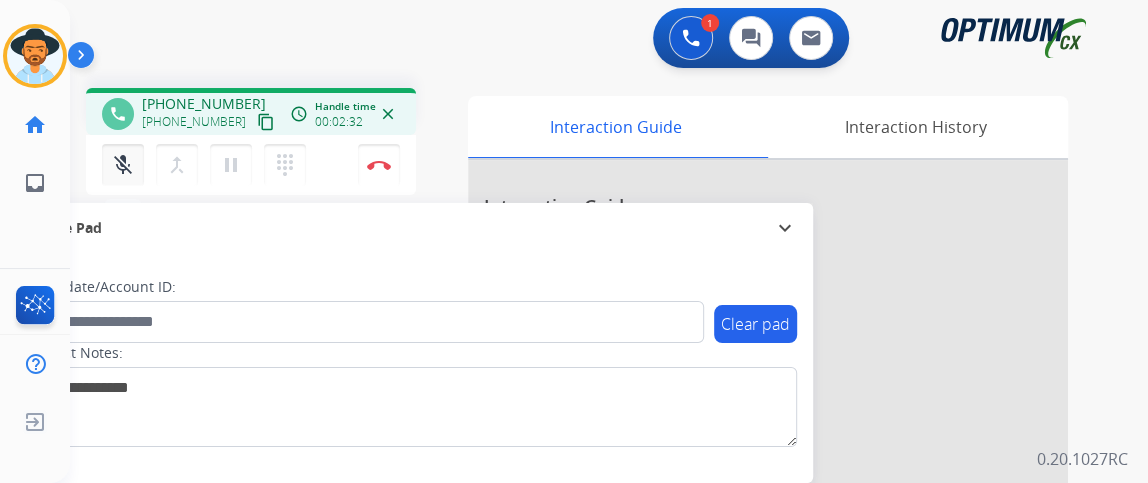 click on "mic_off" at bounding box center [123, 165] 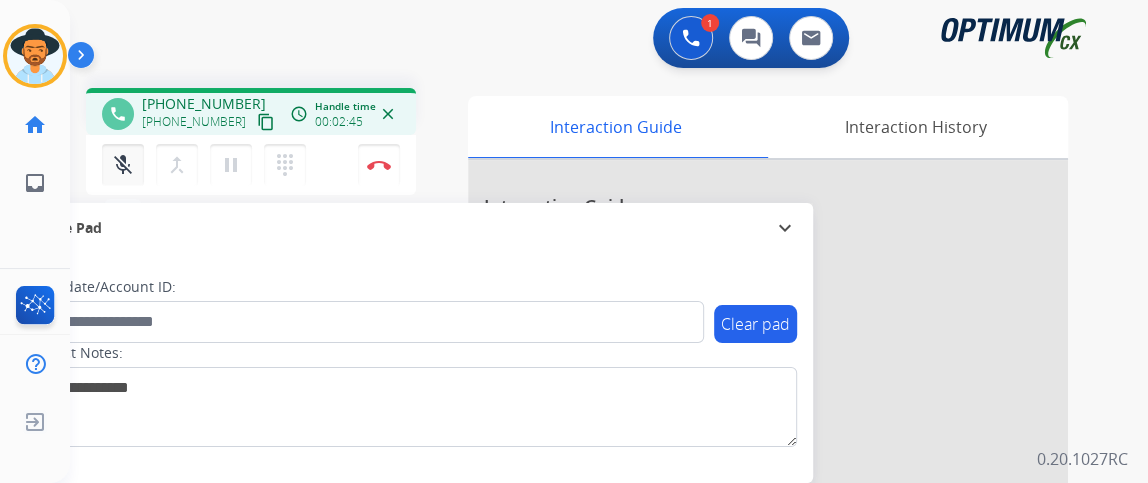 click on "mic_off" at bounding box center [123, 165] 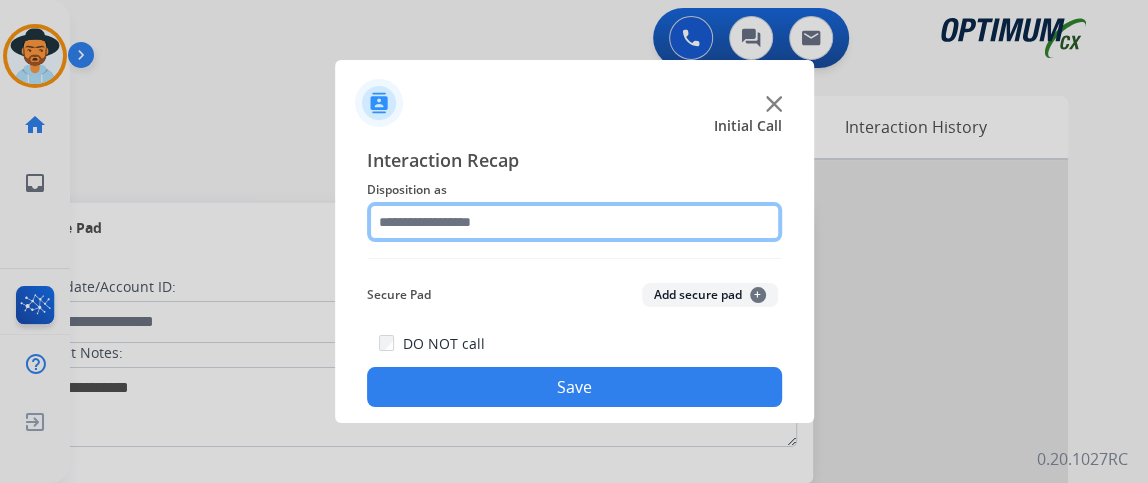 click 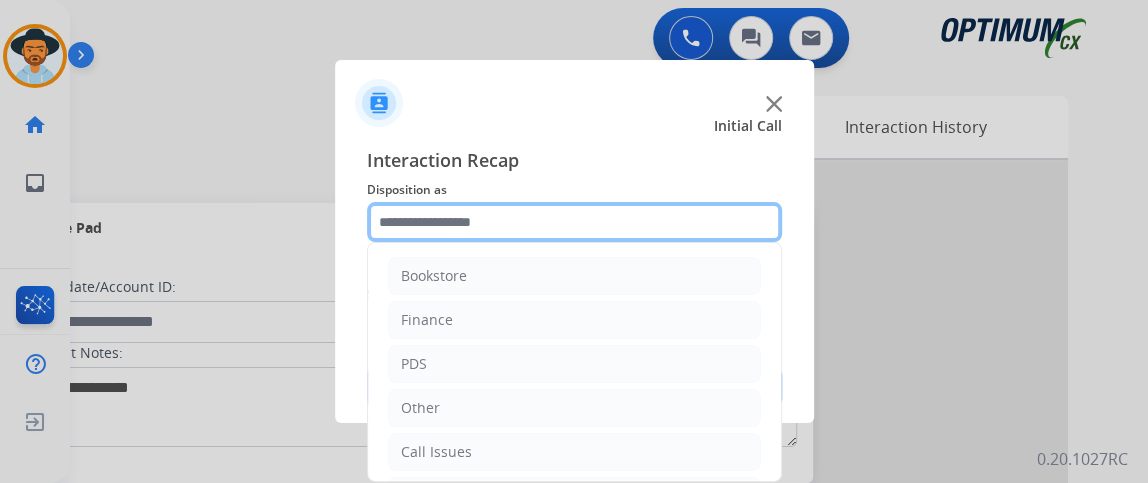 scroll, scrollTop: 131, scrollLeft: 0, axis: vertical 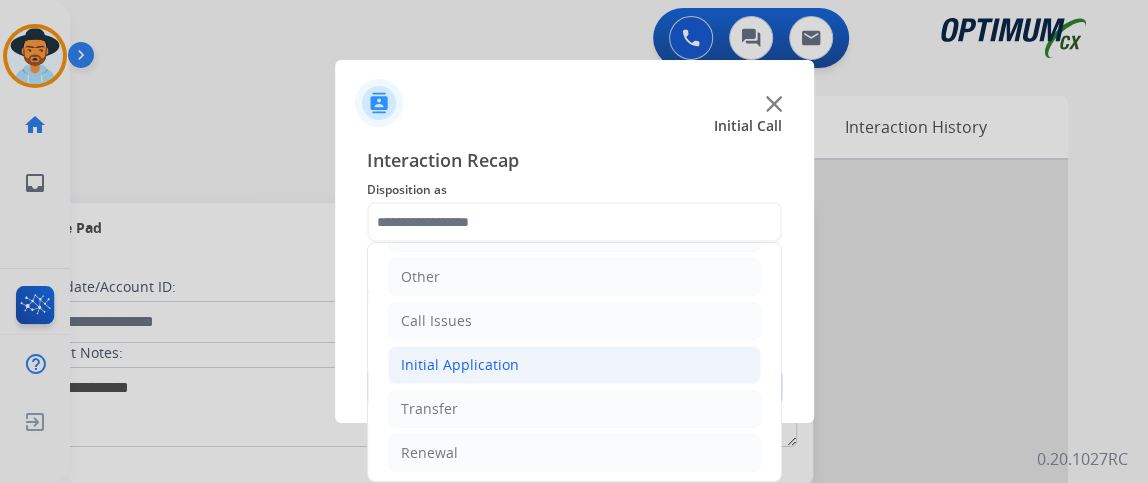 click on "Initial Application" 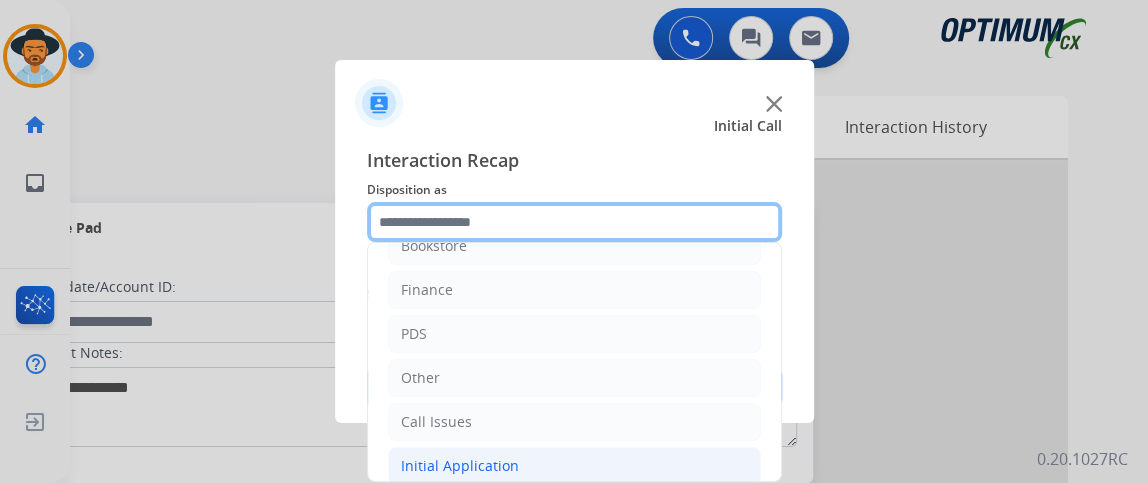 scroll, scrollTop: 0, scrollLeft: 0, axis: both 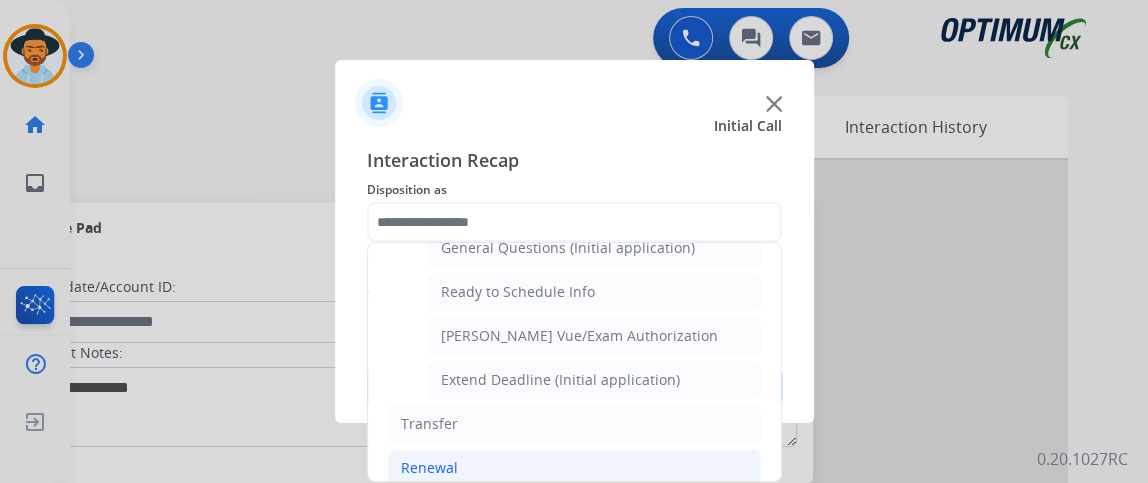click on "Renewal" 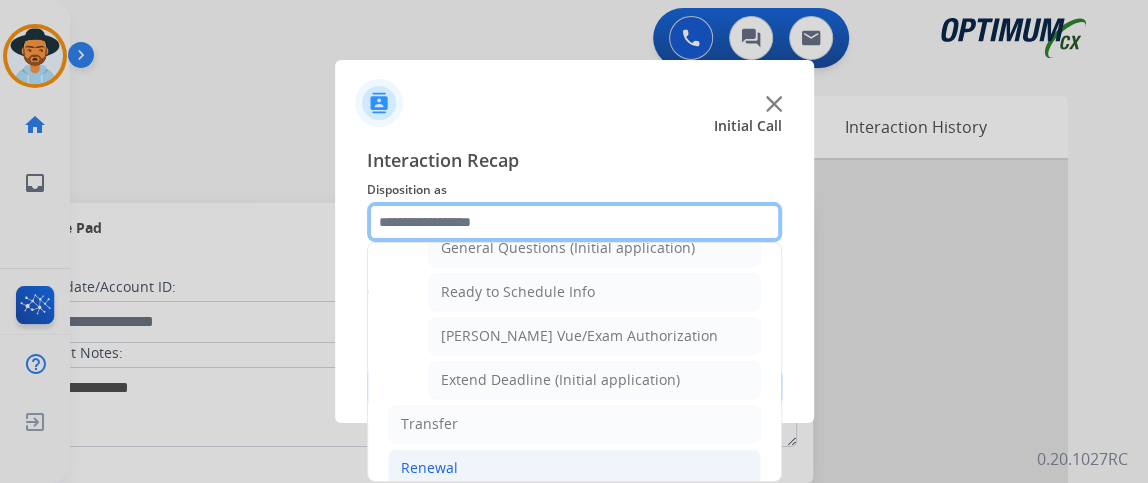 scroll, scrollTop: 758, scrollLeft: 0, axis: vertical 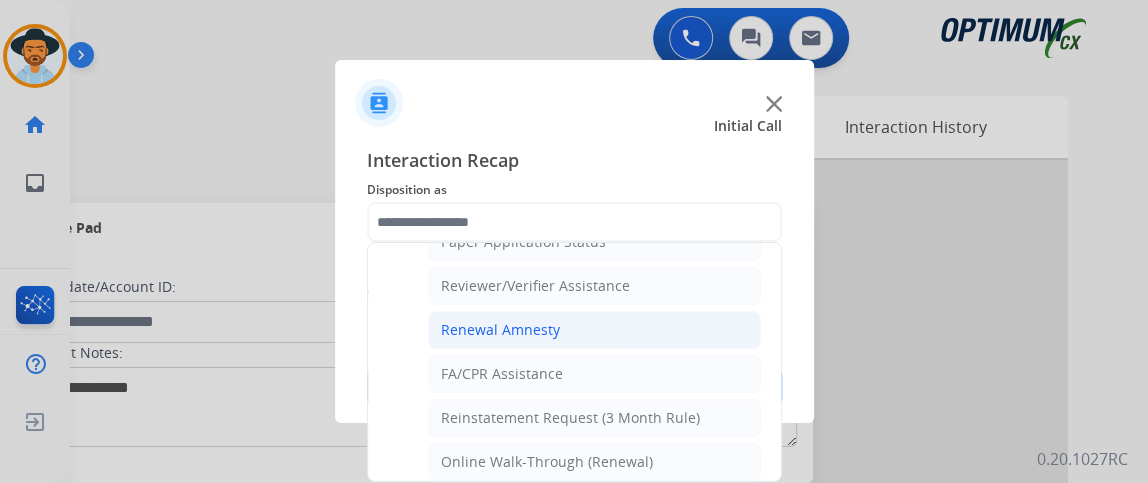 click on "Renewal Amnesty" 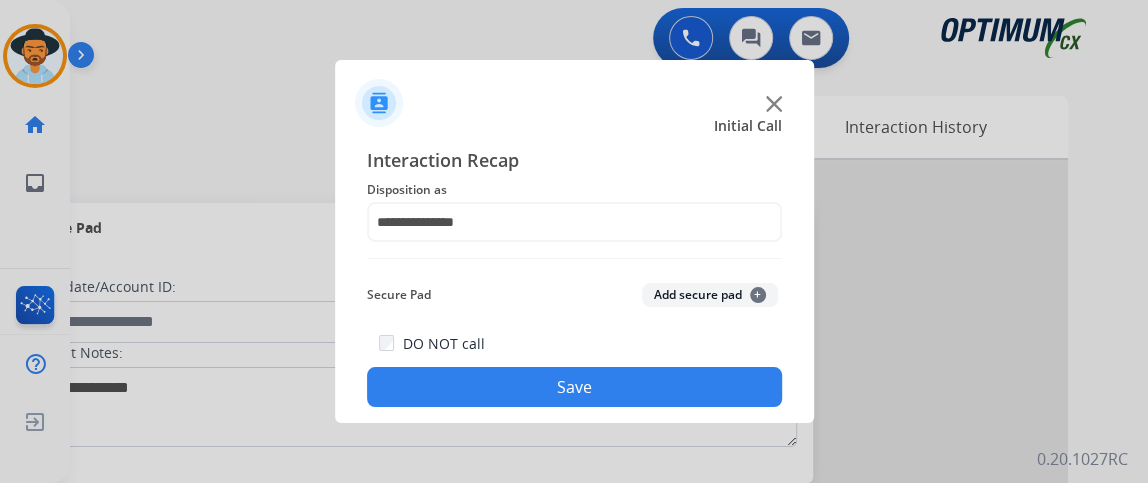 click on "**********" 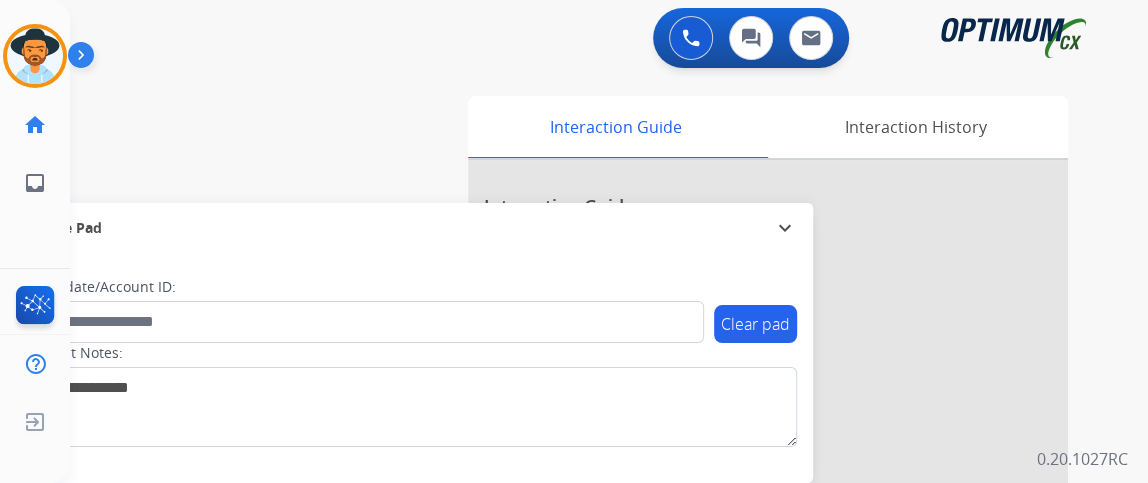 click on "Gilce   AfterCallWork  Edit Avatar  Agent:   [PERSON_NAME] Profile:  NH_Bilingual home  Home  Home inbox  Emails  Emails  FocalPoints  Help Center  Help Center  Log out  Log out" 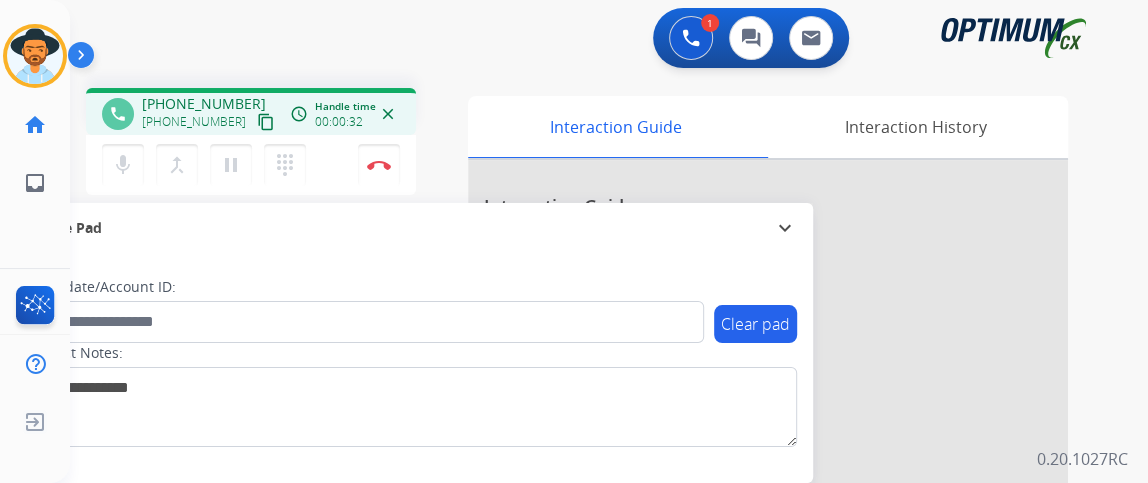 click on "content_copy" at bounding box center [266, 122] 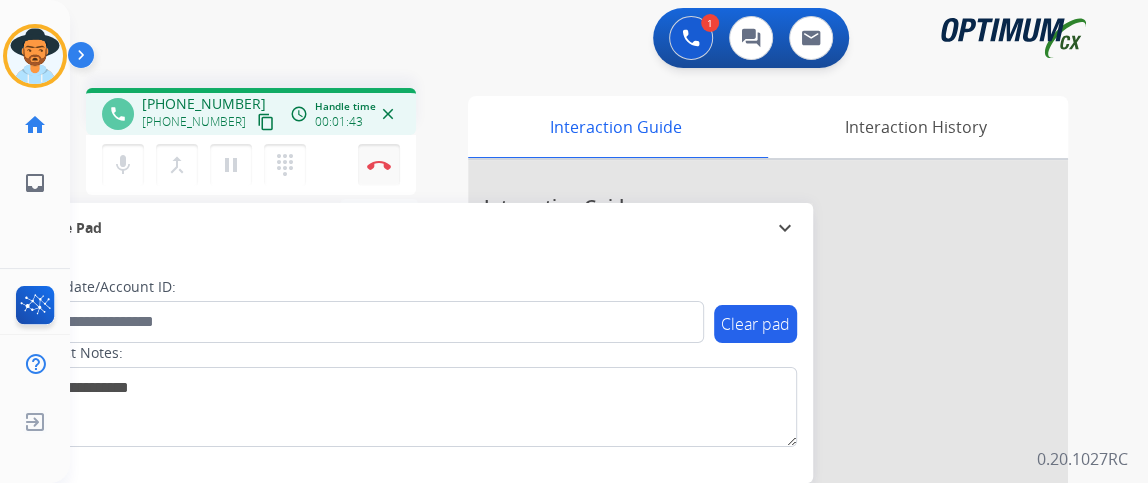 click on "Disconnect" at bounding box center [379, 165] 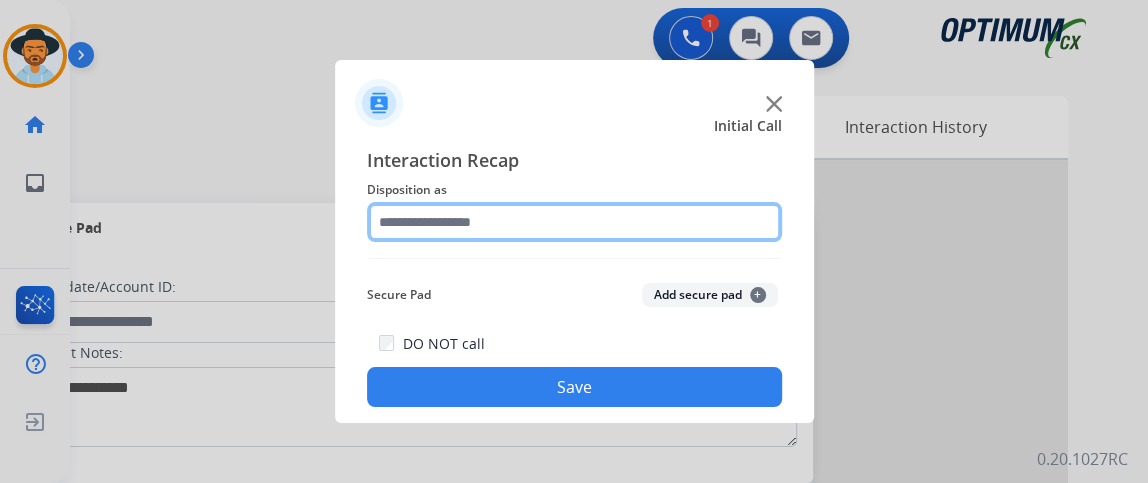 click 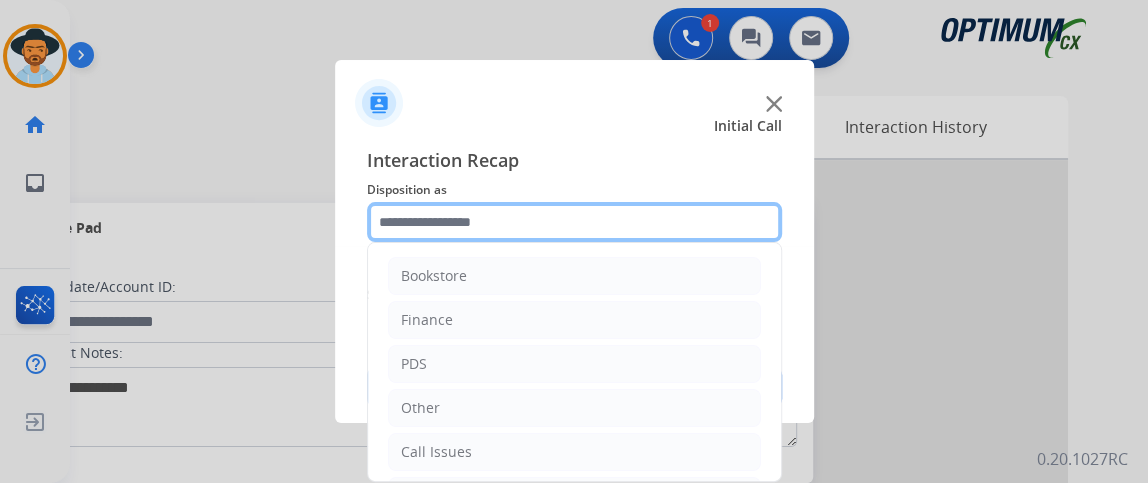 scroll, scrollTop: 131, scrollLeft: 0, axis: vertical 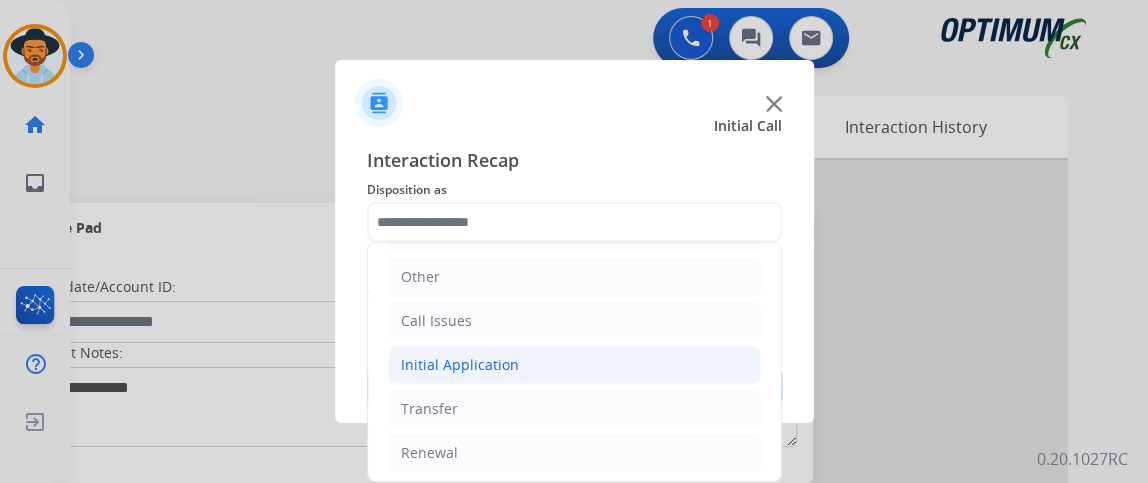 click on "Initial Application" 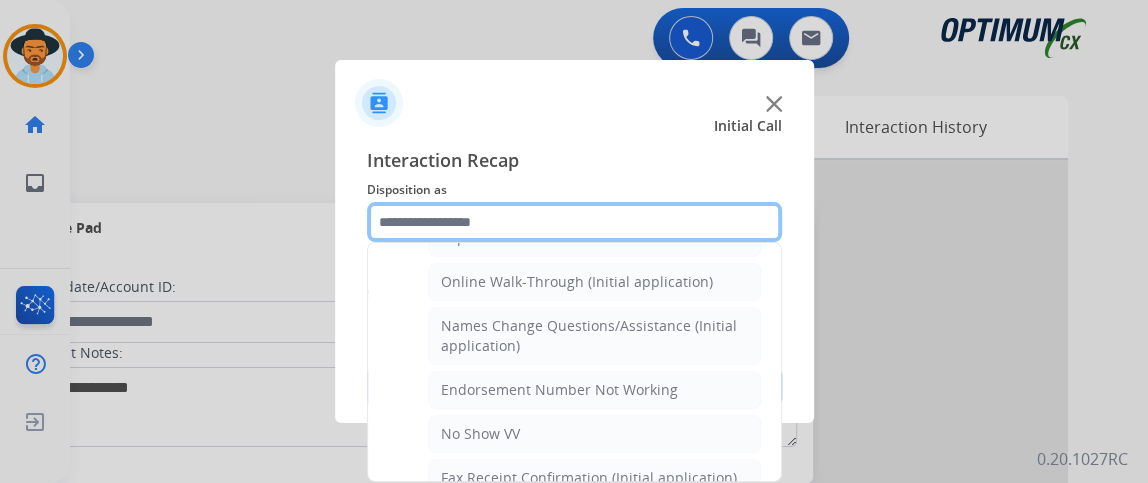scroll, scrollTop: 478, scrollLeft: 0, axis: vertical 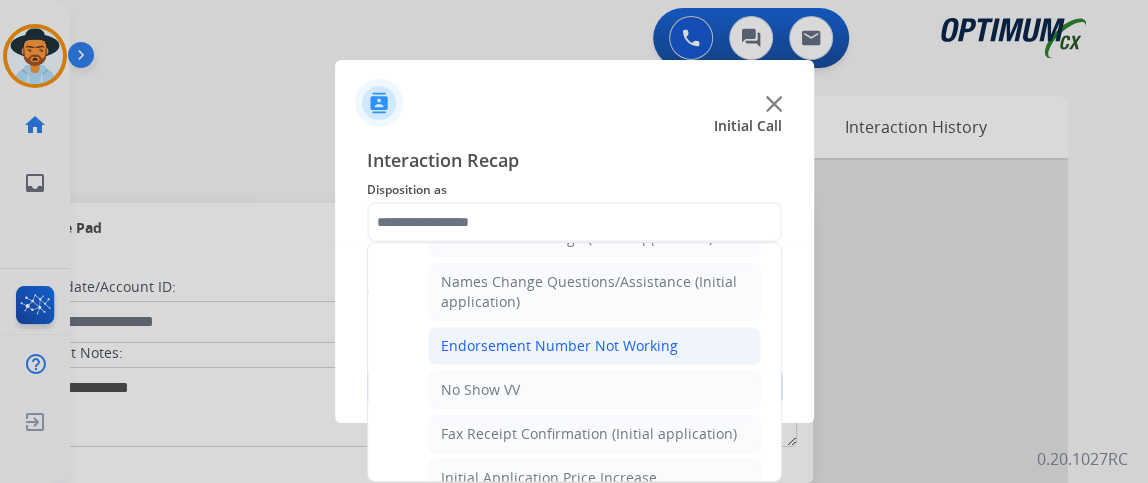 click on "Endorsement Number Not Working" 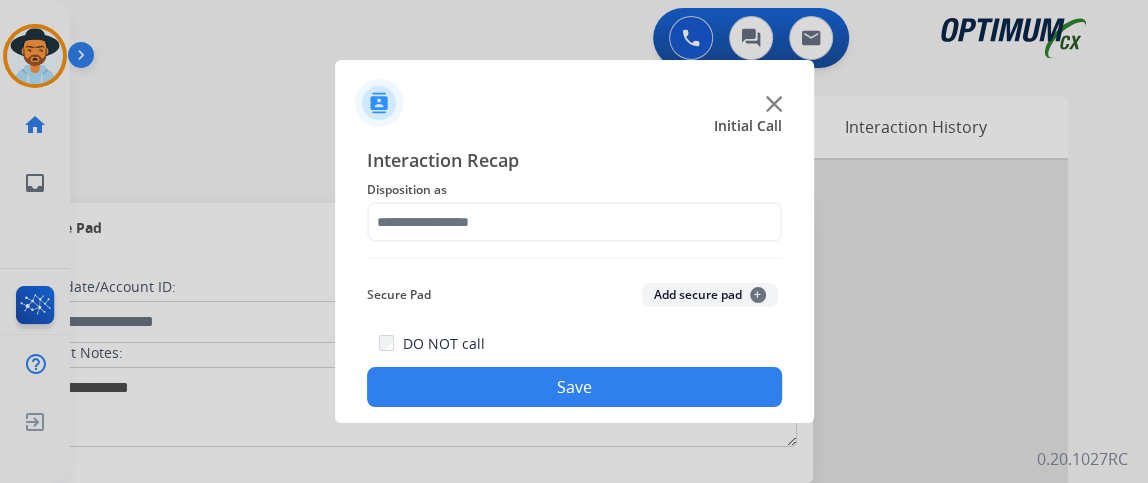 type on "**********" 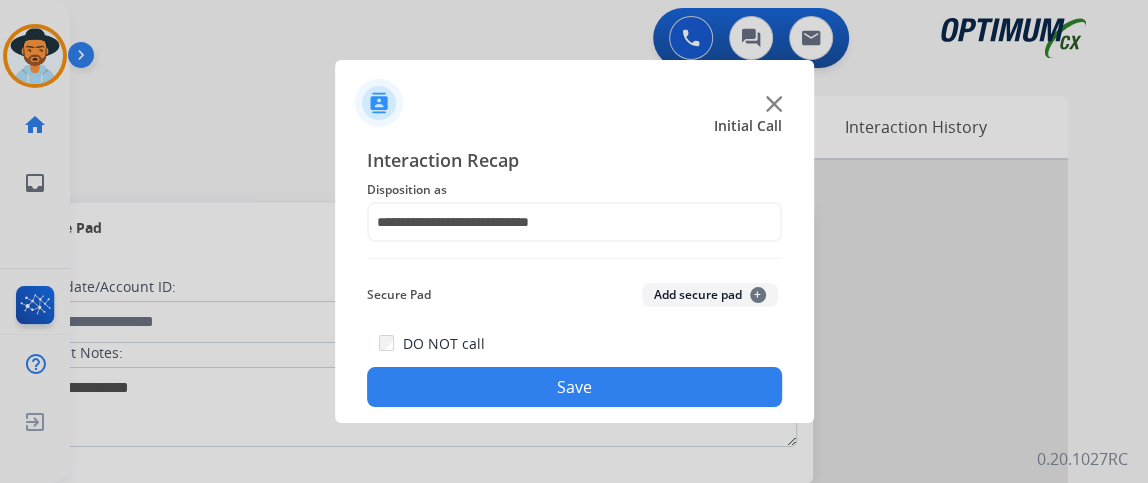 click on "**********" 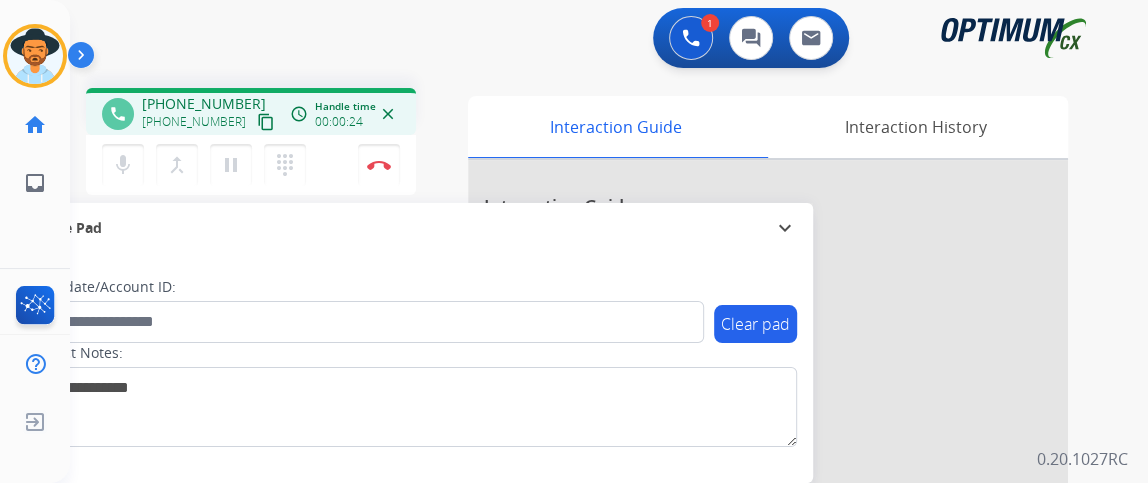 click on "content_copy" at bounding box center [266, 122] 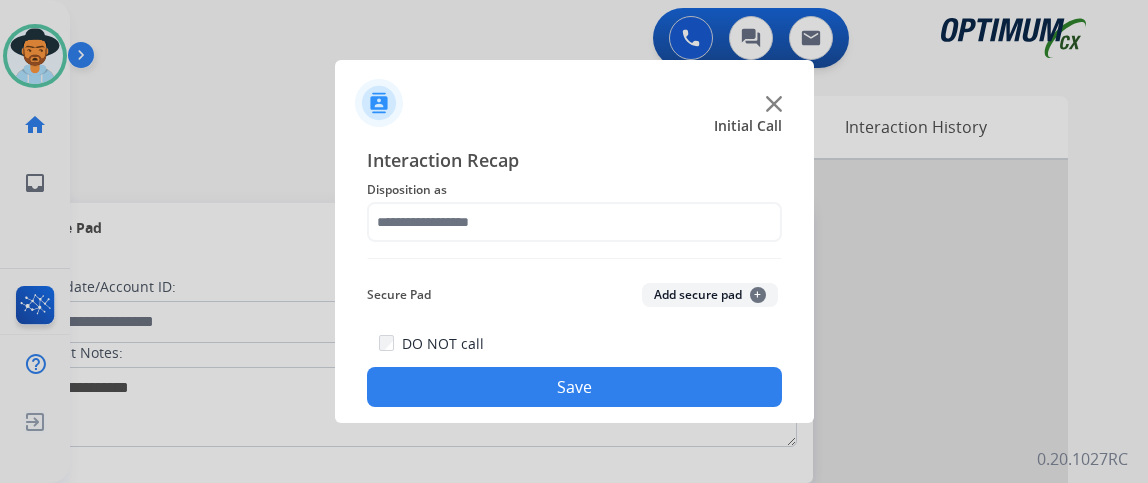 scroll, scrollTop: 0, scrollLeft: 0, axis: both 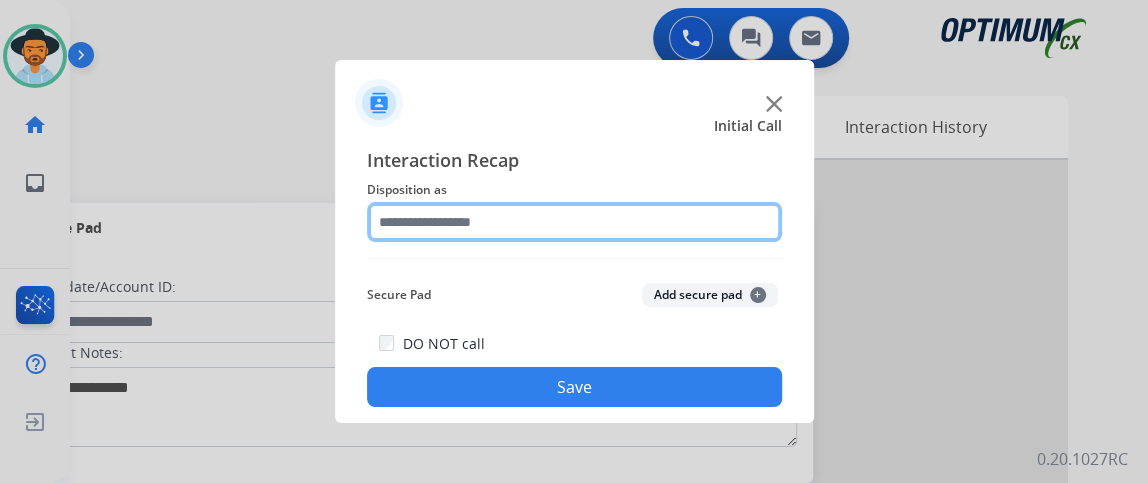 click 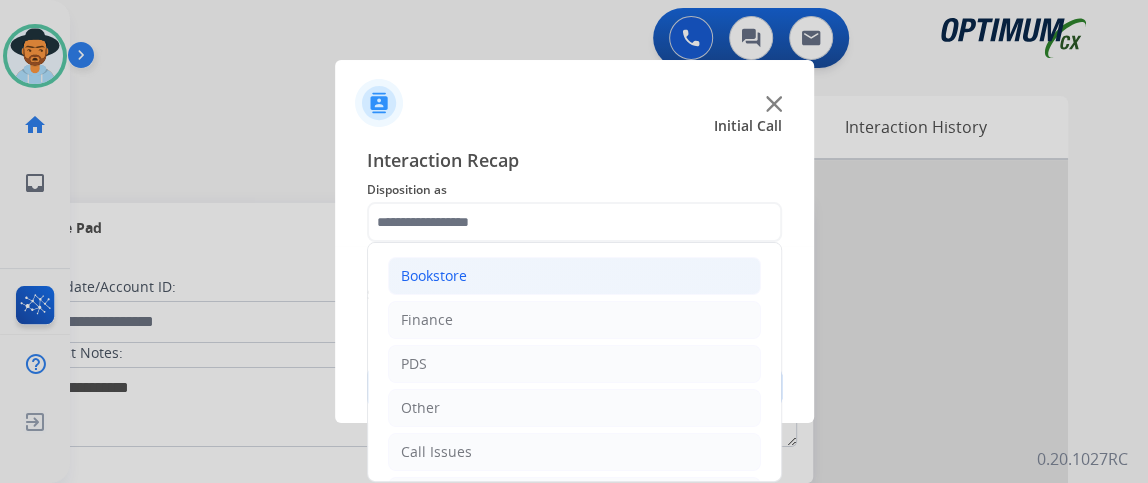 click on "Bookstore" 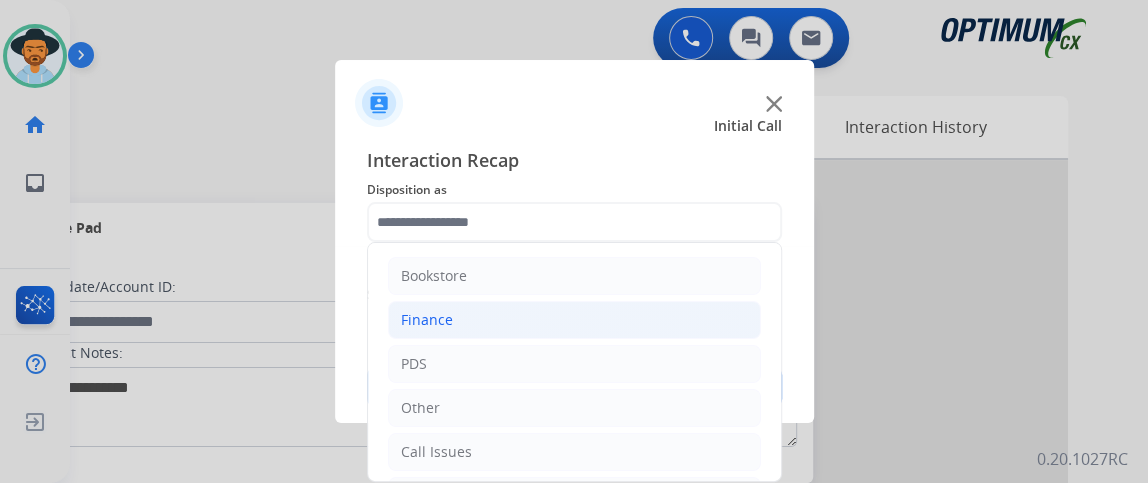 click on "Finance" 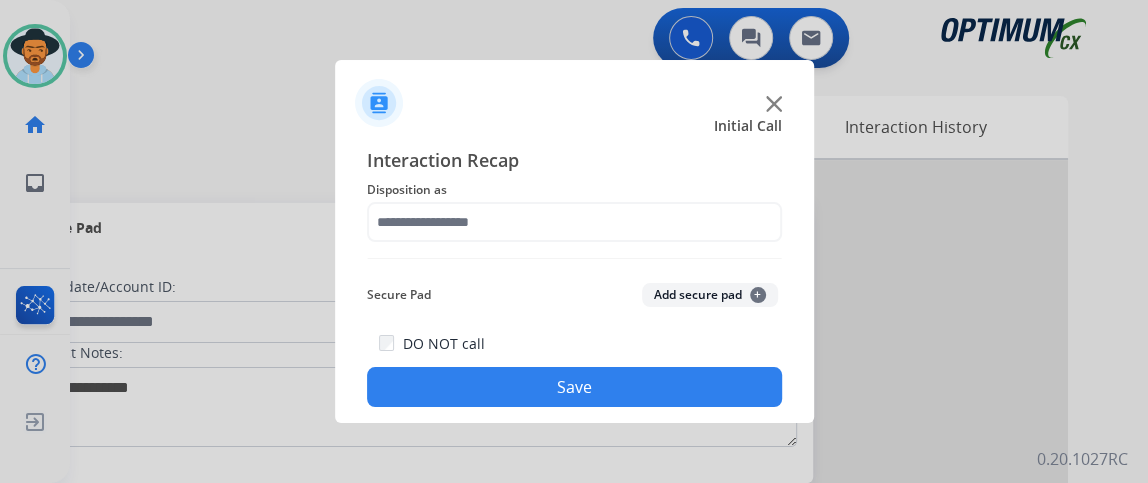click on "DO NOT call  Save" 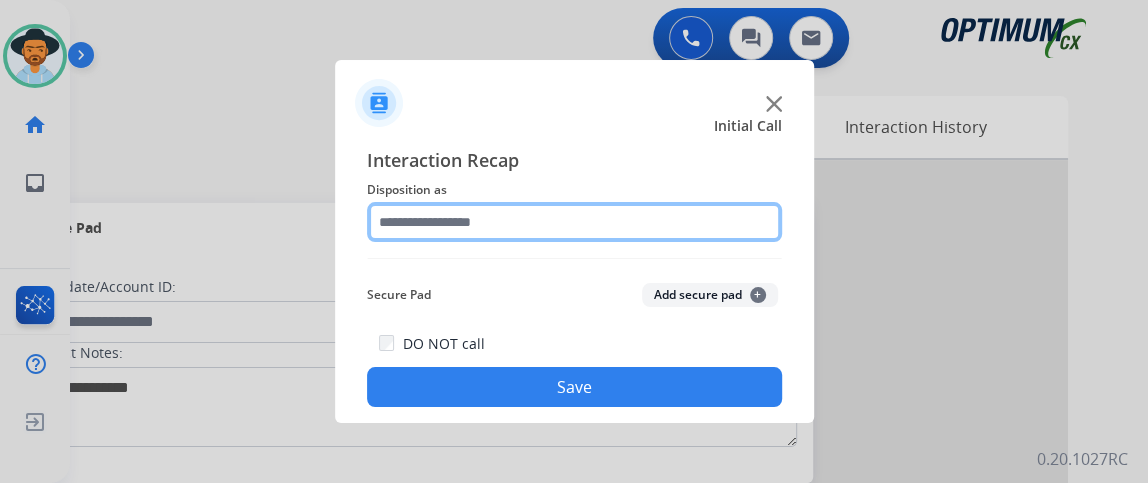 click 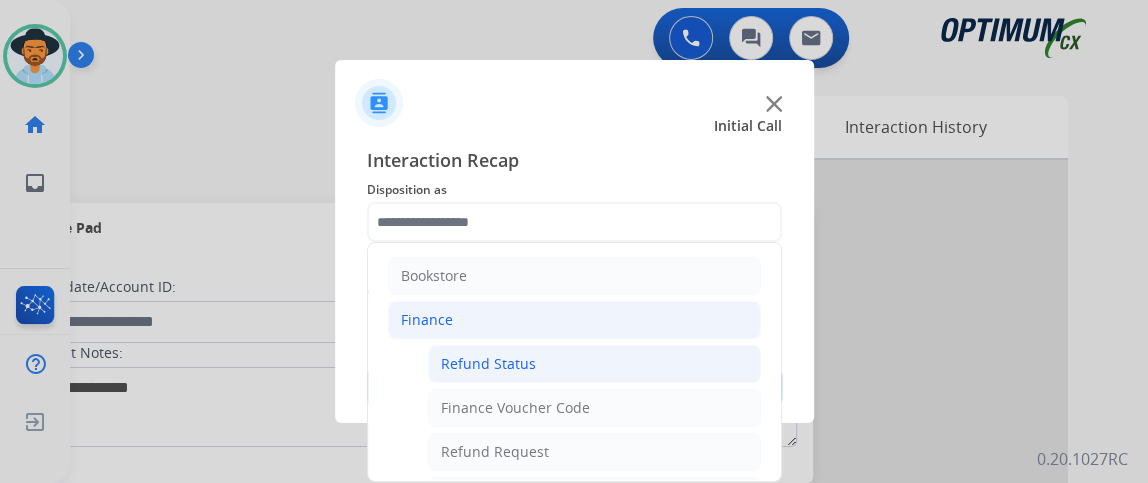 click on "Refund Status" 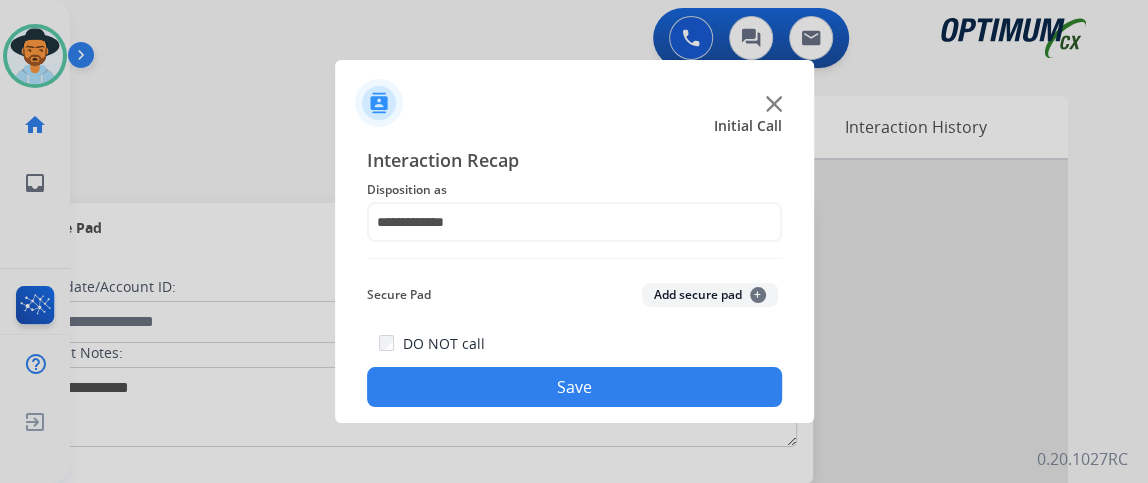click on "Save" 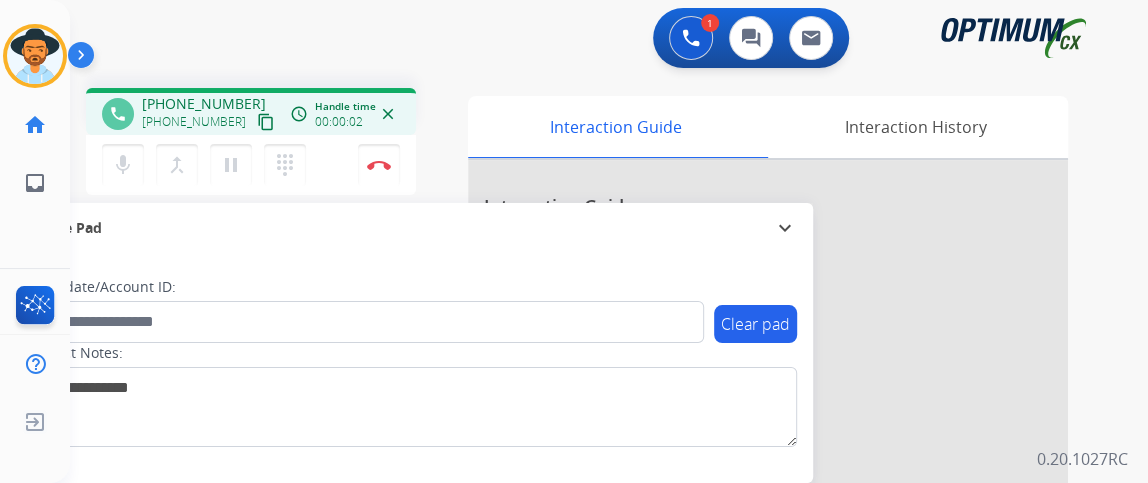 click on "content_copy" at bounding box center [266, 122] 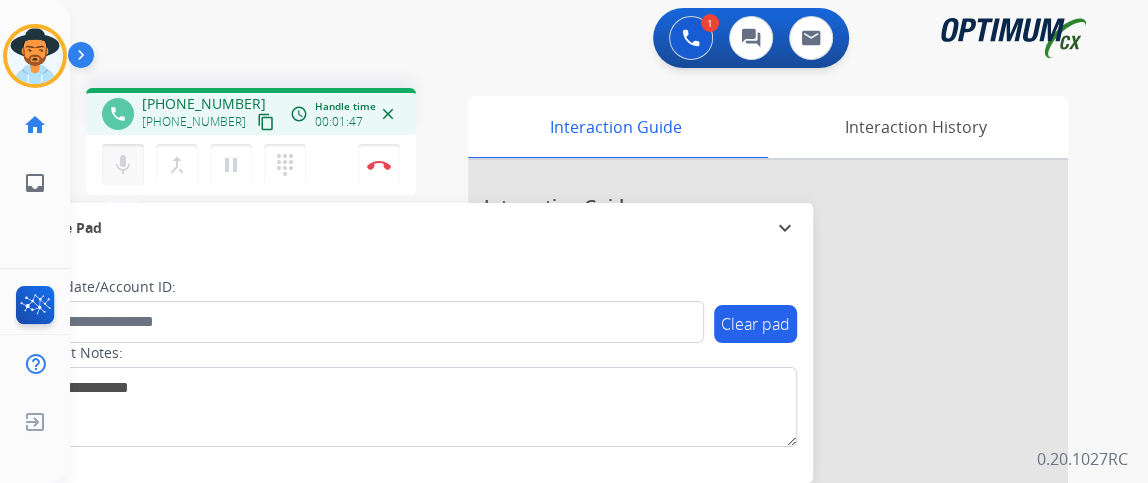 click on "mic" at bounding box center [123, 165] 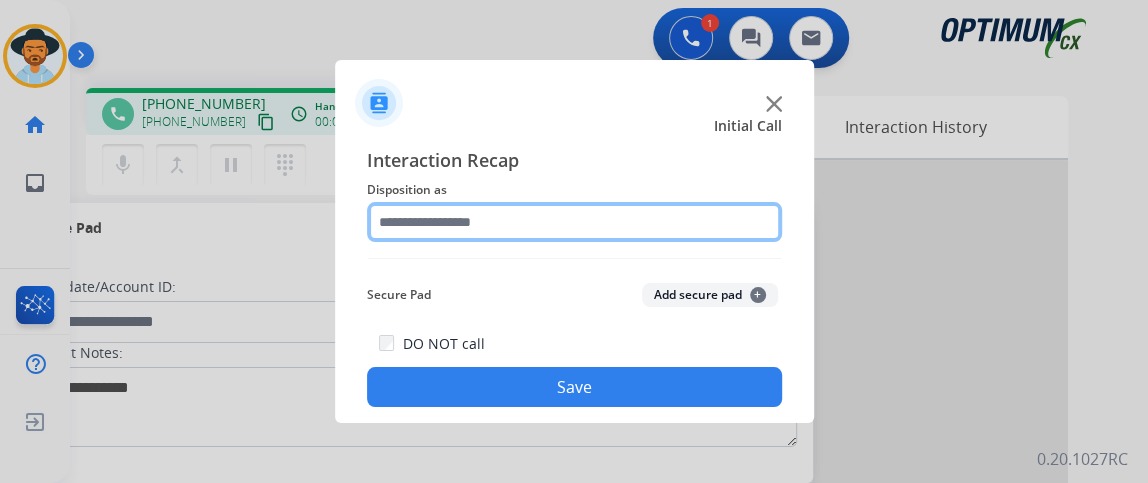 click 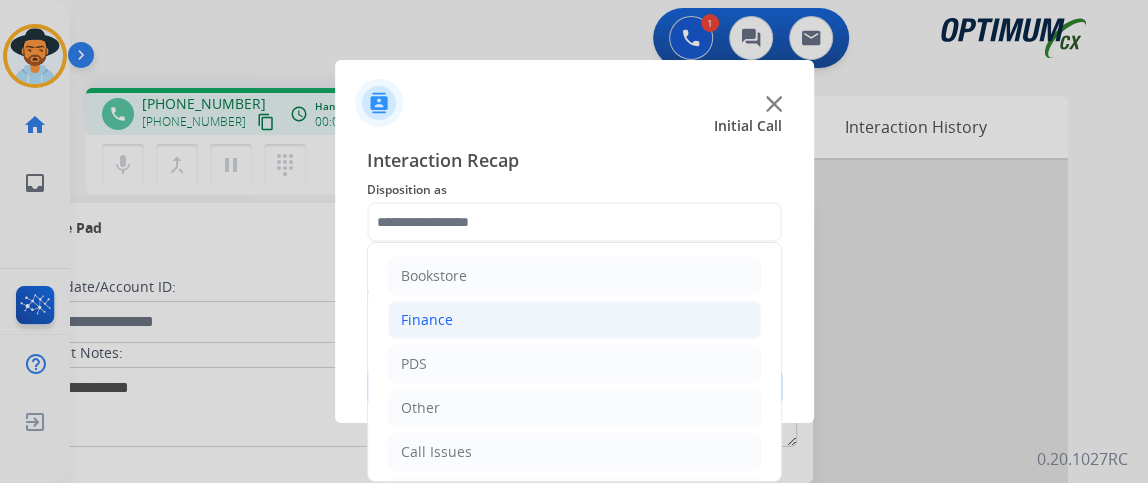 click on "Finance" 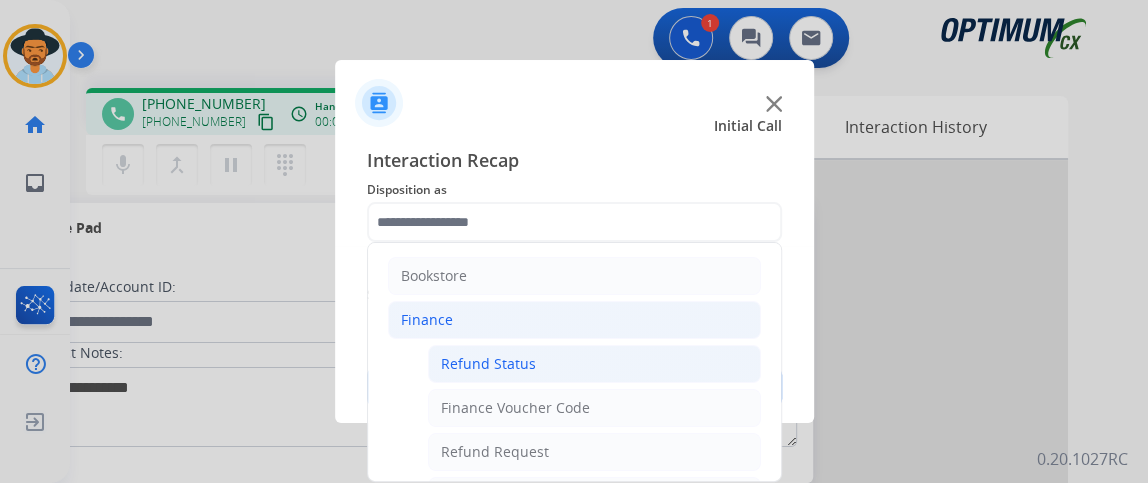 click on "Refund Status" 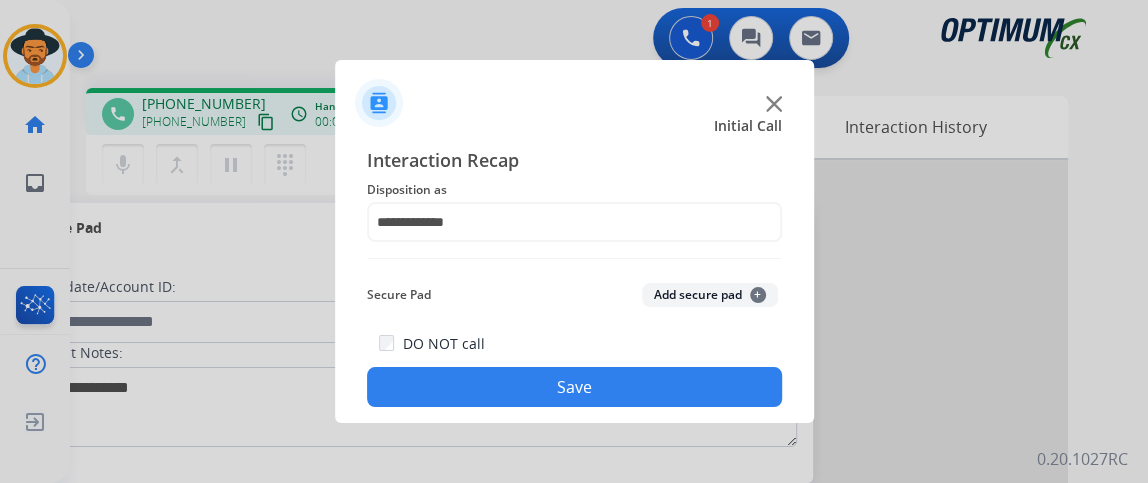 click on "Save" 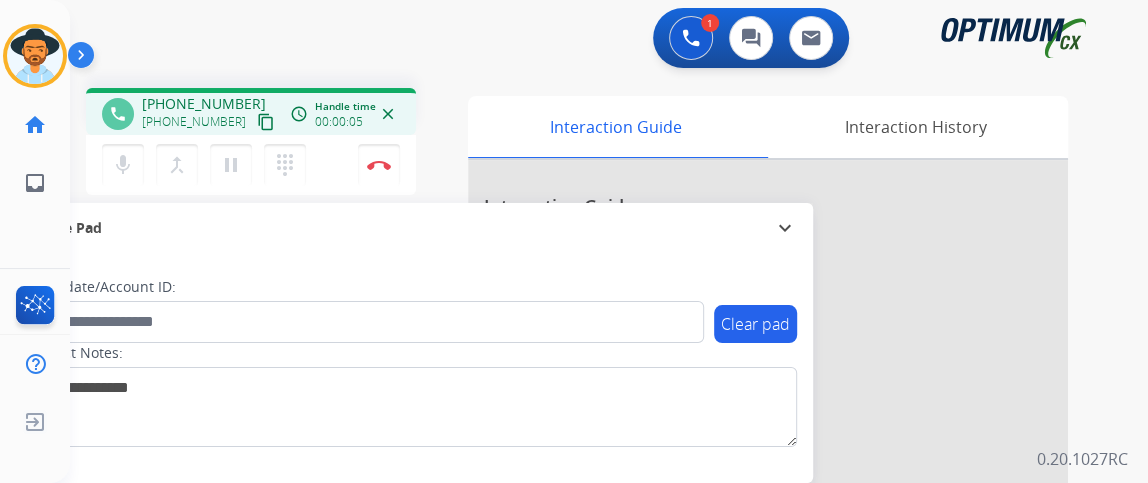 click on "content_copy" at bounding box center (266, 122) 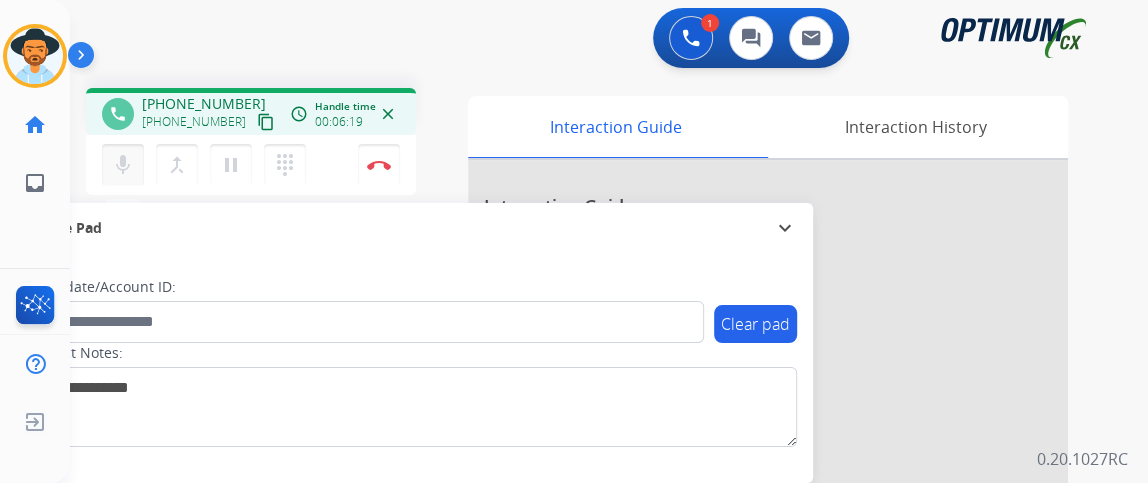click on "mic Mute" at bounding box center (123, 165) 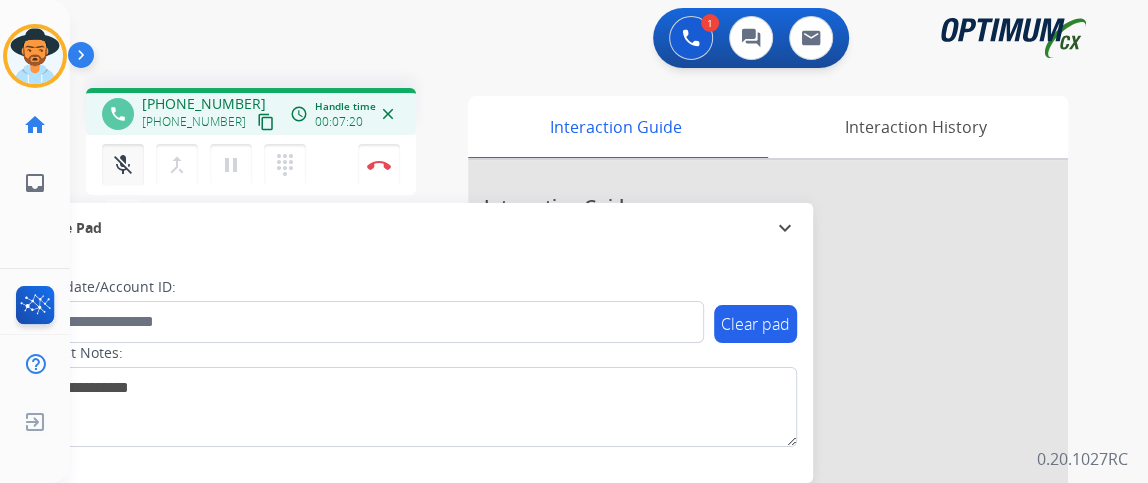 click on "mic_off Mute" at bounding box center (123, 165) 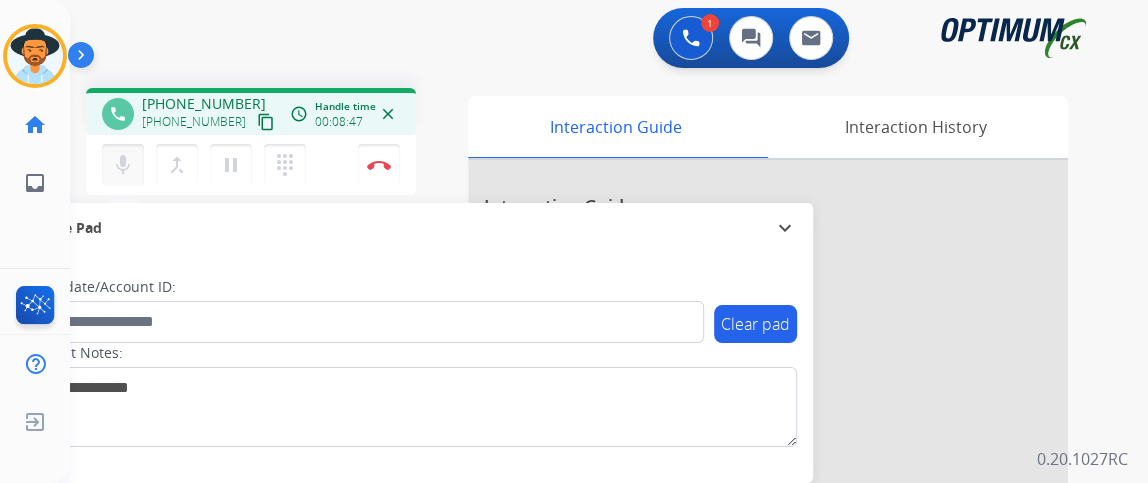 click on "mic Mute" at bounding box center (123, 165) 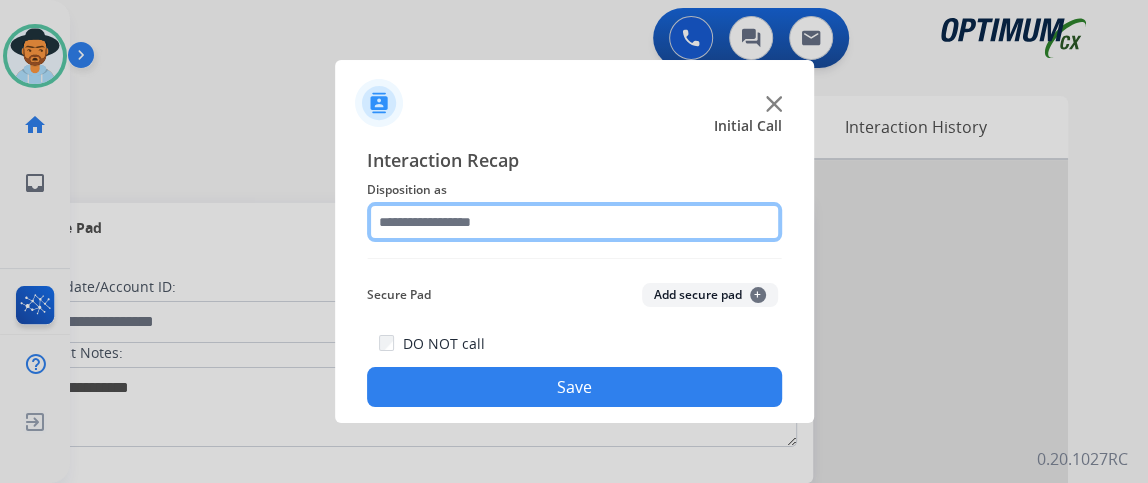 click 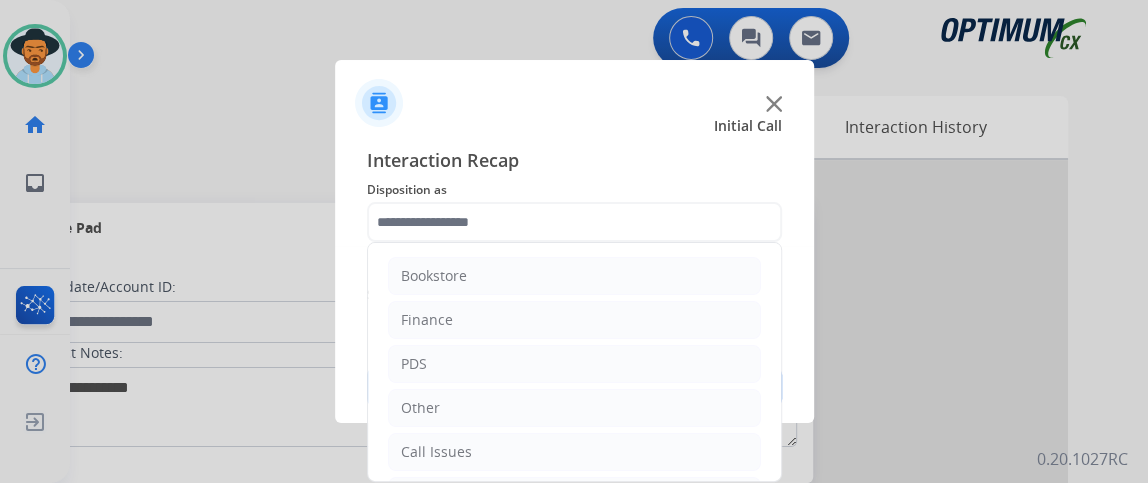 click on "Bookstore   Finance   PDS   Other   Call Issues   Initial Application   Transfer   Renewal" 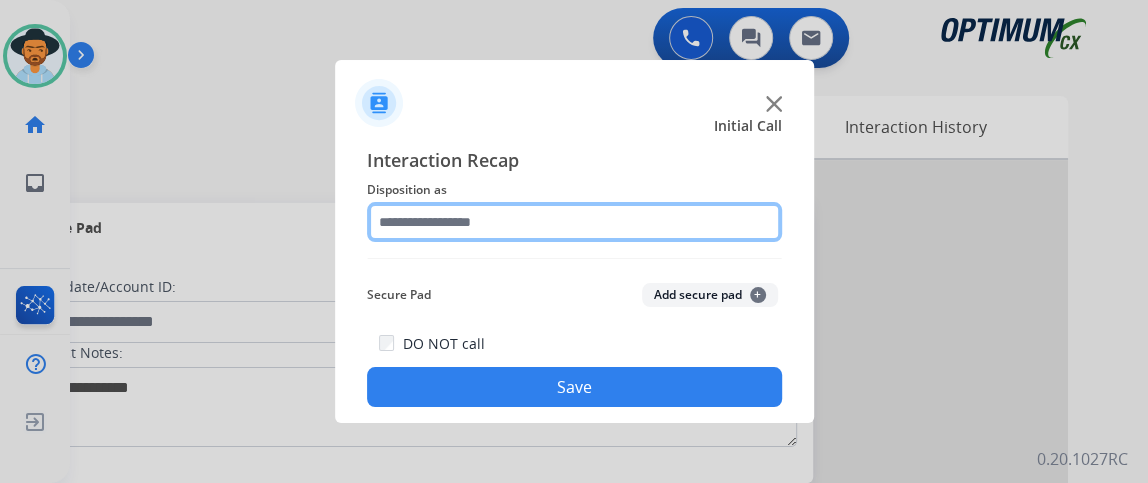 click 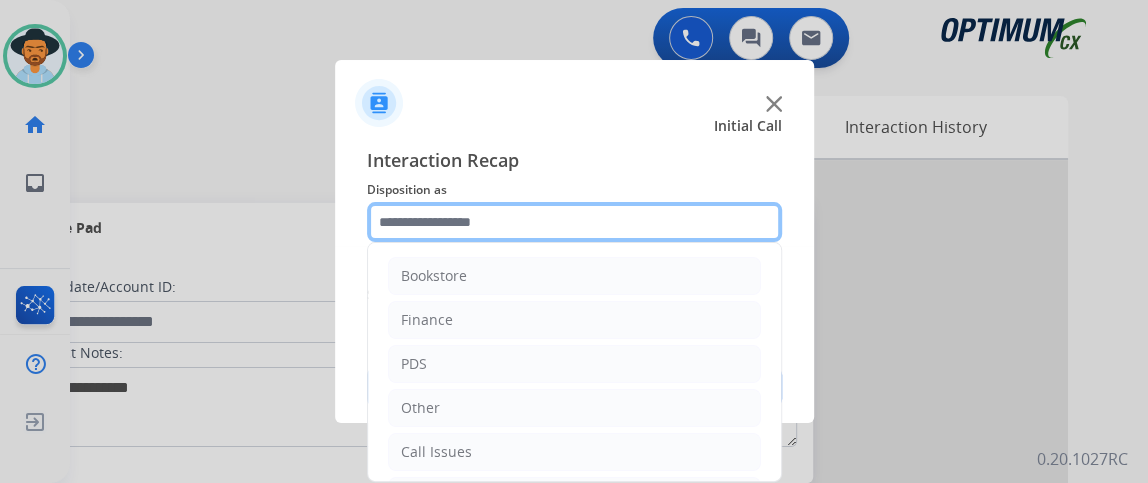 scroll, scrollTop: 131, scrollLeft: 0, axis: vertical 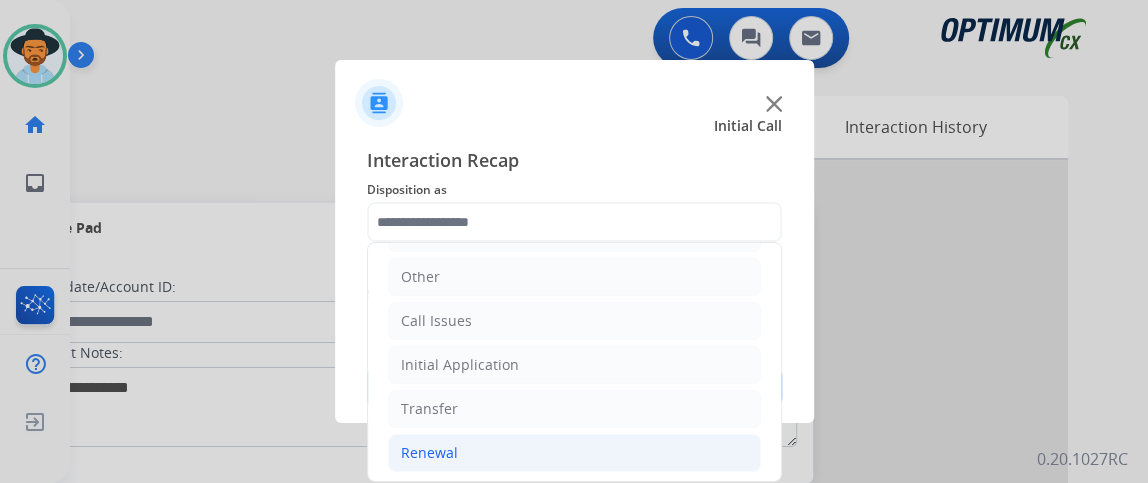 click on "Renewal" 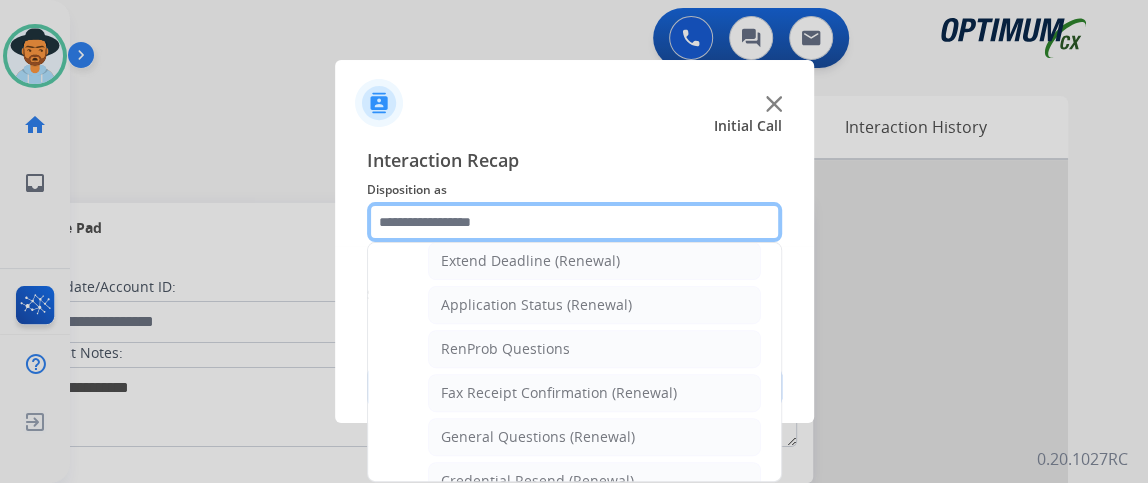 scroll, scrollTop: 434, scrollLeft: 0, axis: vertical 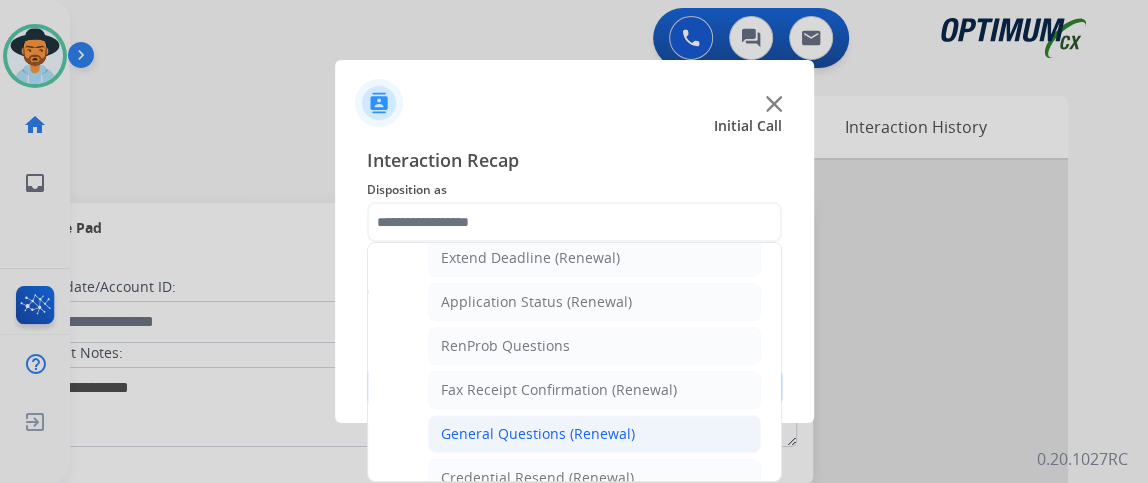 click on "General Questions (Renewal)" 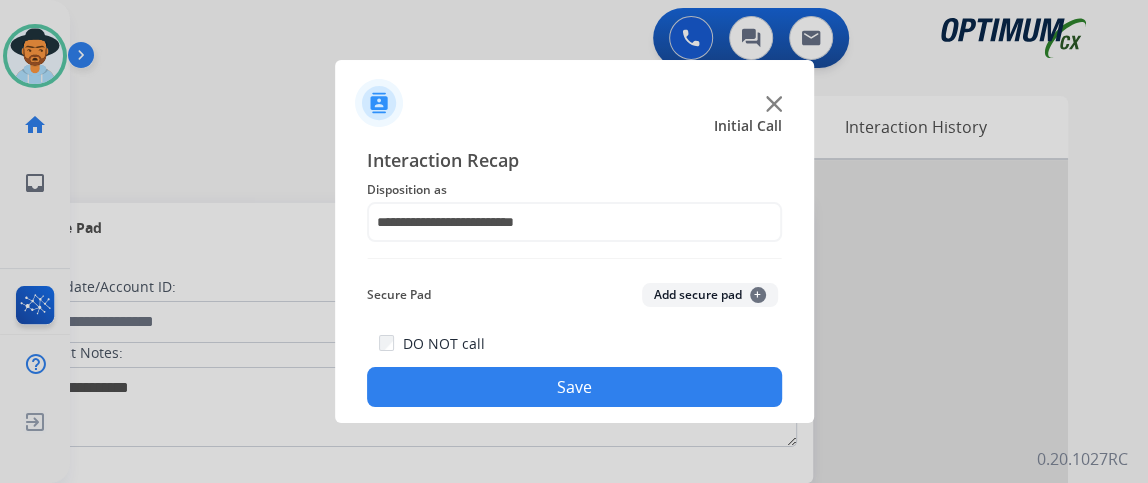click on "Save" 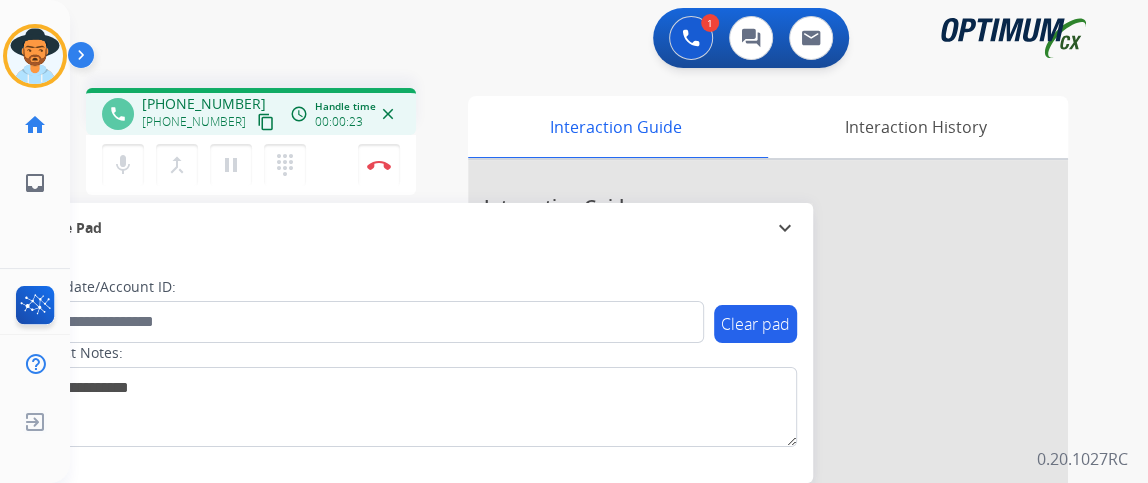 click on "+17874399188 content_copy" at bounding box center [210, 122] 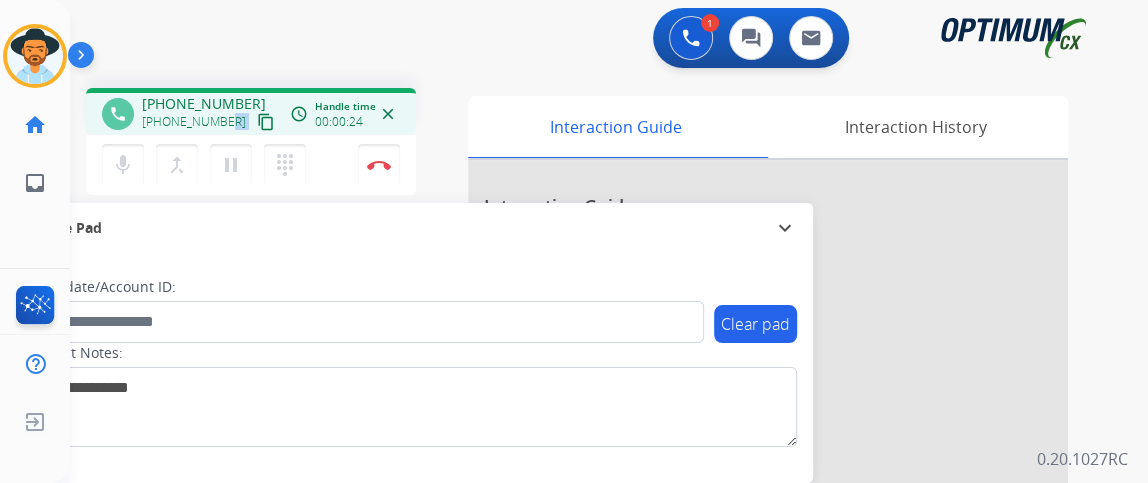 click on "content_copy" at bounding box center (266, 122) 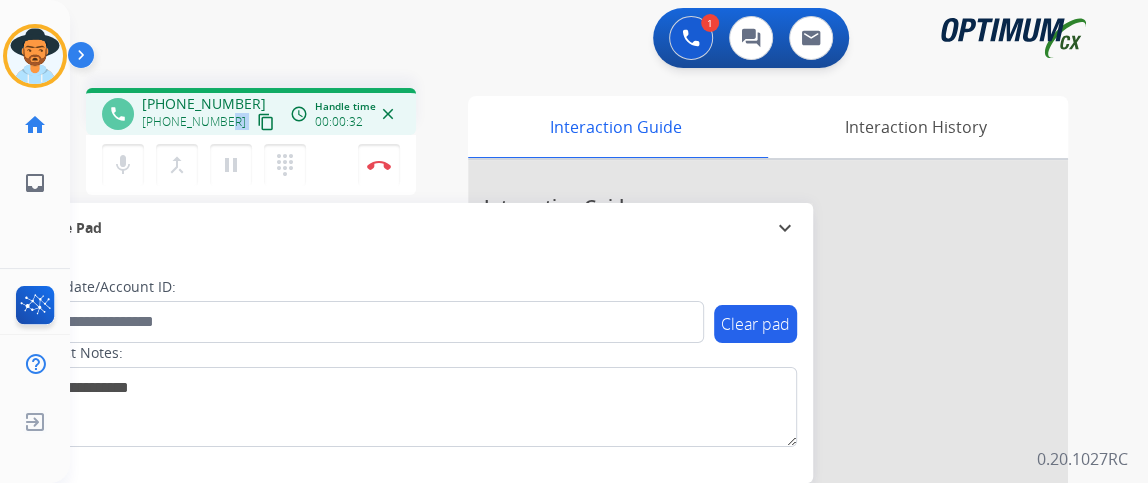click on "content_copy" at bounding box center [266, 122] 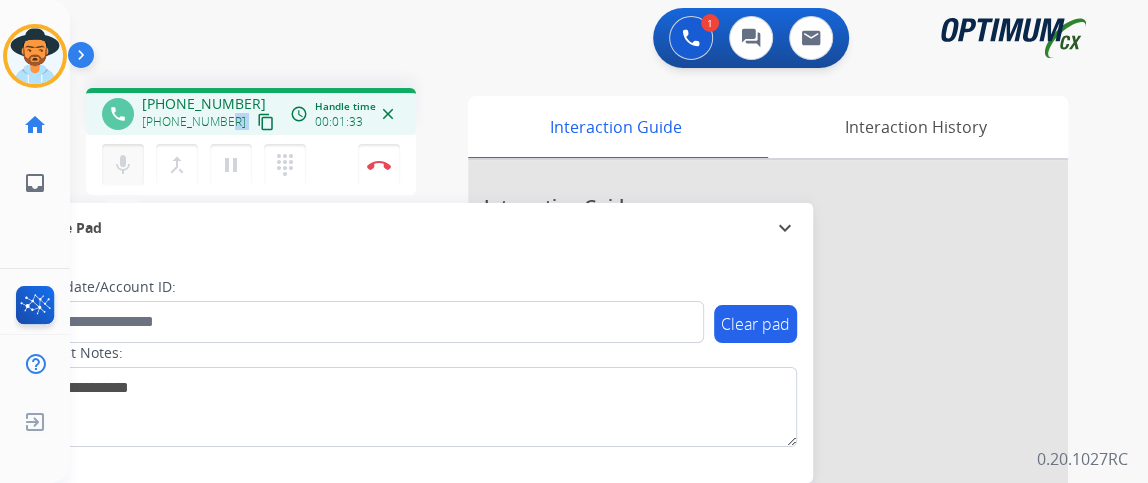click on "mic" at bounding box center [123, 165] 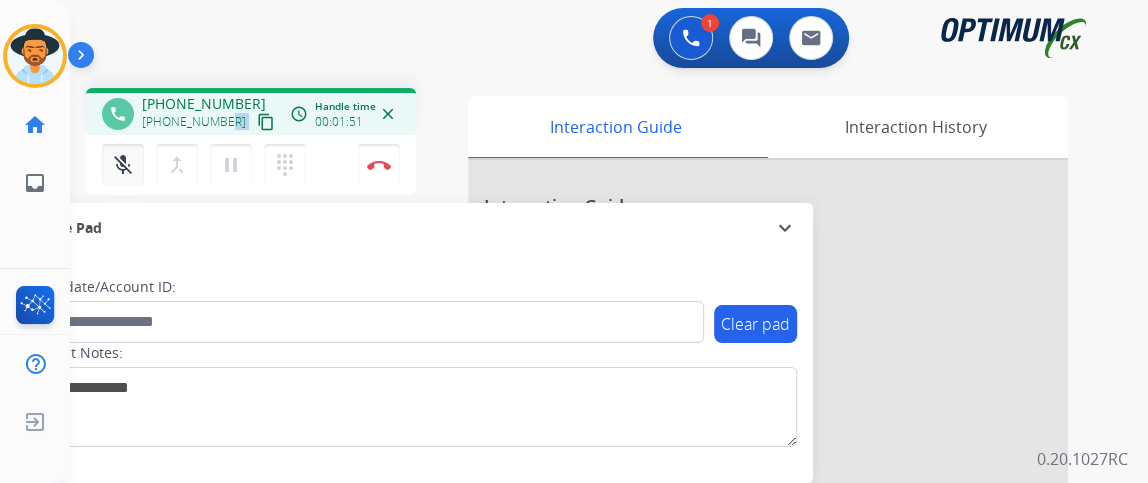 click on "mic_off" at bounding box center (123, 165) 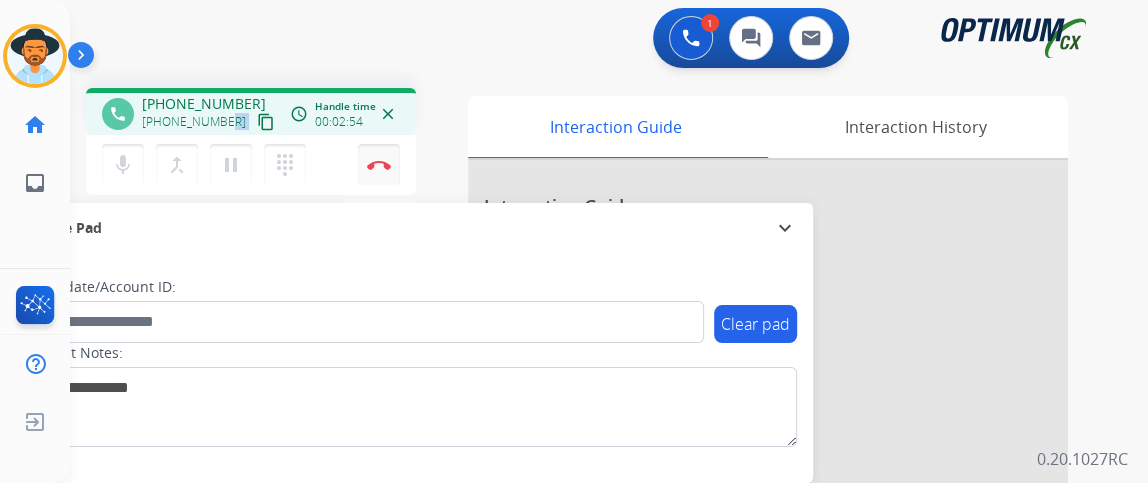 click at bounding box center (379, 165) 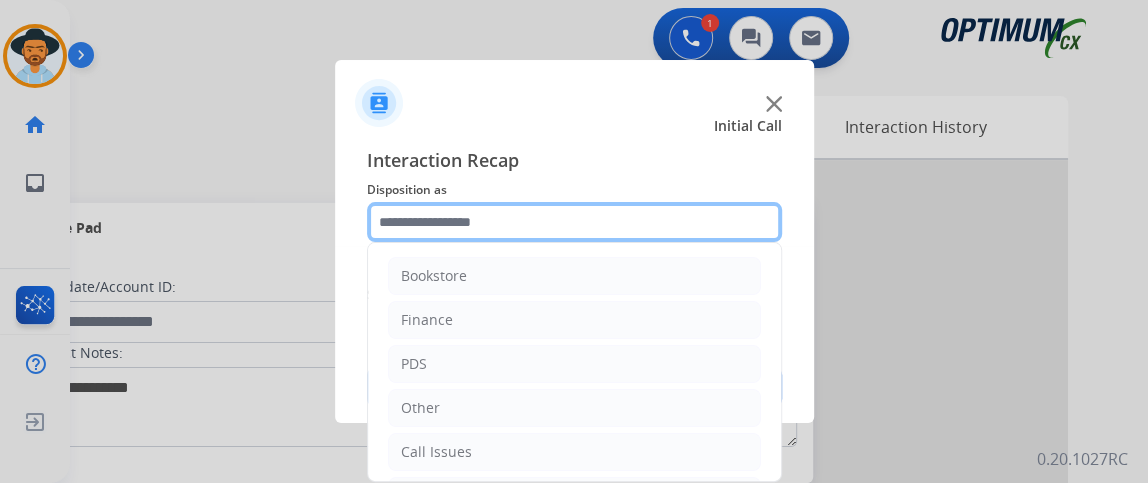 click 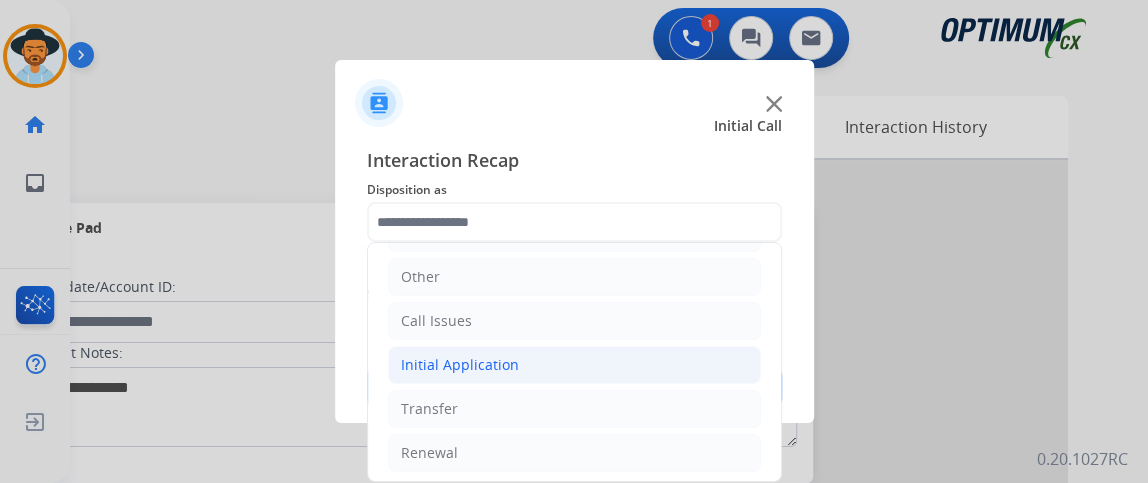 click on "Initial Application" 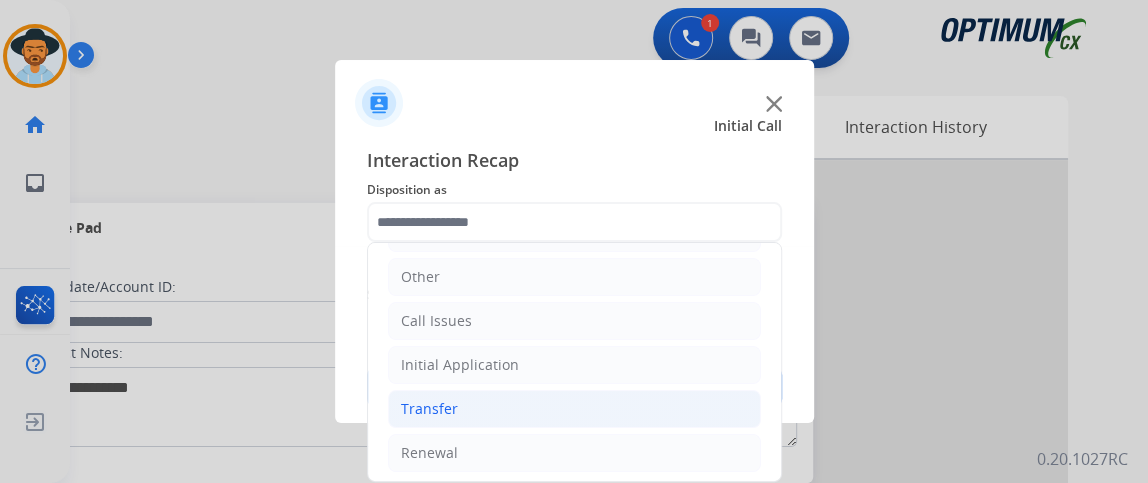drag, startPoint x: 677, startPoint y: 370, endPoint x: 672, endPoint y: 389, distance: 19.646883 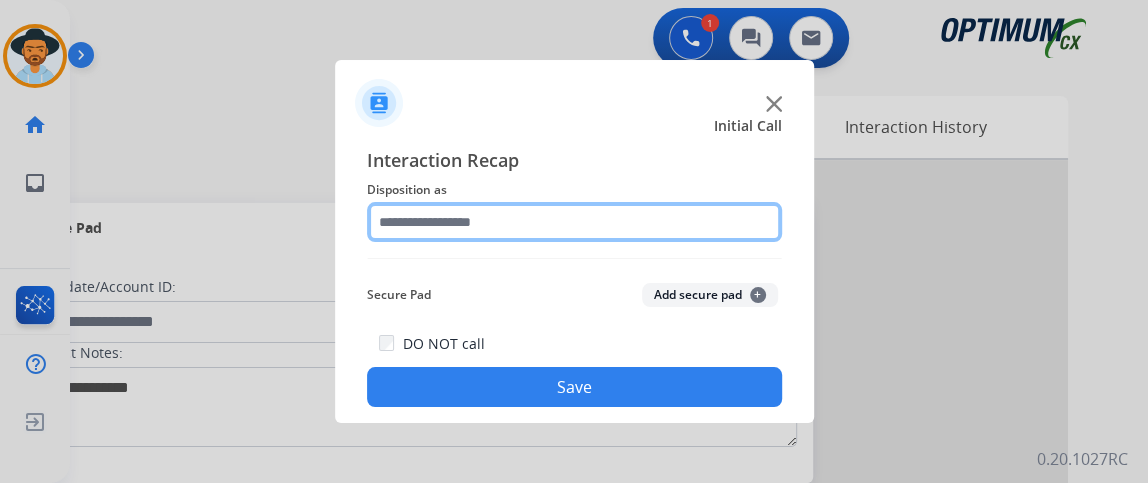 click 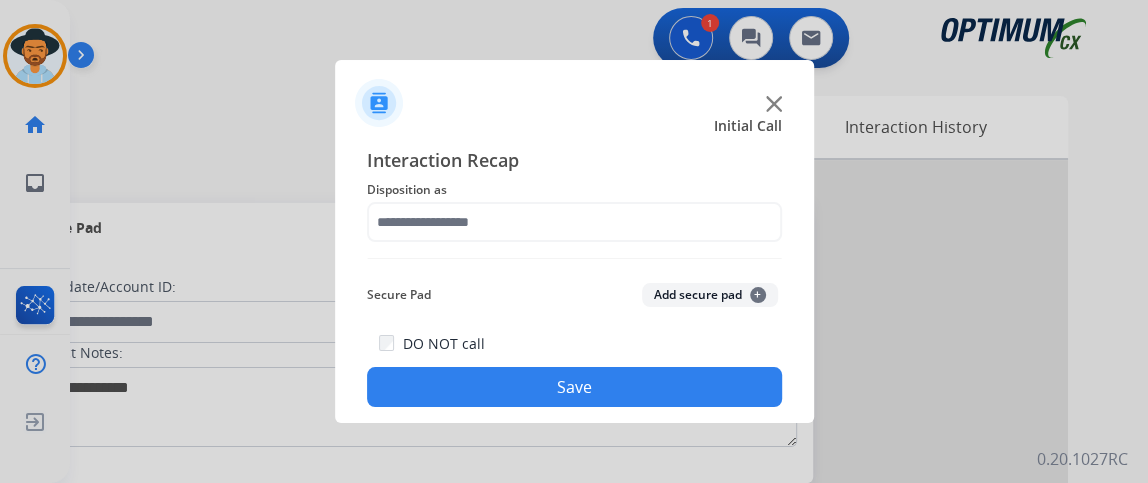 click on "Interaction Recap" 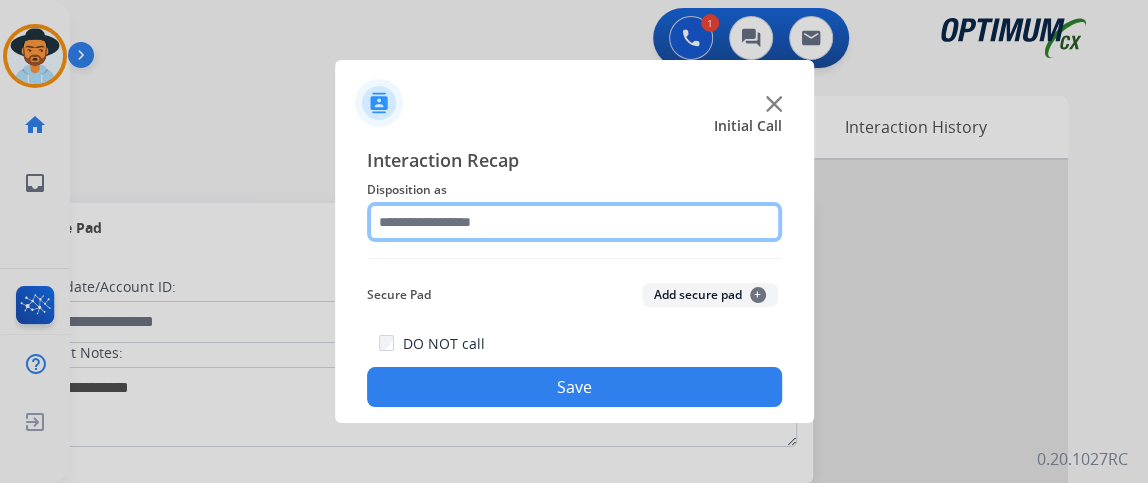 click 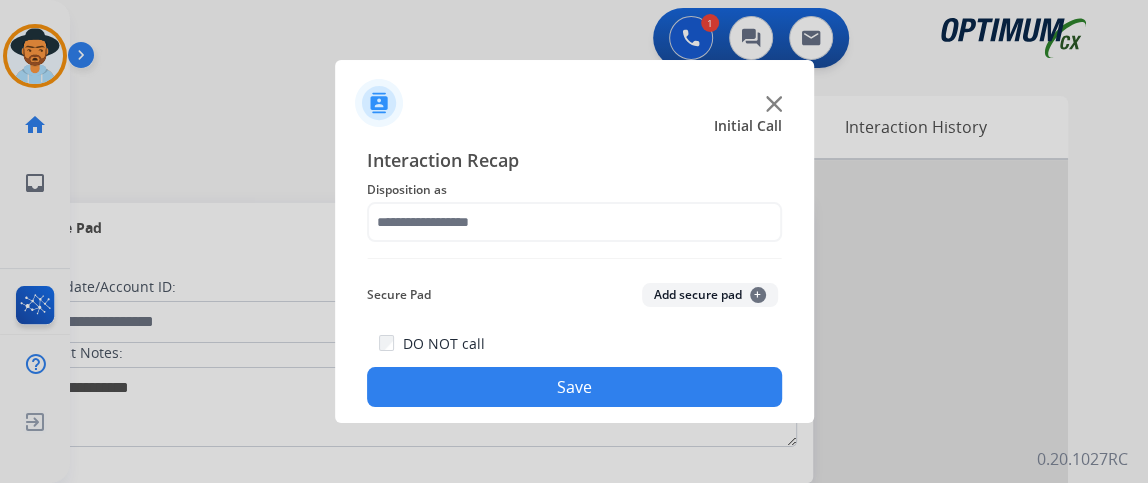 click on "Interaction Recap Disposition as    Secure Pad  Add secure pad  +  DO NOT call  Save" 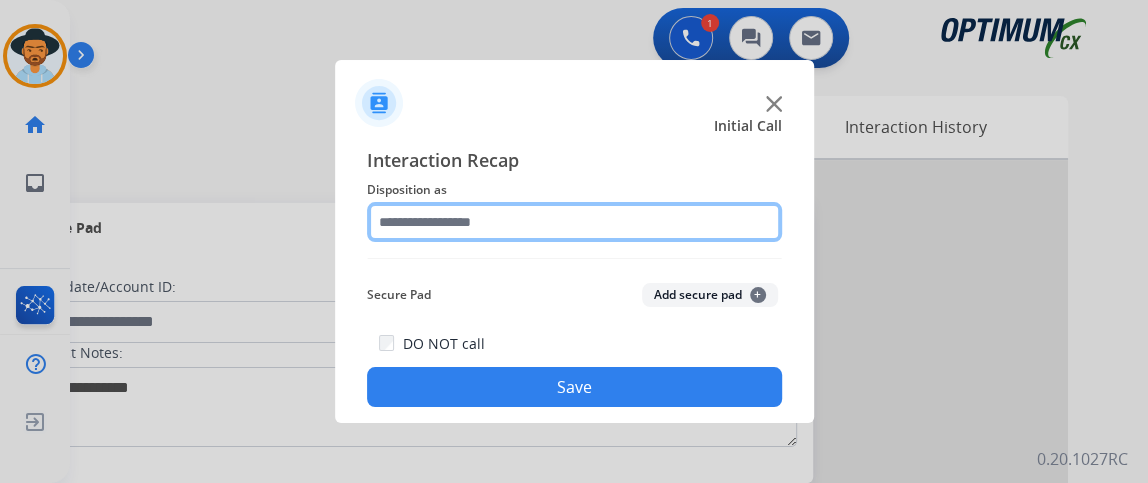 click 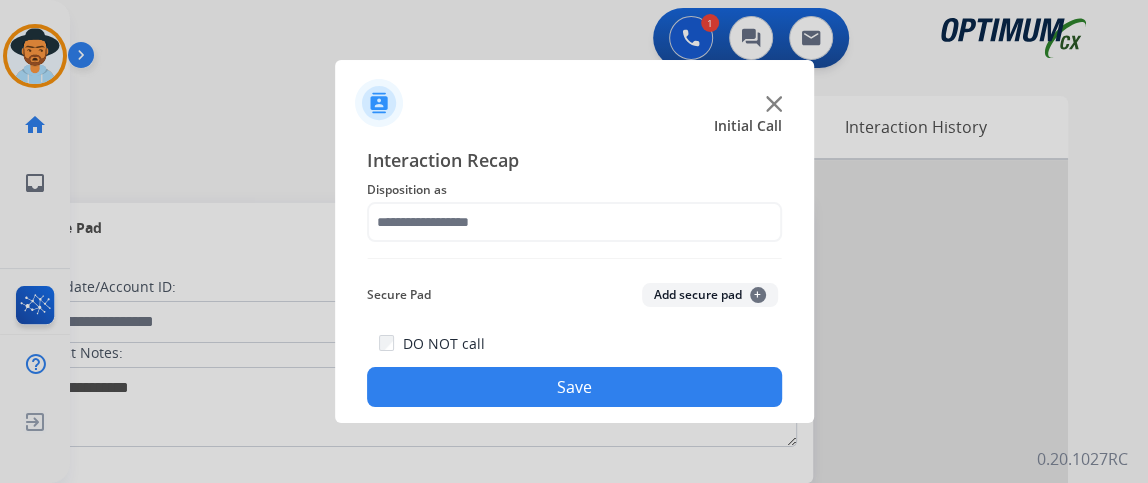 click on "Interaction Recap Disposition as    Secure Pad  Add secure pad  +  DO NOT call  Save" 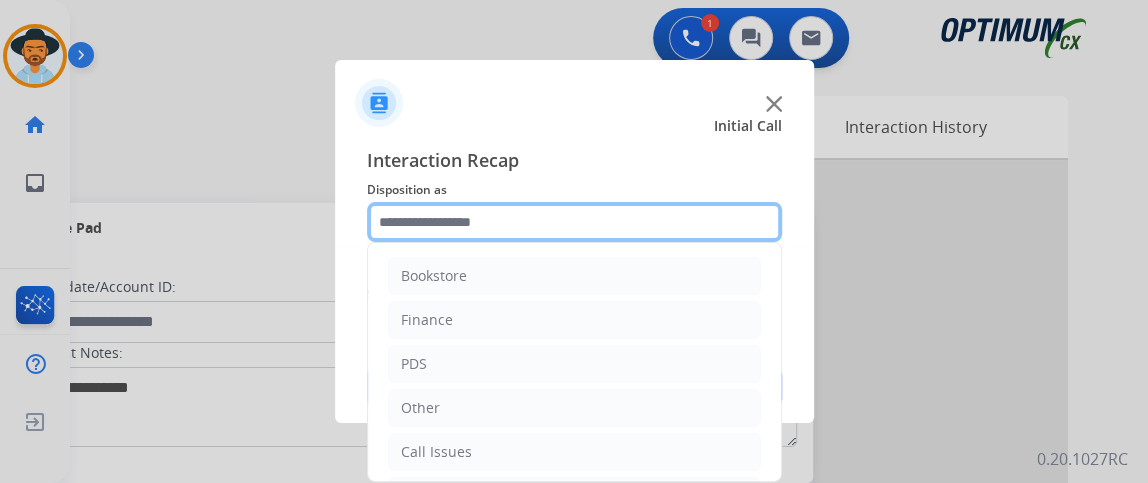 click 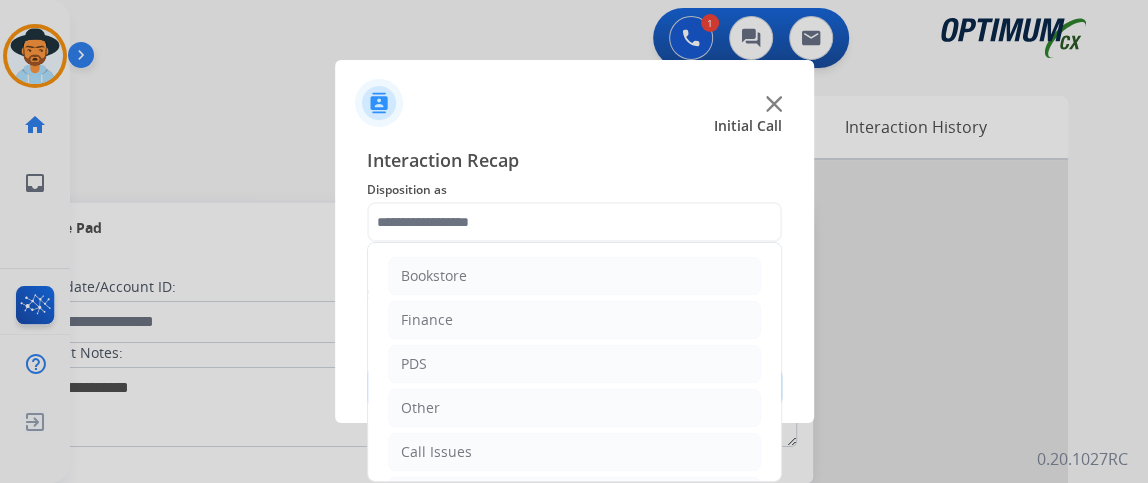 drag, startPoint x: 765, startPoint y: 265, endPoint x: 770, endPoint y: 311, distance: 46.270943 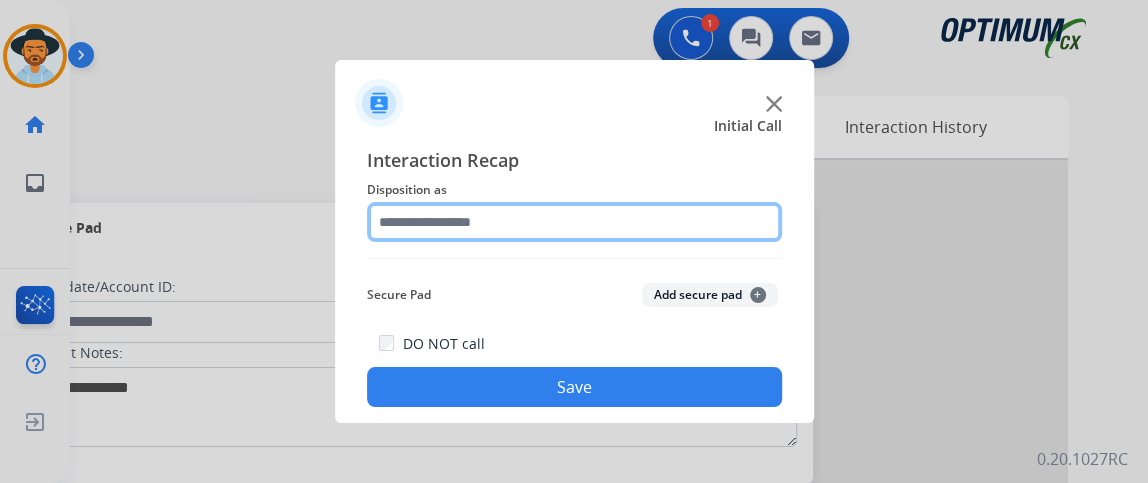 click 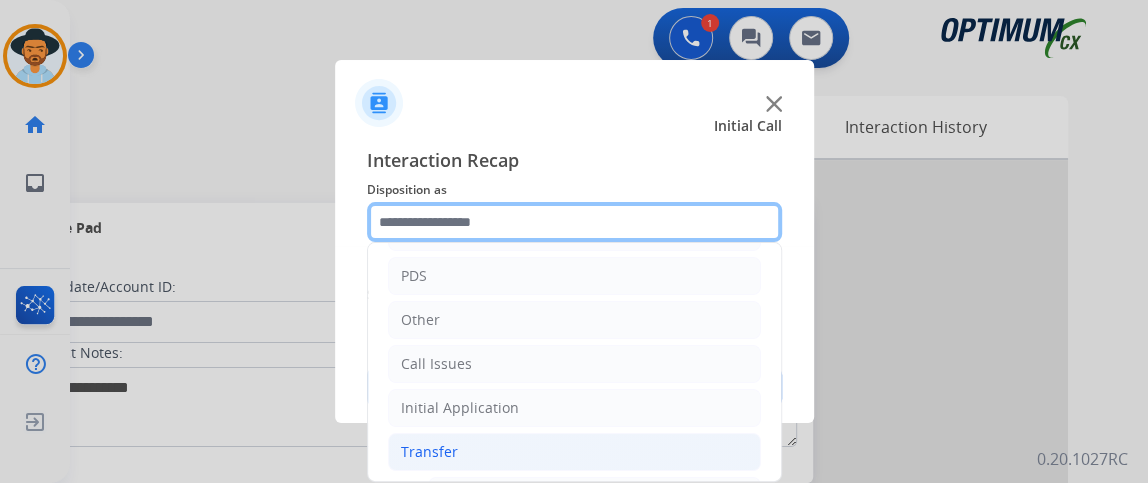 scroll, scrollTop: 110, scrollLeft: 0, axis: vertical 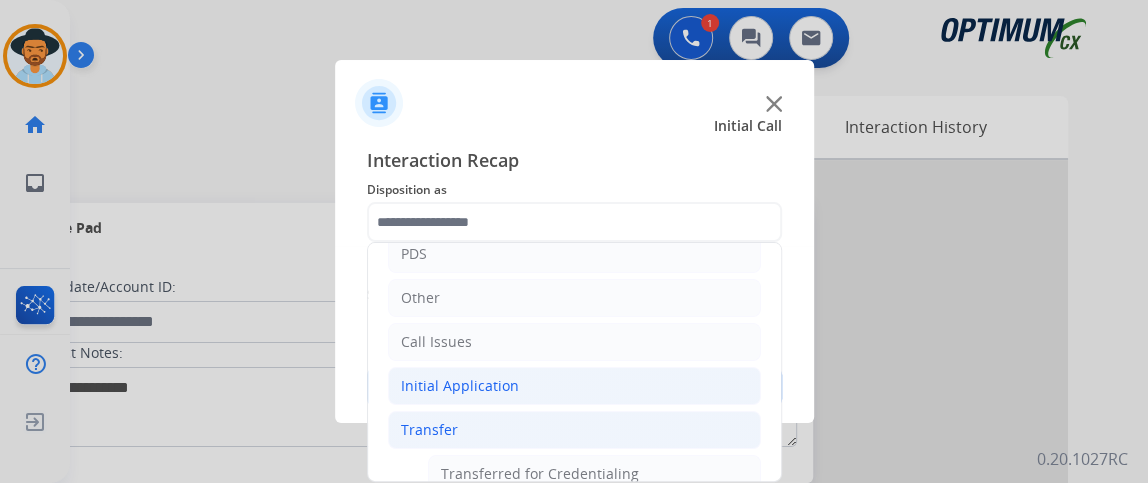 click on "Initial Application" 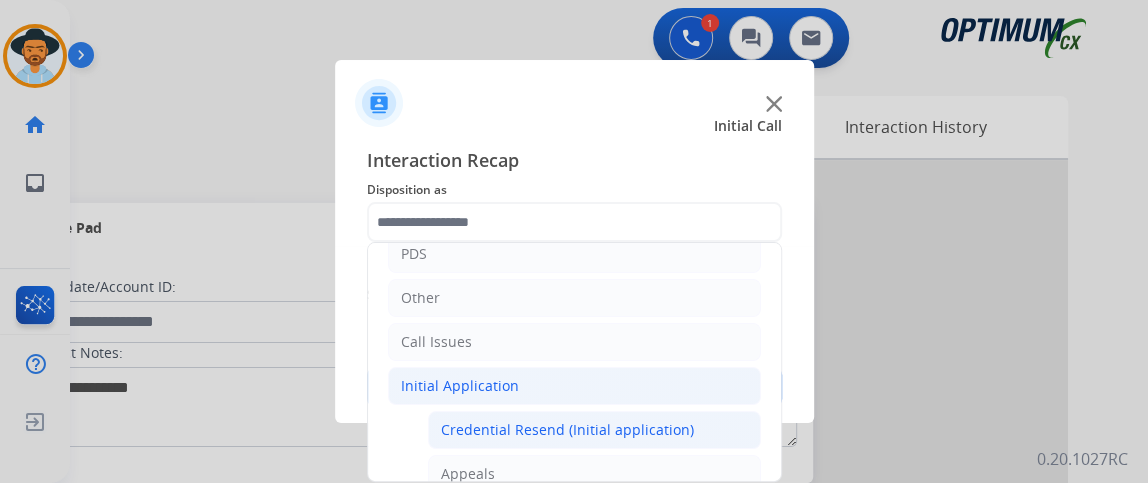 click on "Credential Resend (Initial application)" 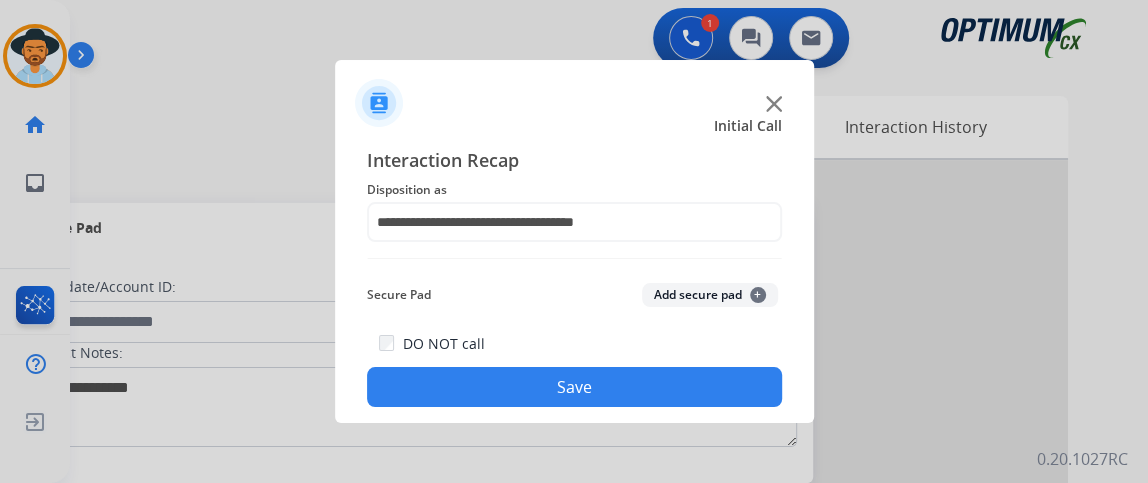 click on "Save" 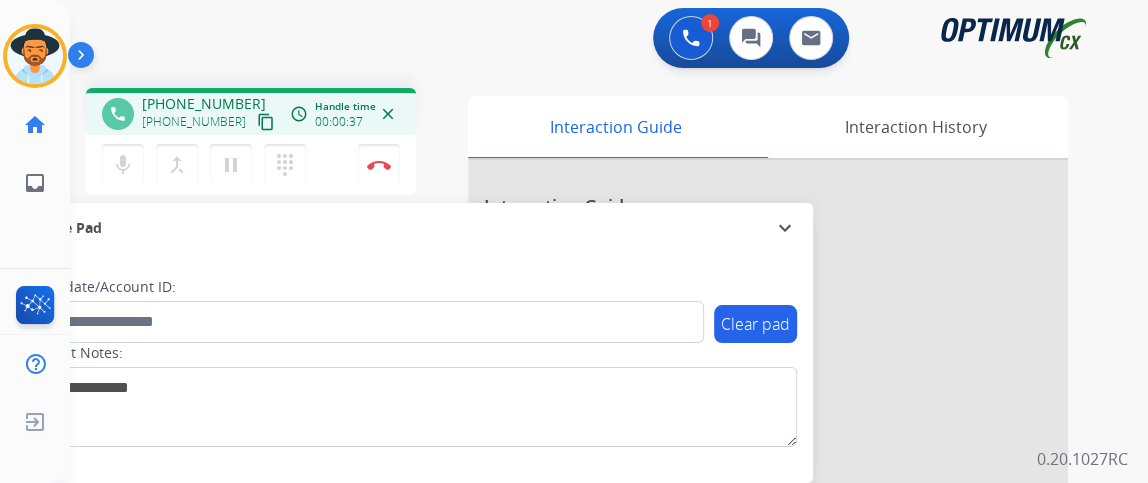 click on "content_copy" at bounding box center [266, 122] 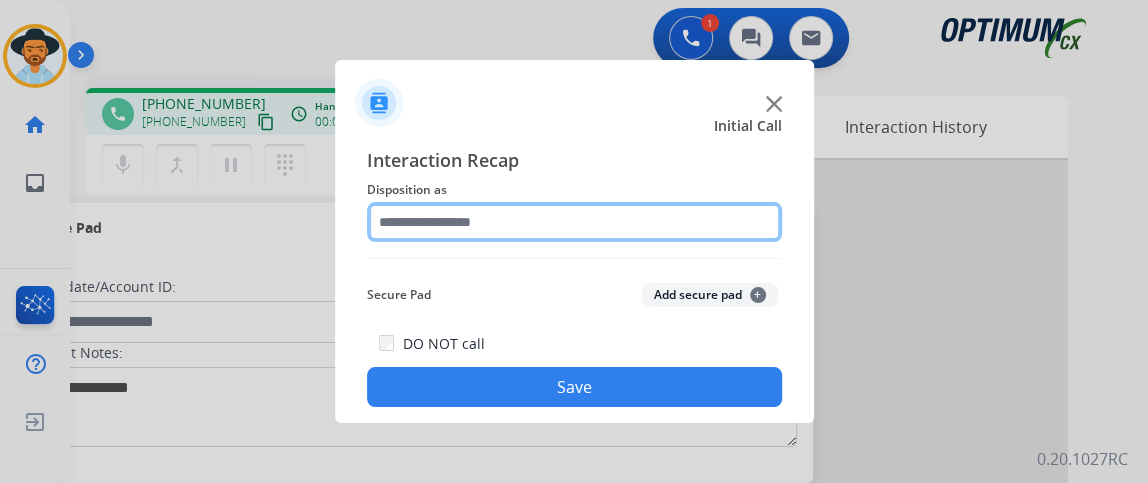 click 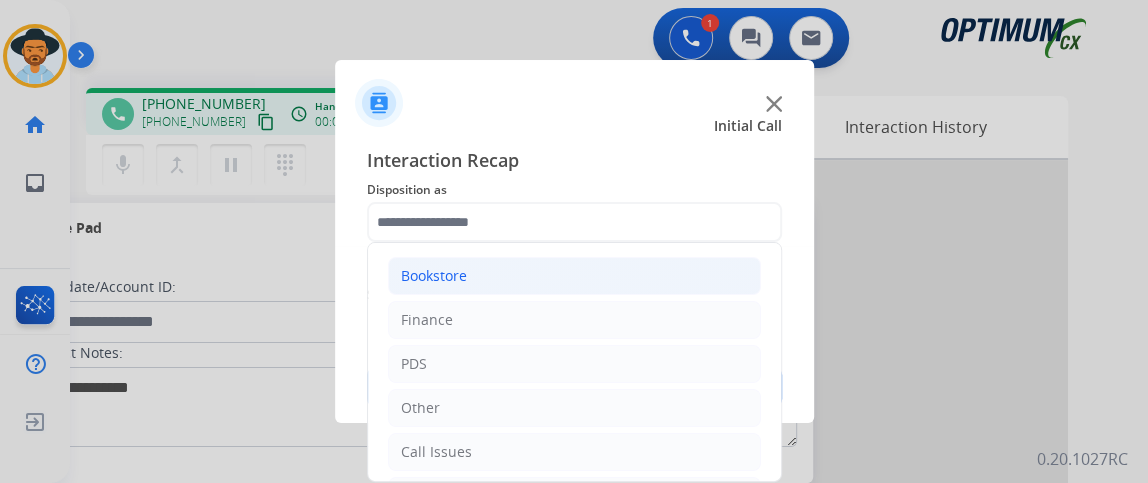 click on "Bookstore" 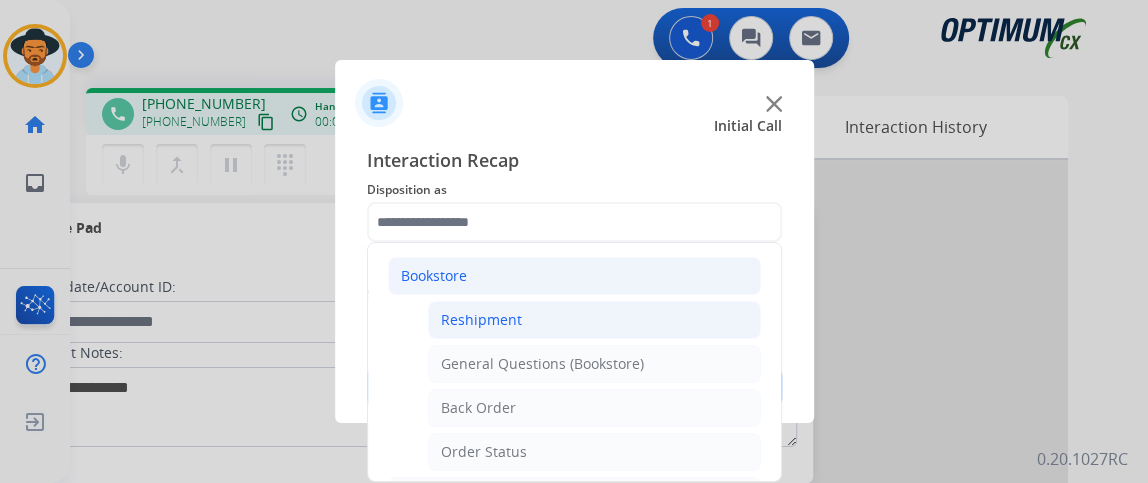 click on "Reshipment" 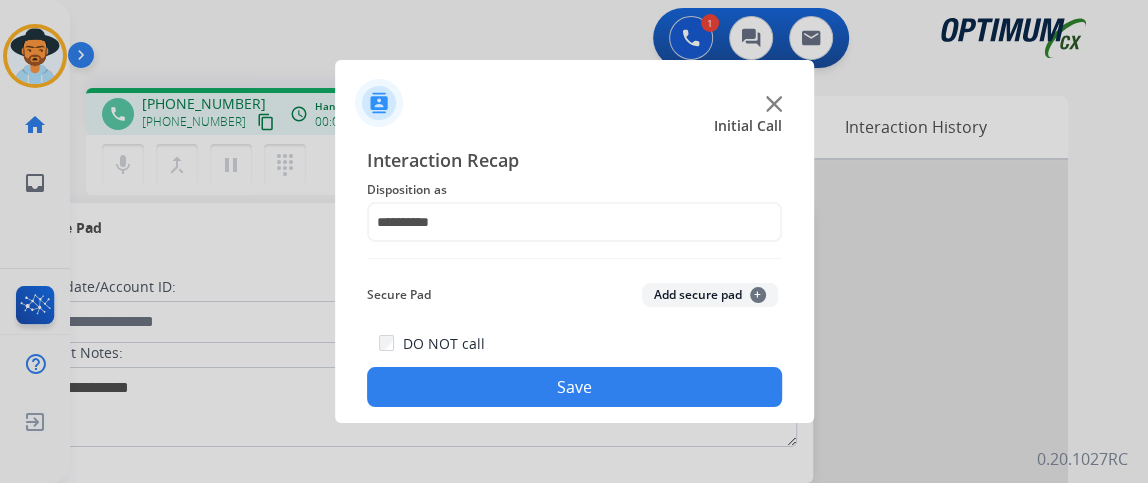 click on "Save" 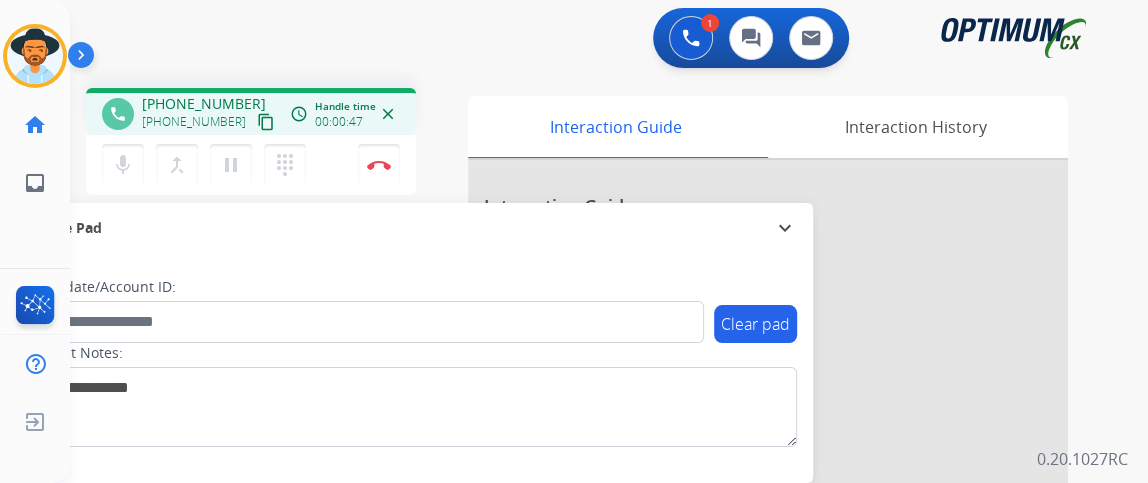click on "content_copy" at bounding box center (266, 122) 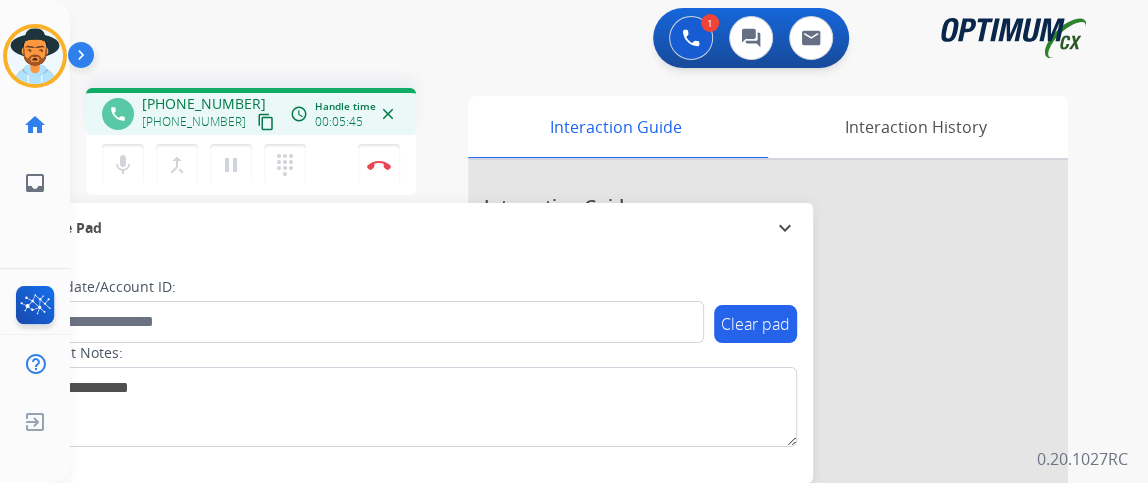 click on "mic Mute merge_type Bridge pause Hold dialpad Dialpad Disconnect" at bounding box center [251, 165] 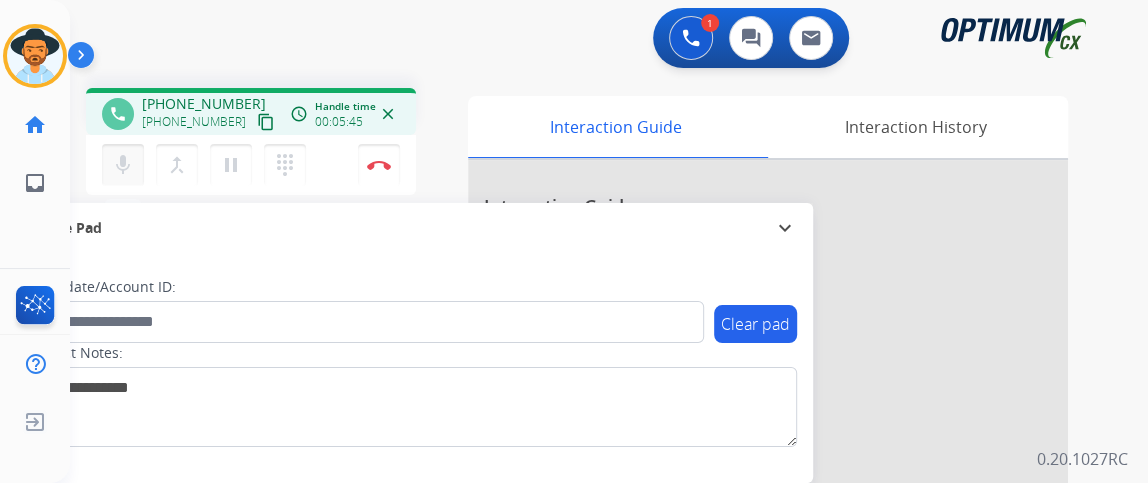 click on "mic" at bounding box center (123, 165) 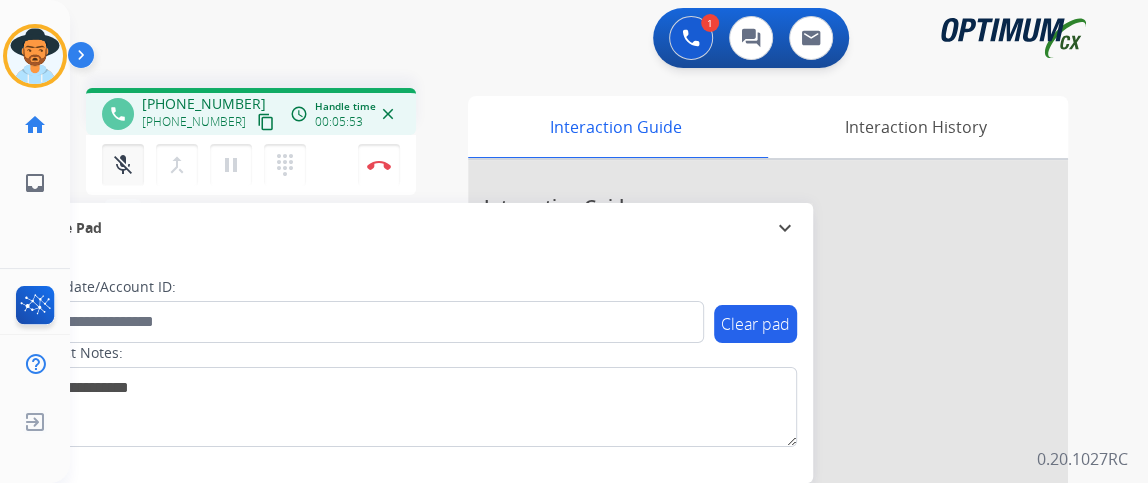 click on "mic_off" at bounding box center (123, 165) 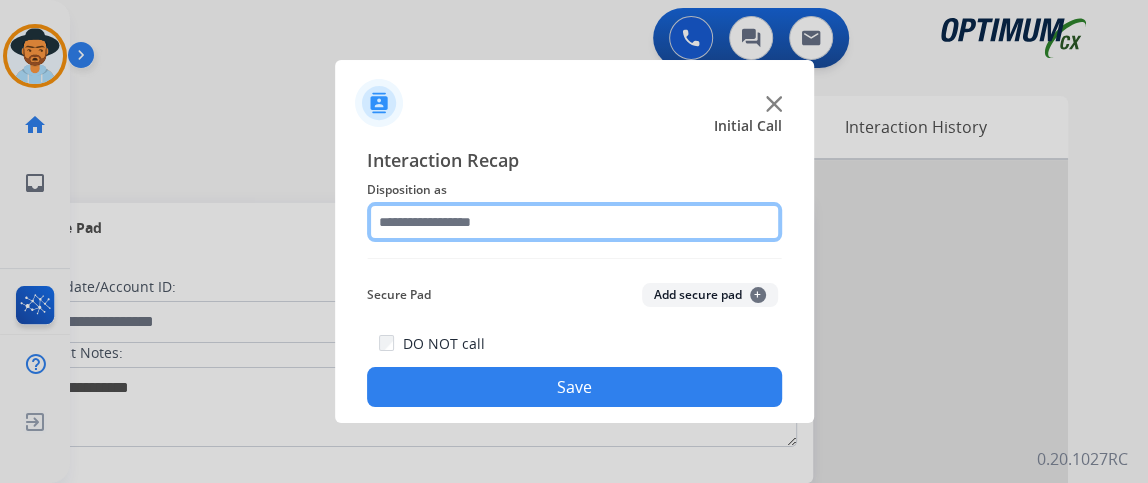 click 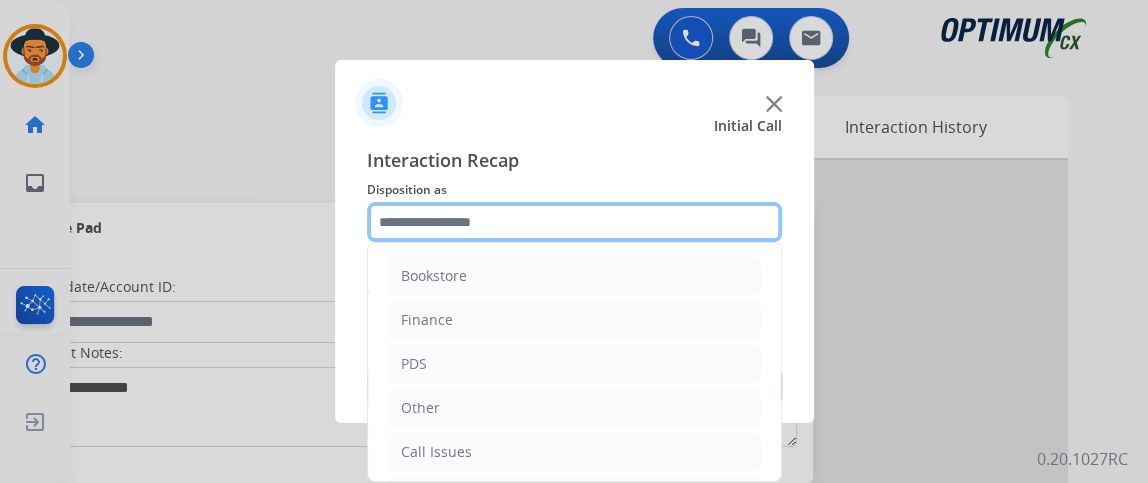 scroll, scrollTop: 131, scrollLeft: 0, axis: vertical 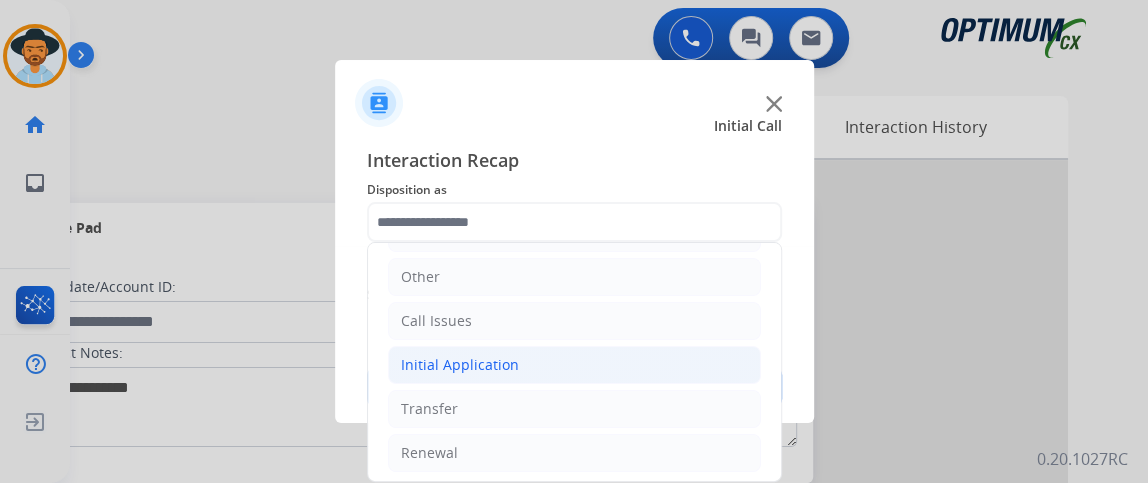 click on "Initial Application" 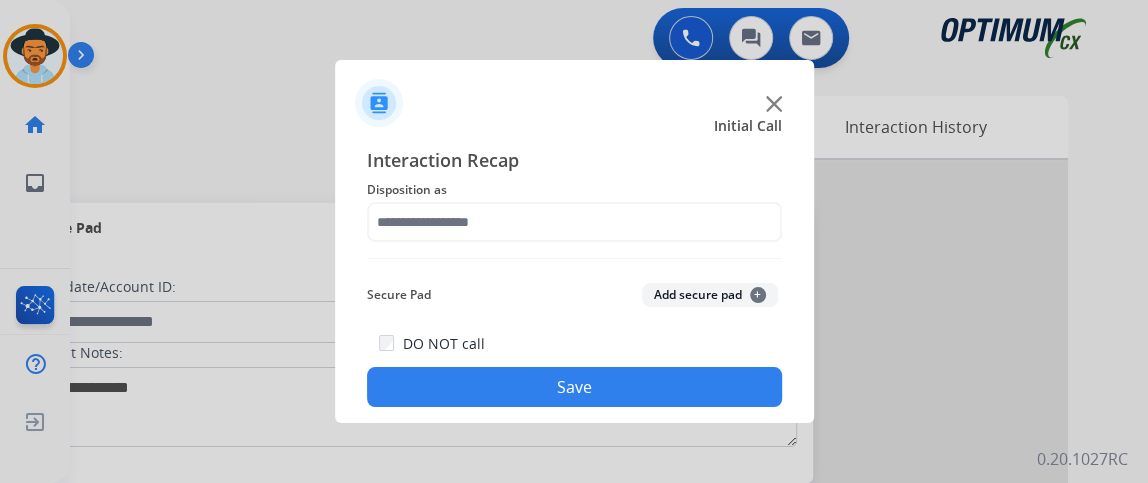 click on "Interaction Recap Disposition as    Secure Pad  Add secure pad  +  DO NOT call  Save" 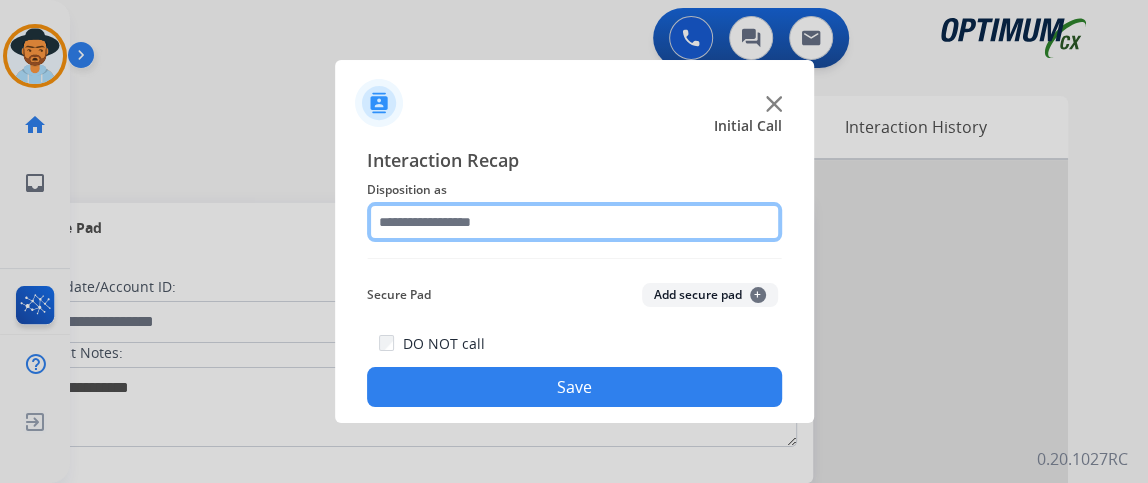 click 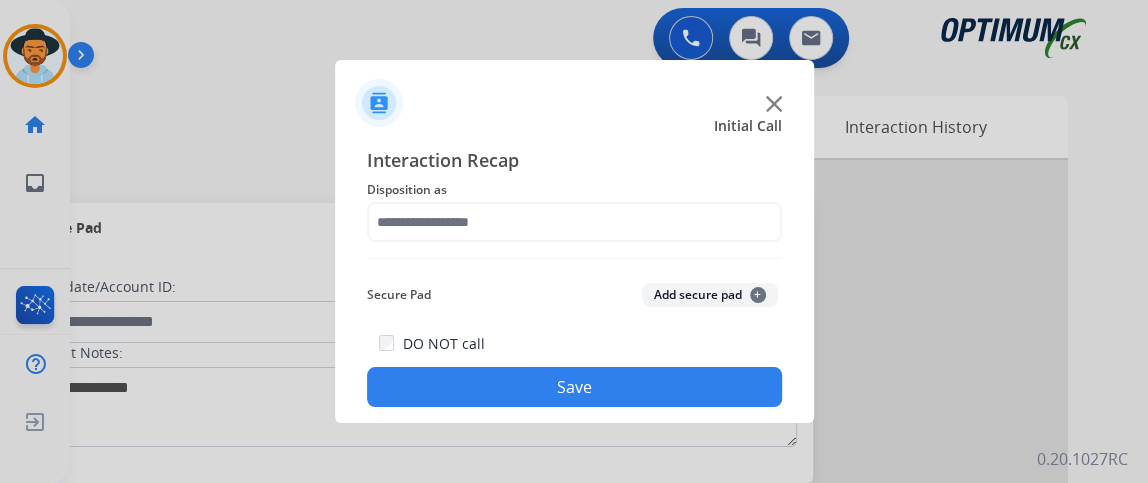 click on "Interaction Recap Disposition as    Secure Pad  Add secure pad  +  DO NOT call  Save" 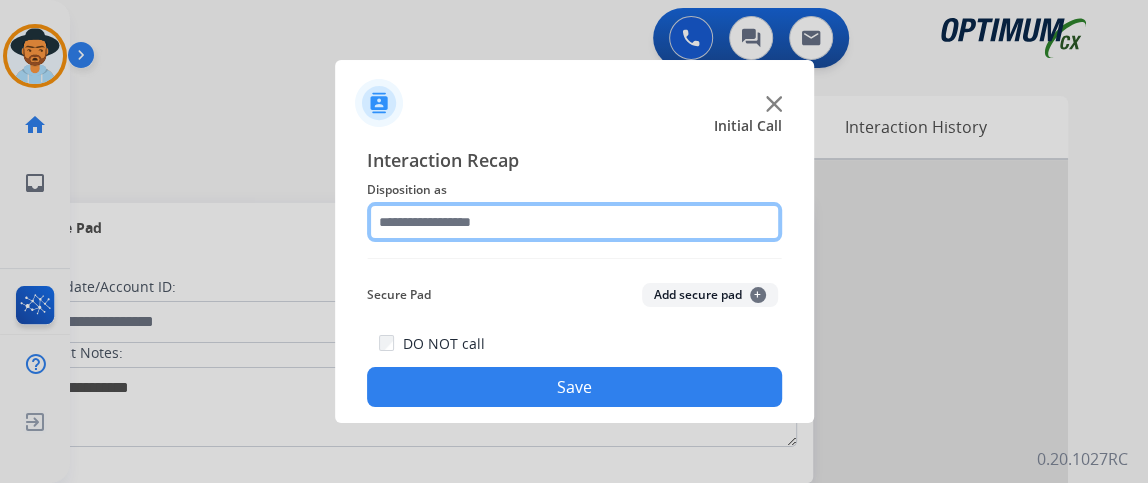 click 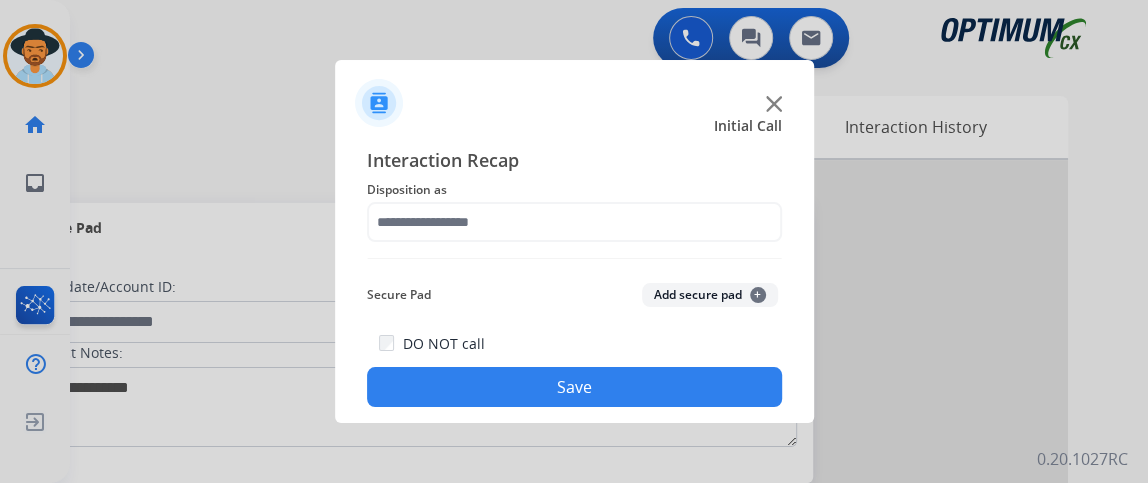 click on "Interaction Recap Disposition as    Secure Pad  Add secure pad  +  DO NOT call  Save" 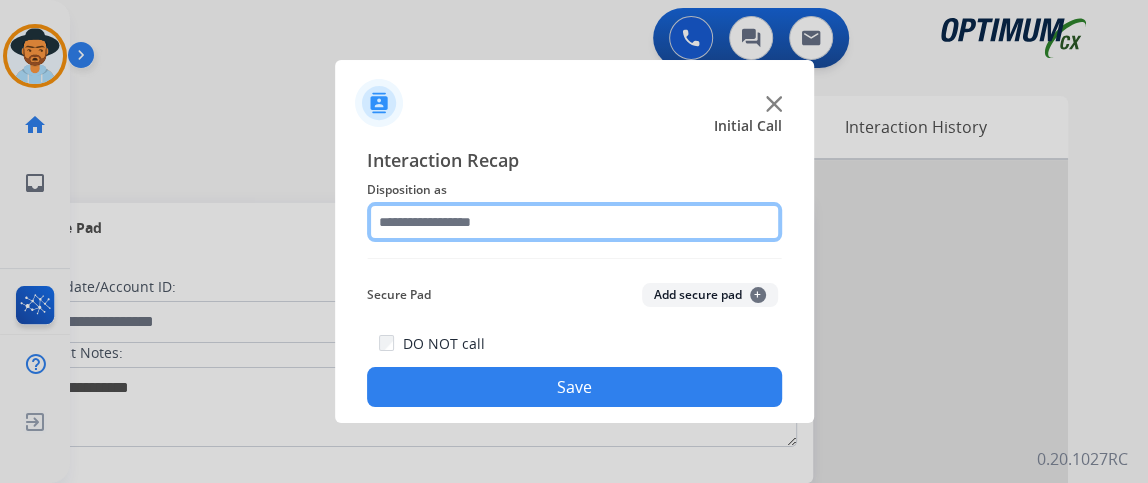 click 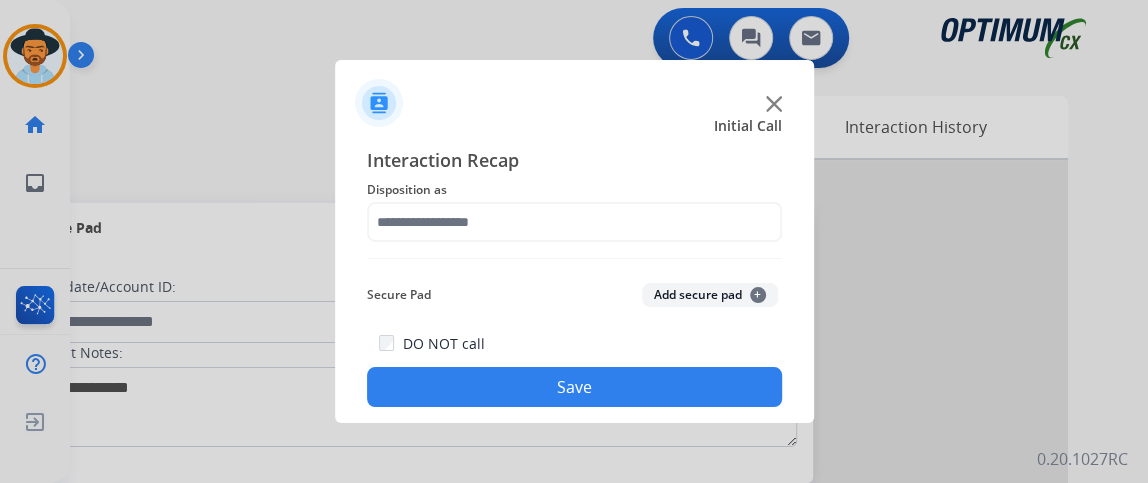 click 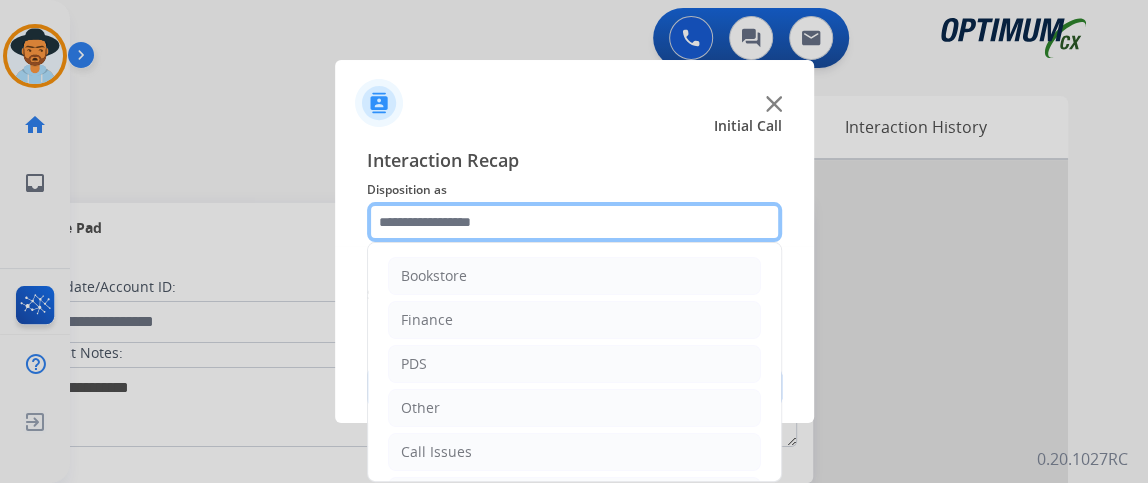 click 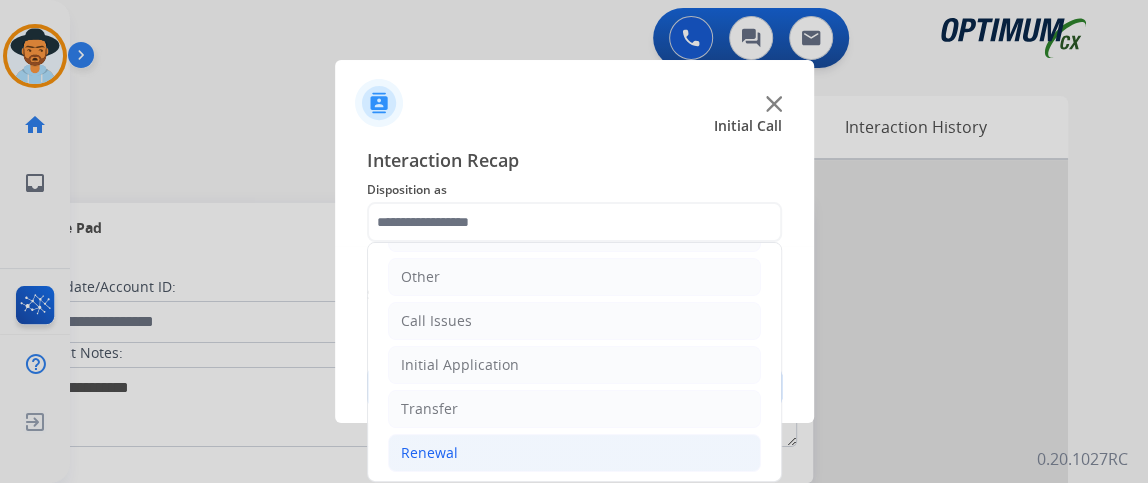 click on "Renewal" 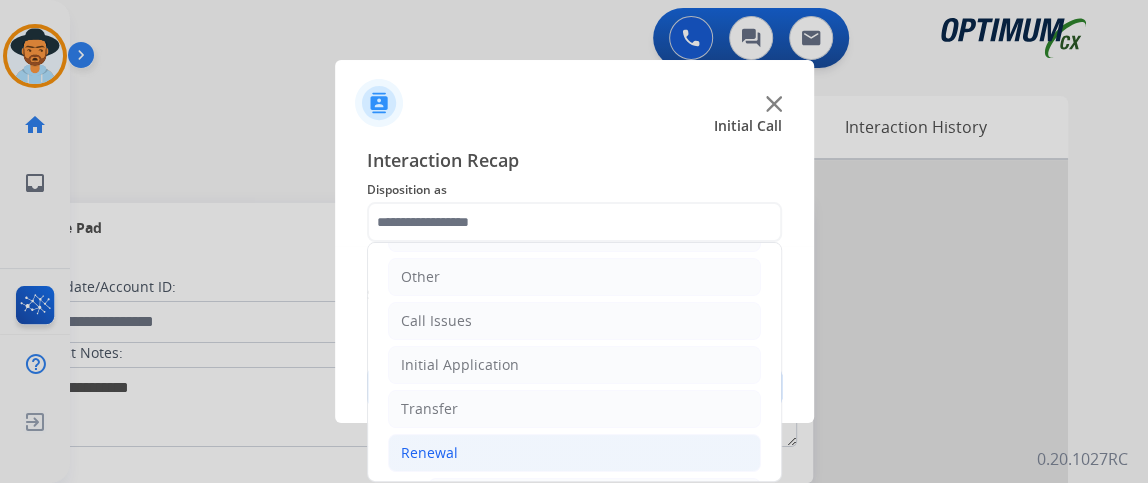drag, startPoint x: 780, startPoint y: 306, endPoint x: 780, endPoint y: 338, distance: 32 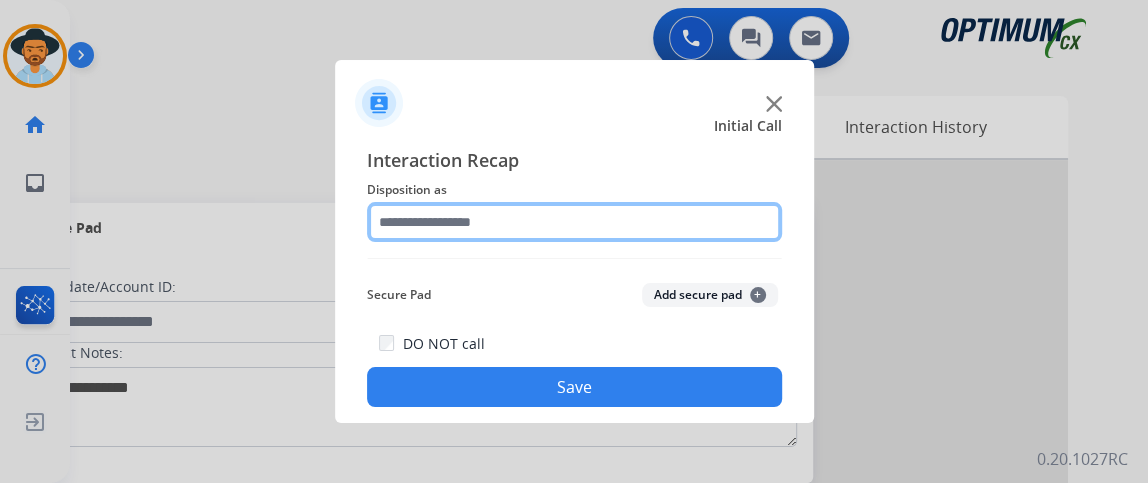 click 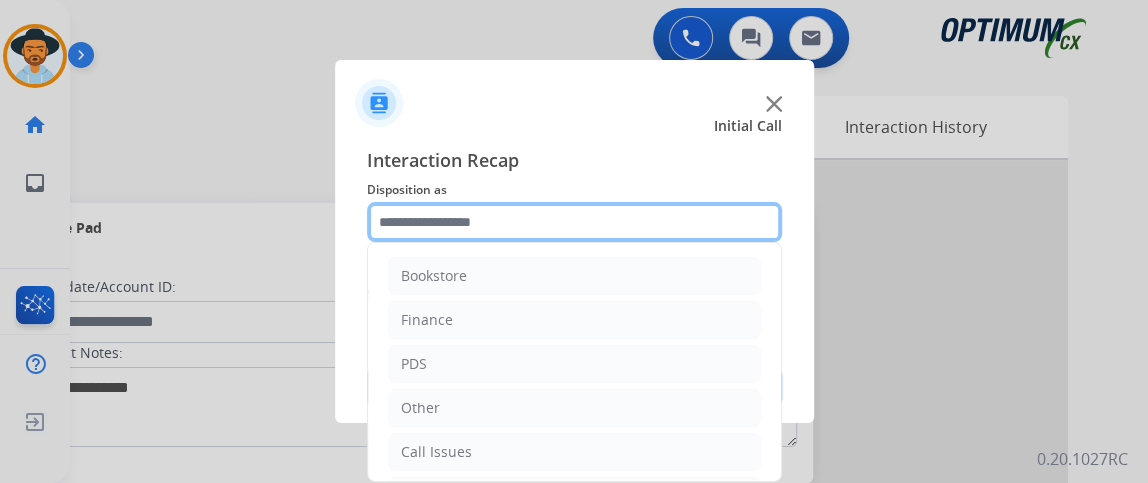 scroll, scrollTop: 411, scrollLeft: 0, axis: vertical 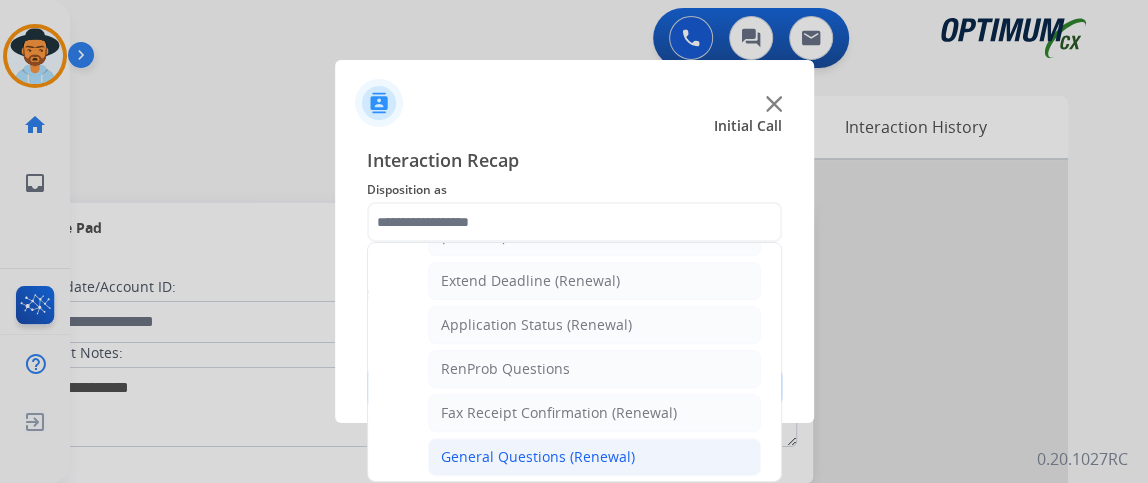 click on "General Questions (Renewal)" 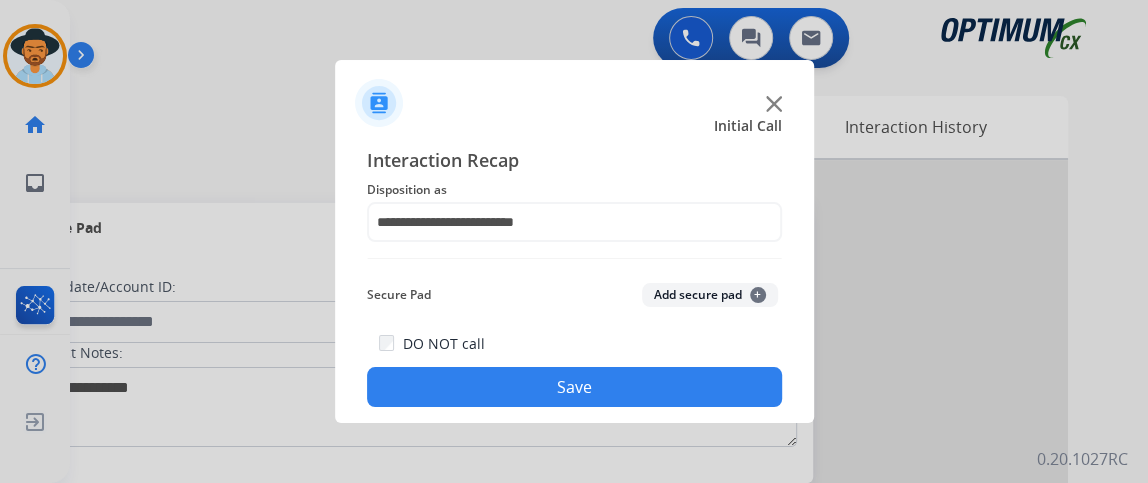 click on "**********" 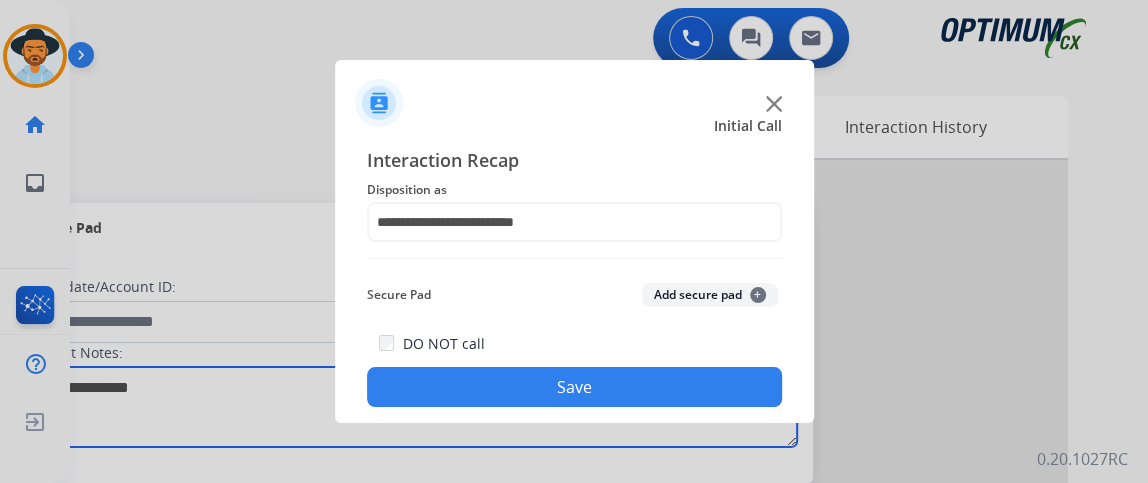 click at bounding box center [411, 407] 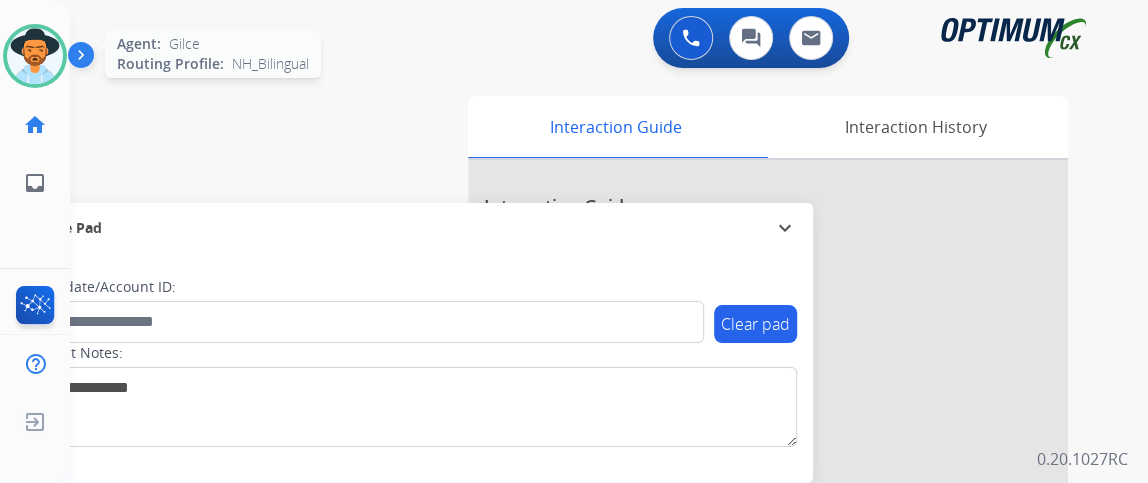 click at bounding box center [35, 56] 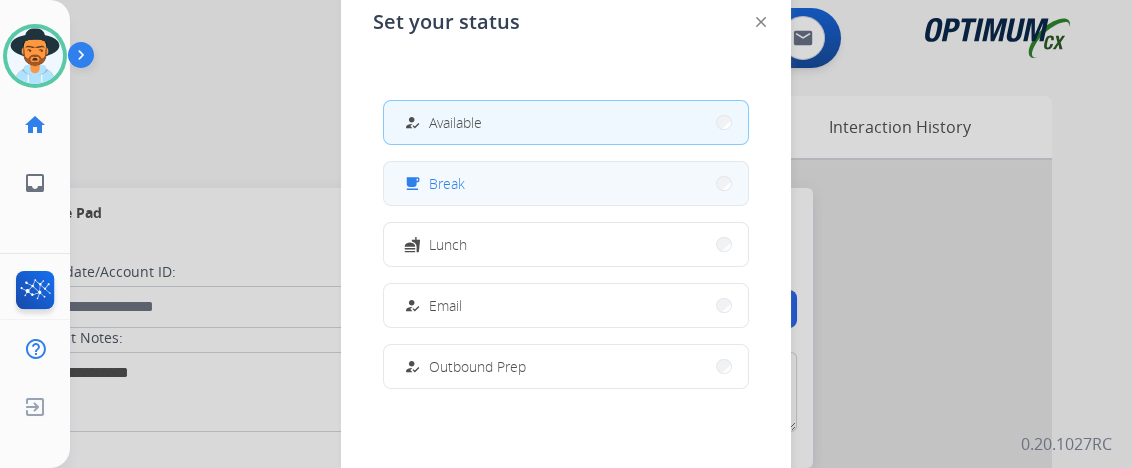 click on "free_breakfast Break" at bounding box center (566, 183) 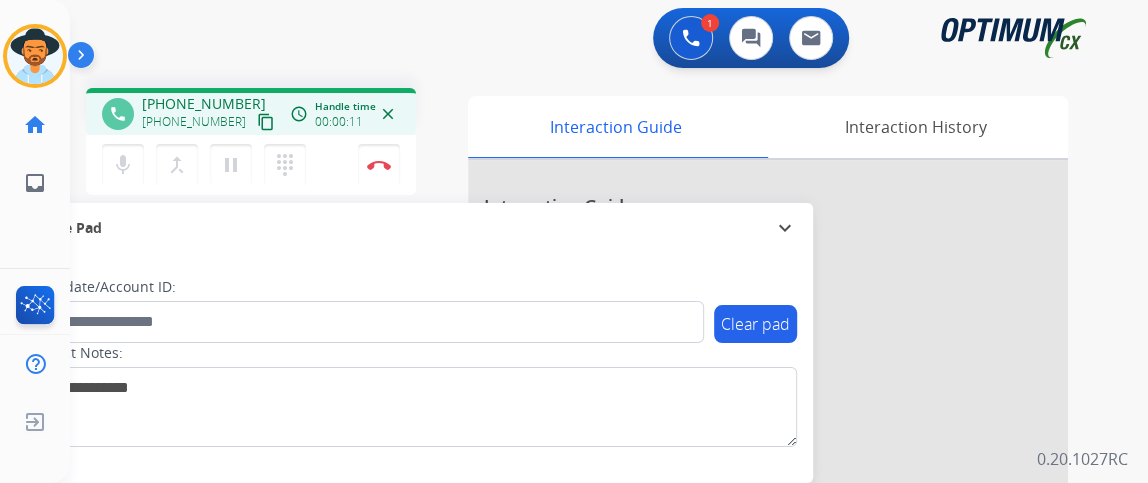 click on "content_copy" at bounding box center [266, 122] 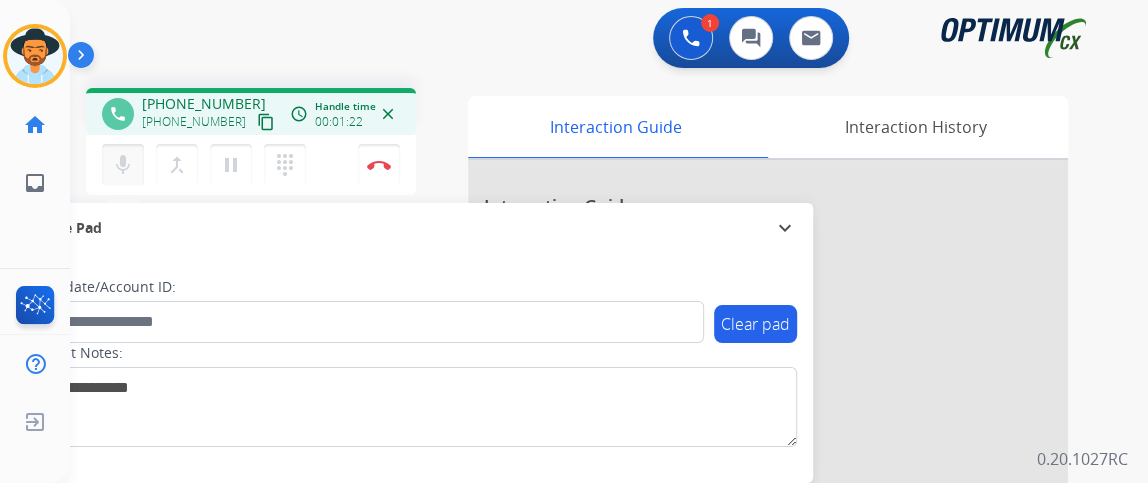 click on "mic Mute" at bounding box center (123, 165) 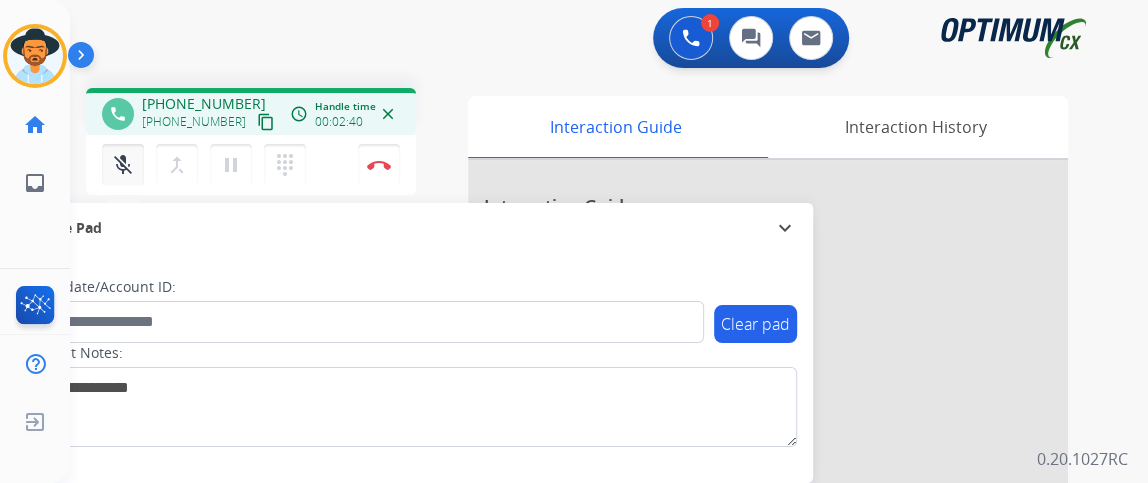 click on "mic_off" at bounding box center (123, 165) 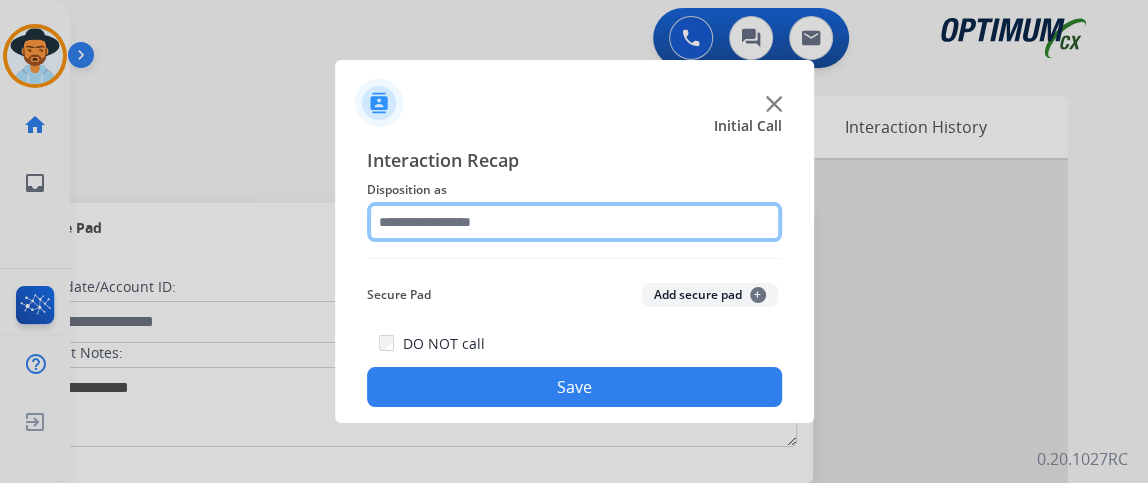 click 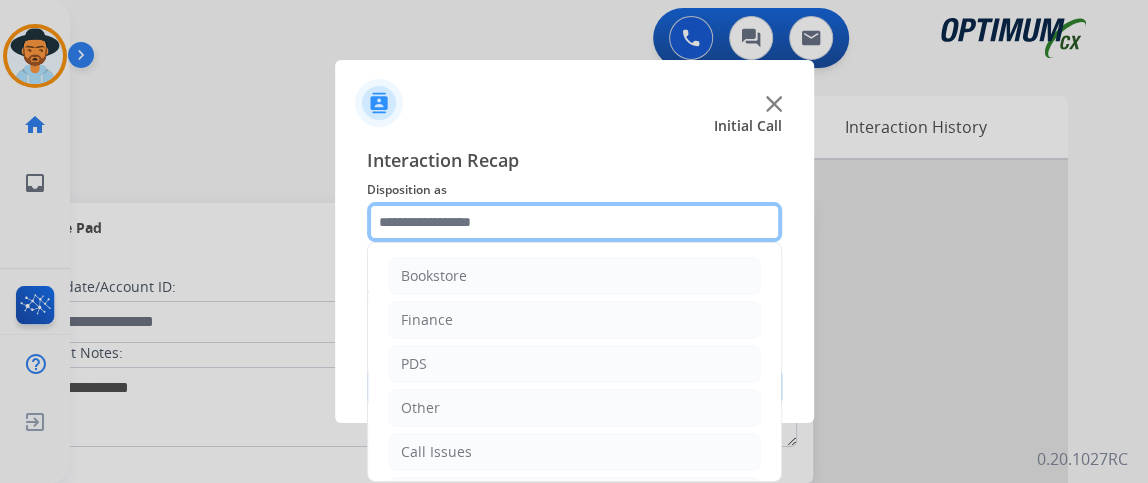 scroll, scrollTop: 131, scrollLeft: 0, axis: vertical 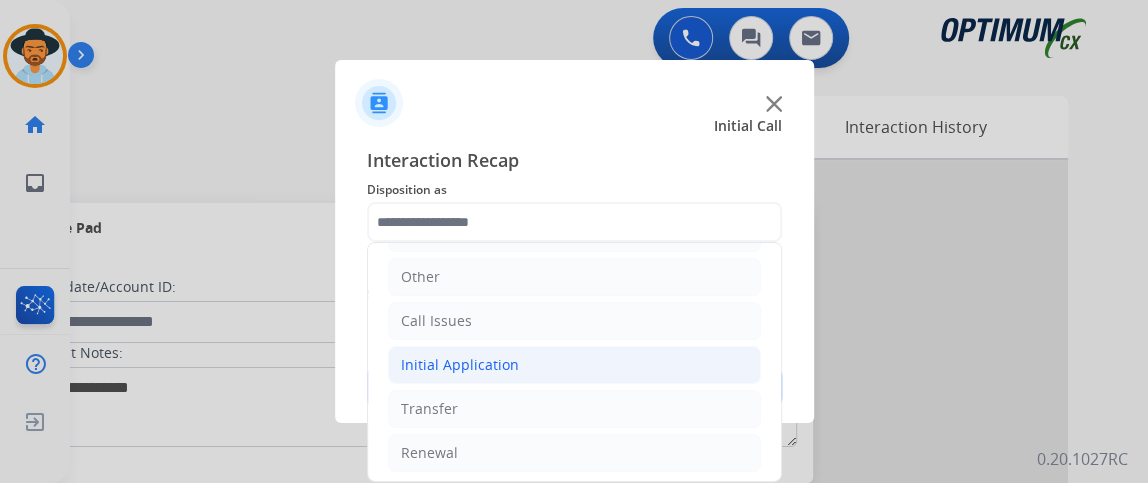 drag, startPoint x: 651, startPoint y: 359, endPoint x: 652, endPoint y: 398, distance: 39.012817 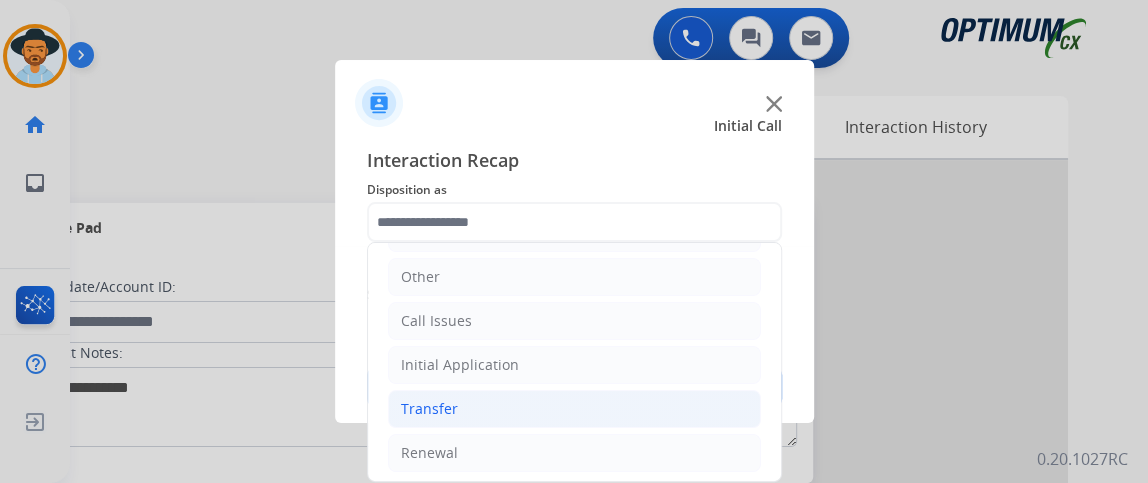 click on "Initial Application" 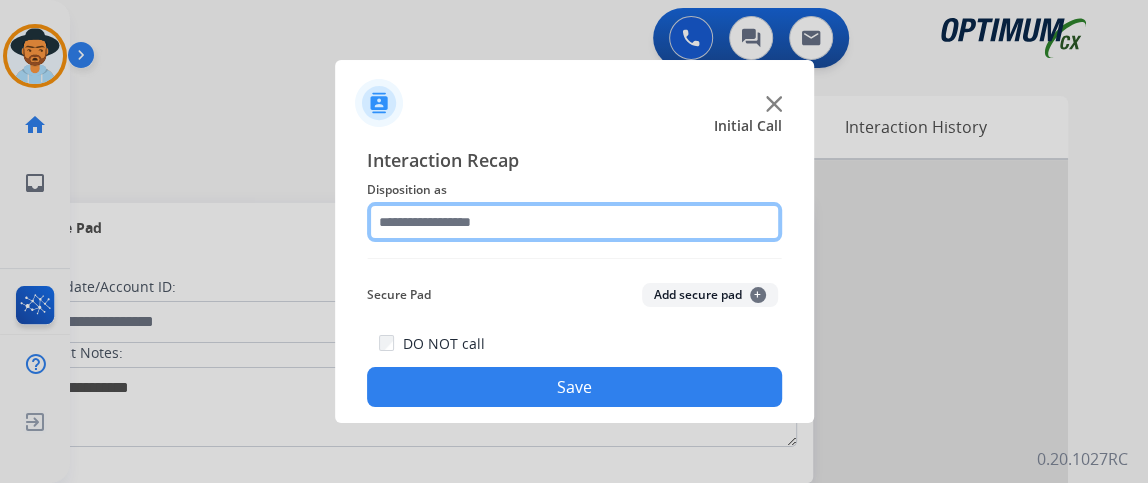 click 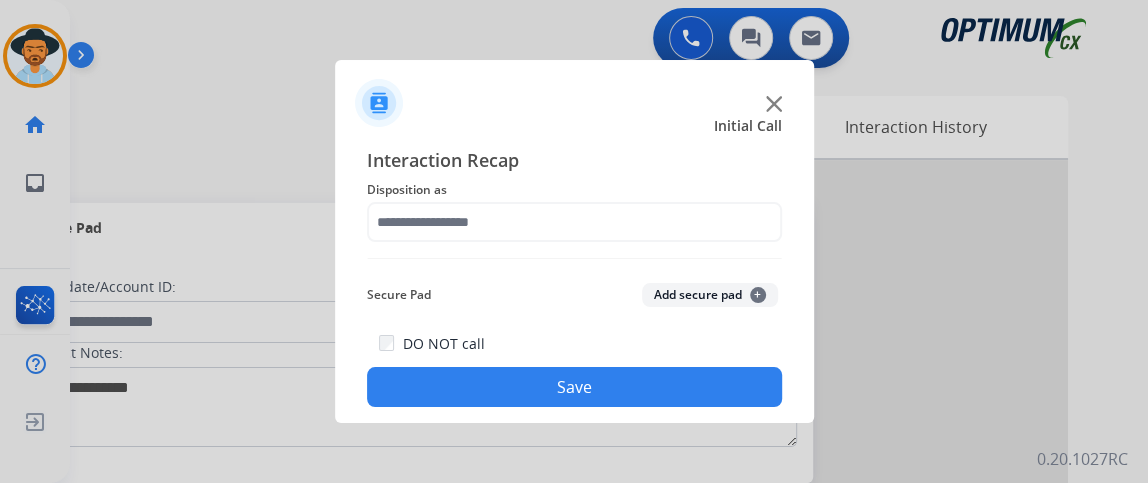 click on "Secure Pad  Add secure pad  +" 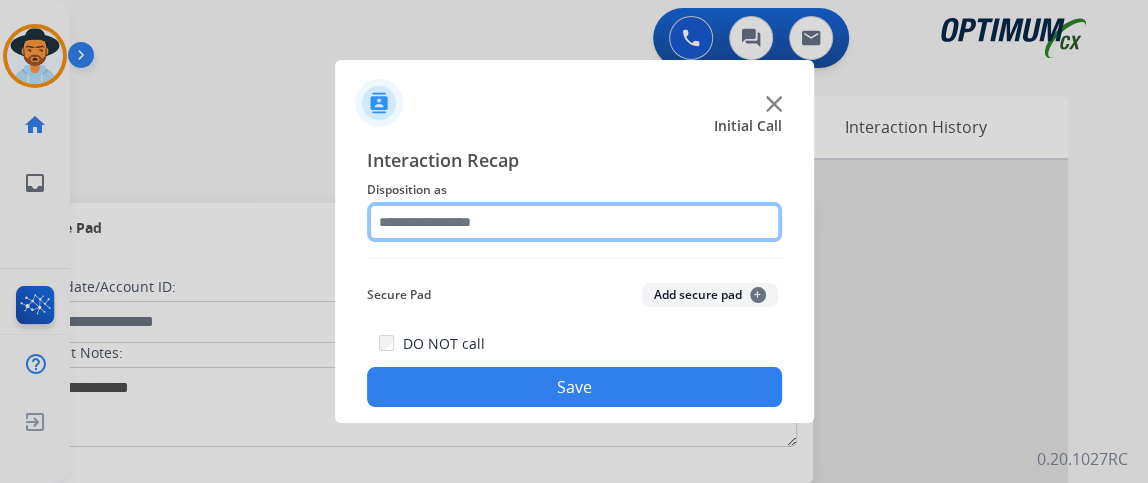 click 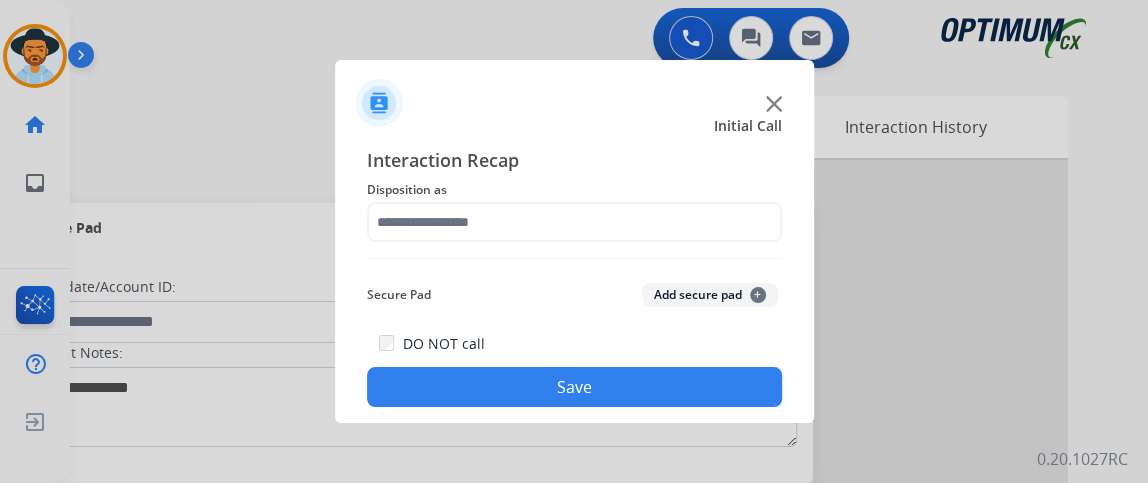 click on "Interaction Recap Disposition as    Secure Pad  Add secure pad  +  DO NOT call  Save" 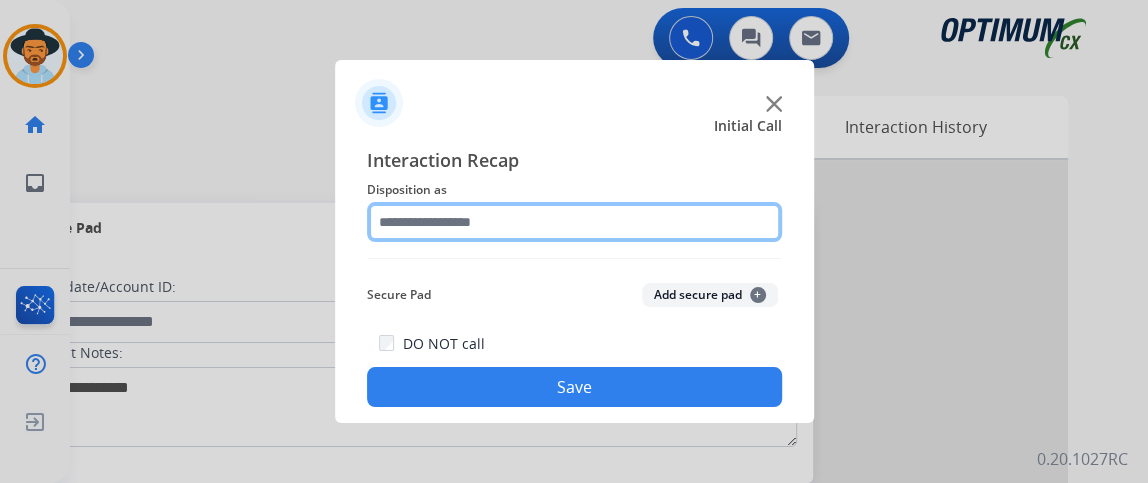 click 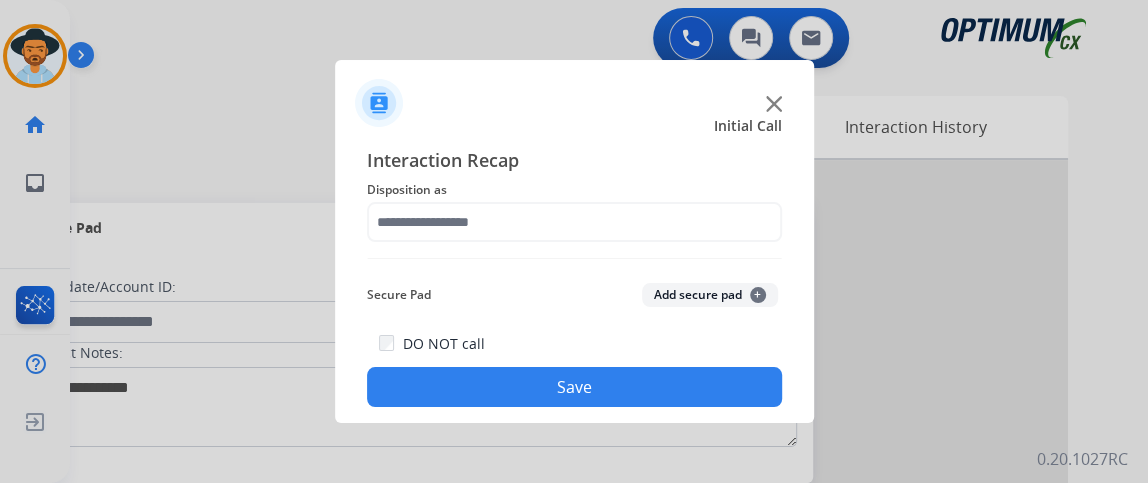 click on "Initial Call" 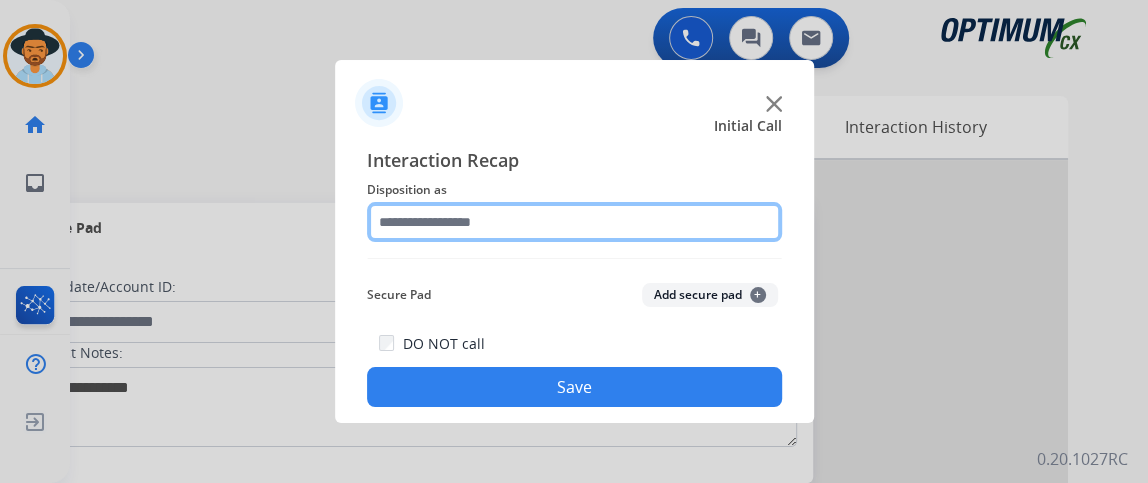 click 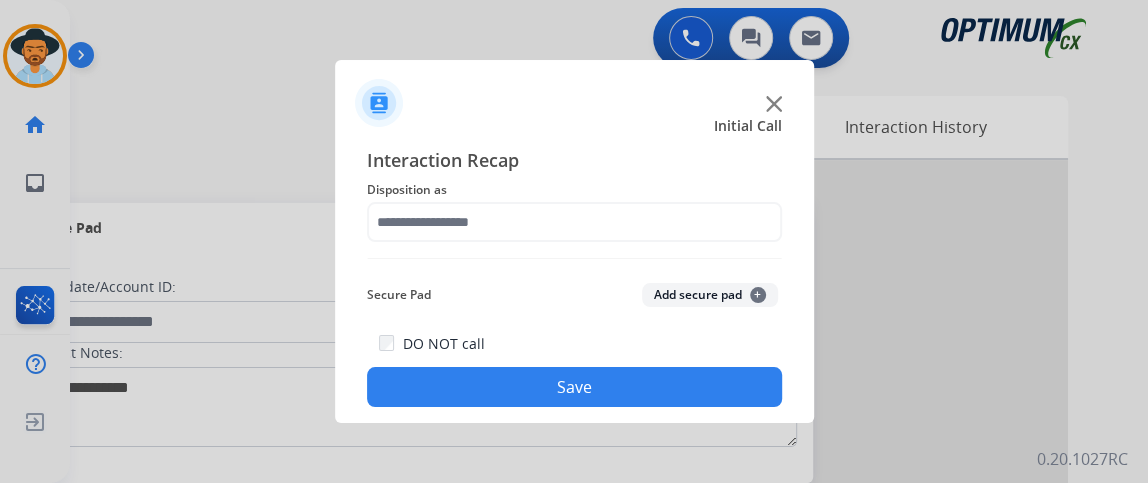 click on "Secure Pad  Add secure pad  +" 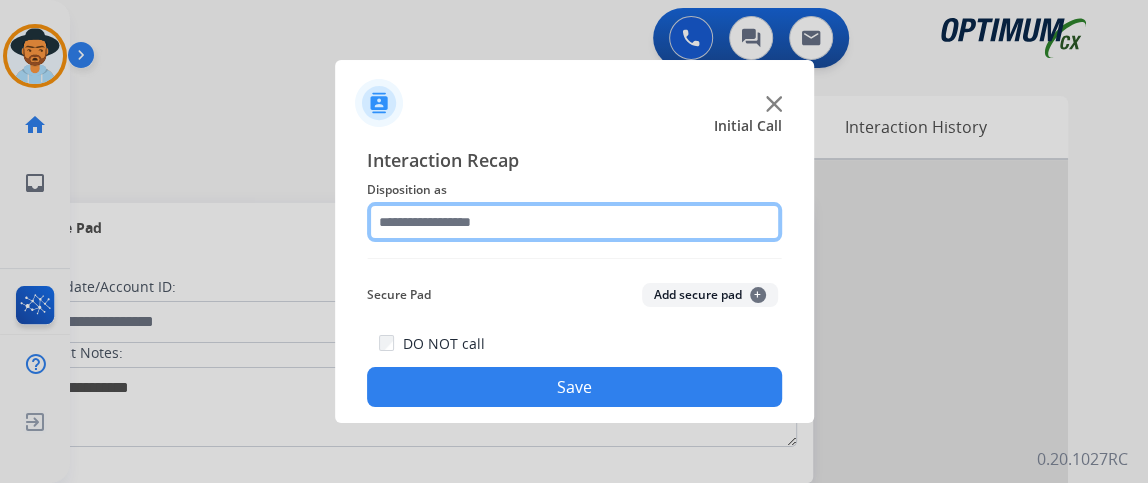 click 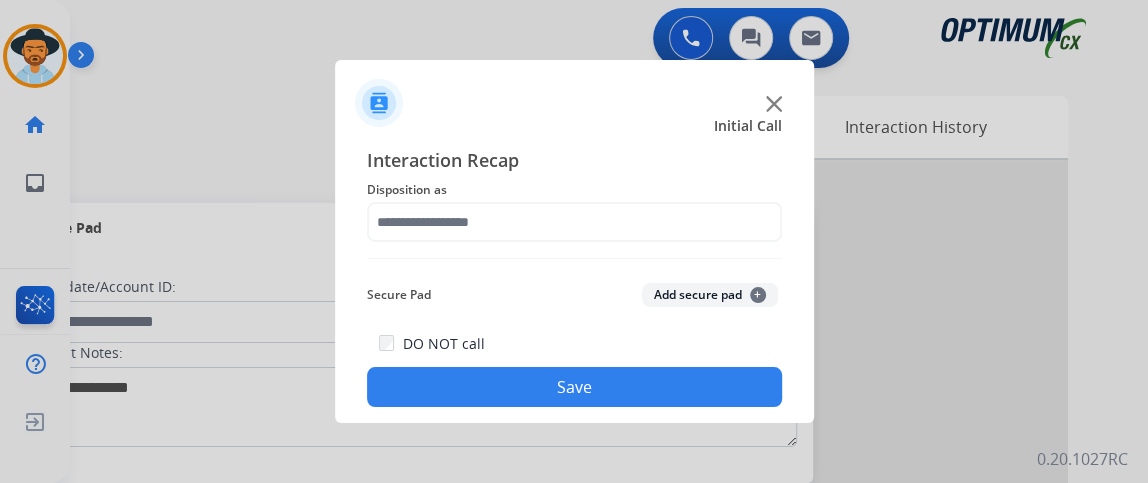 click on "Interaction Recap Disposition as    Secure Pad  Add secure pad  +  DO NOT call  Save" 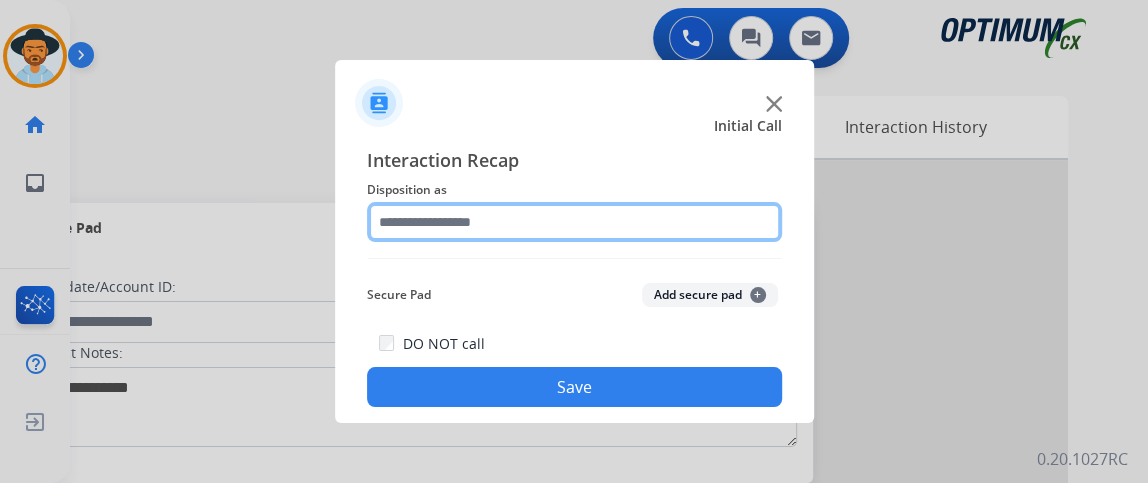 click 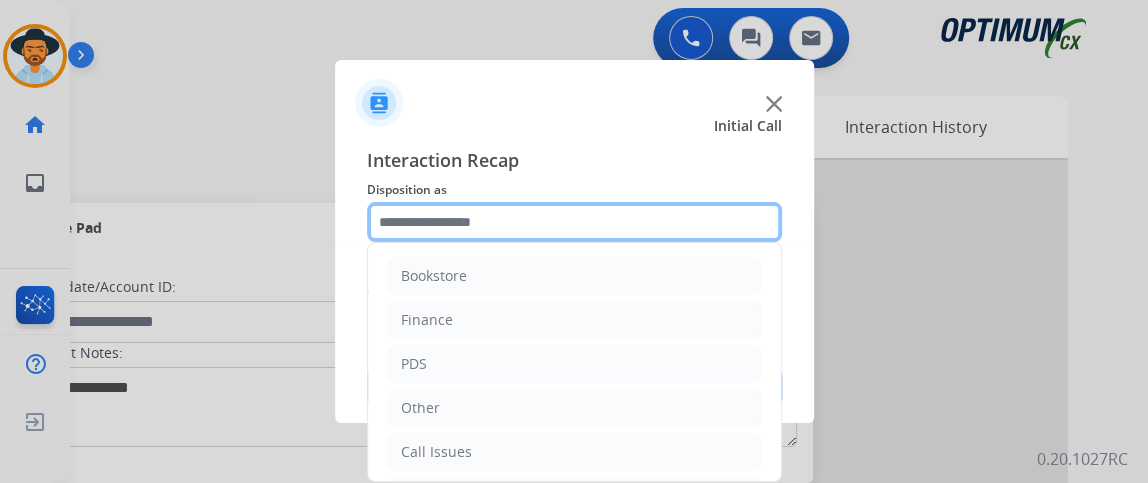 scroll, scrollTop: 174, scrollLeft: 0, axis: vertical 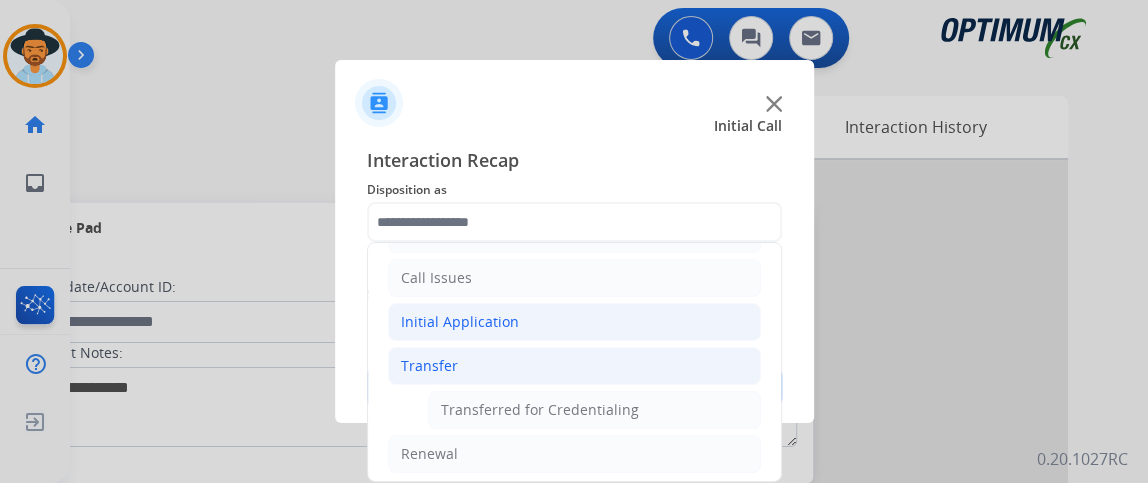 click on "Initial Application" 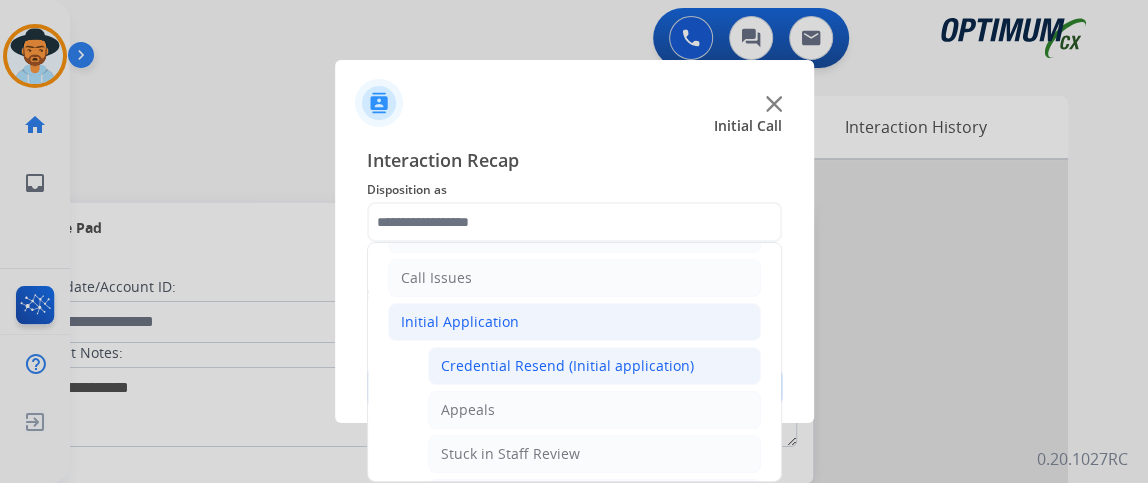 click on "Credential Resend (Initial application)" 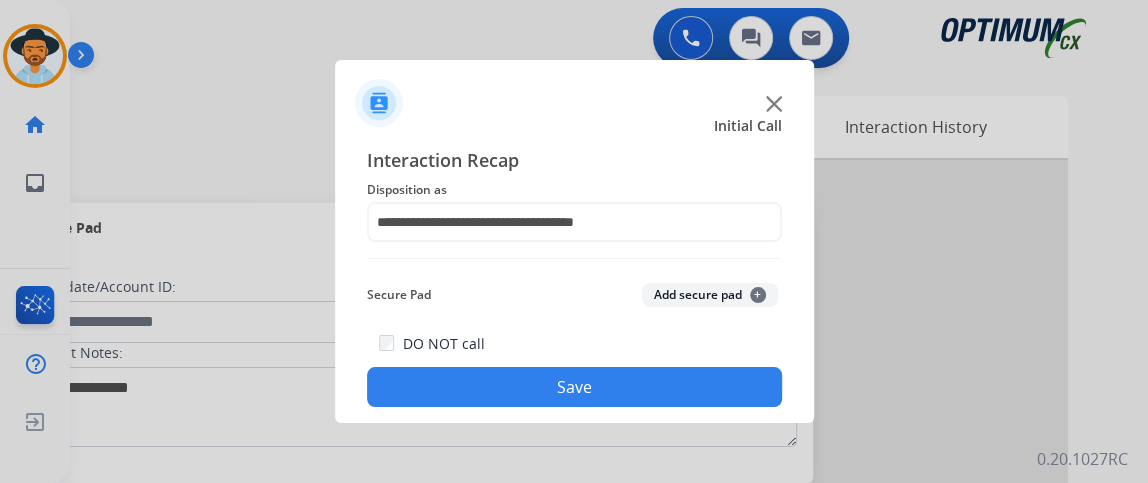 click on "Save" 